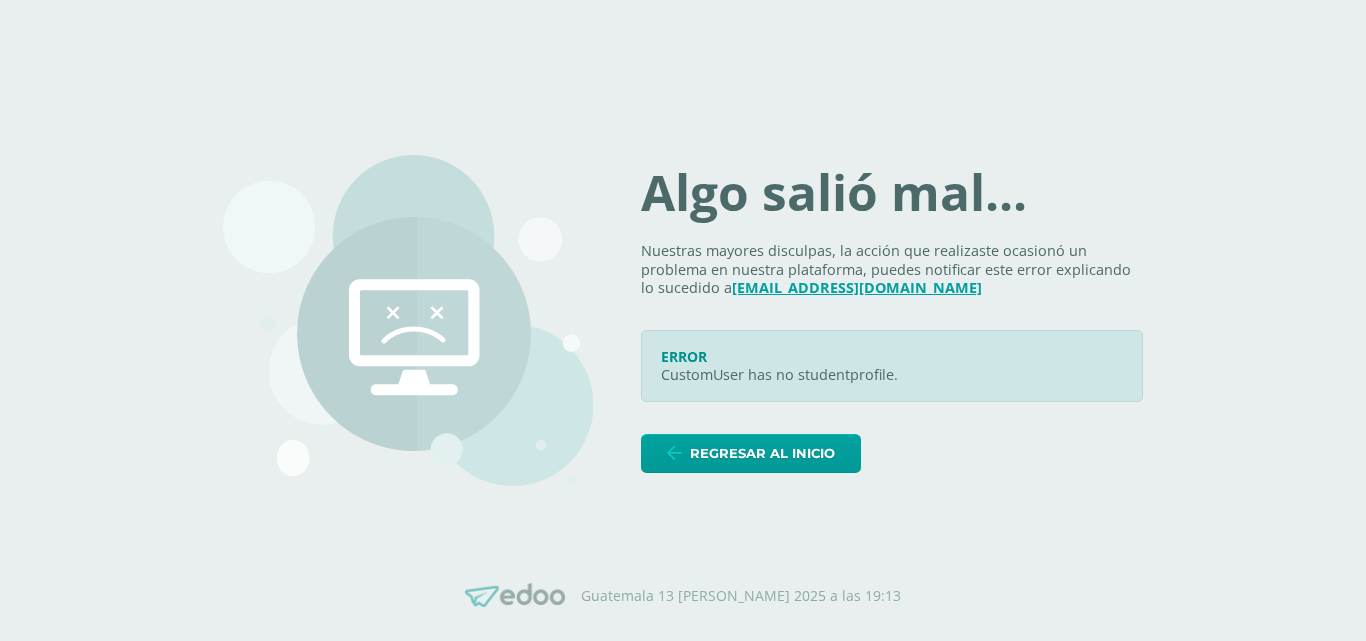 scroll, scrollTop: 0, scrollLeft: 0, axis: both 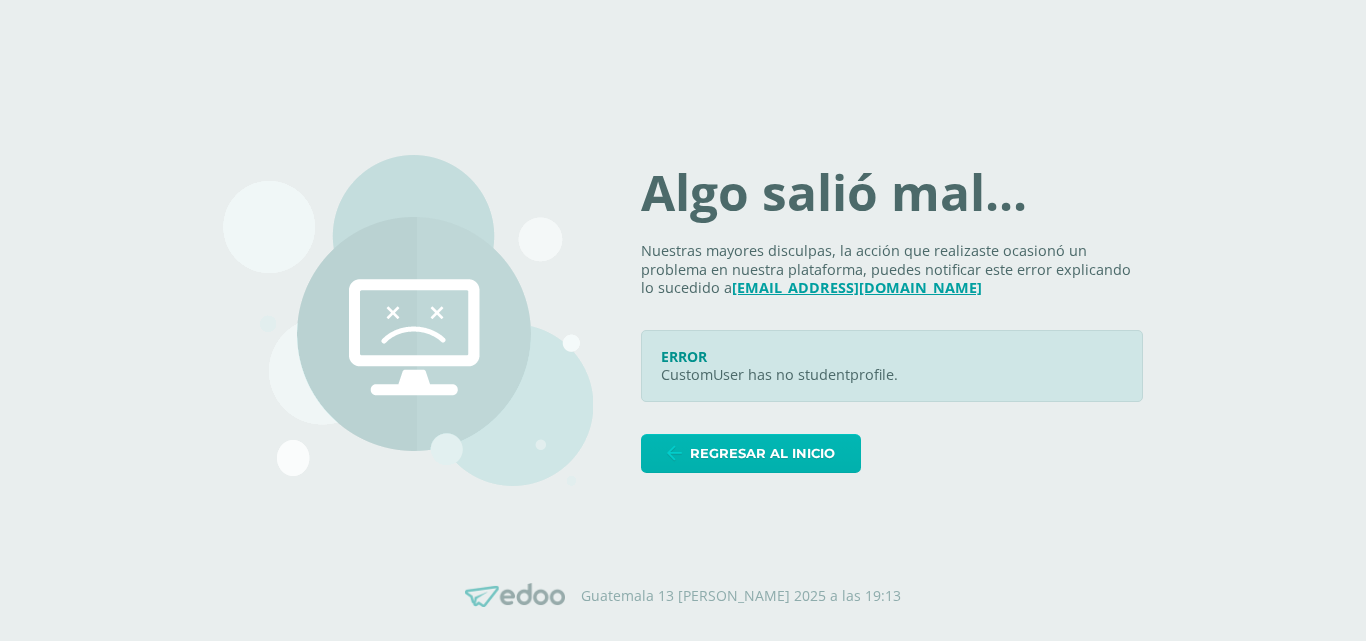 click on "Regresar al inicio" at bounding box center (762, 453) 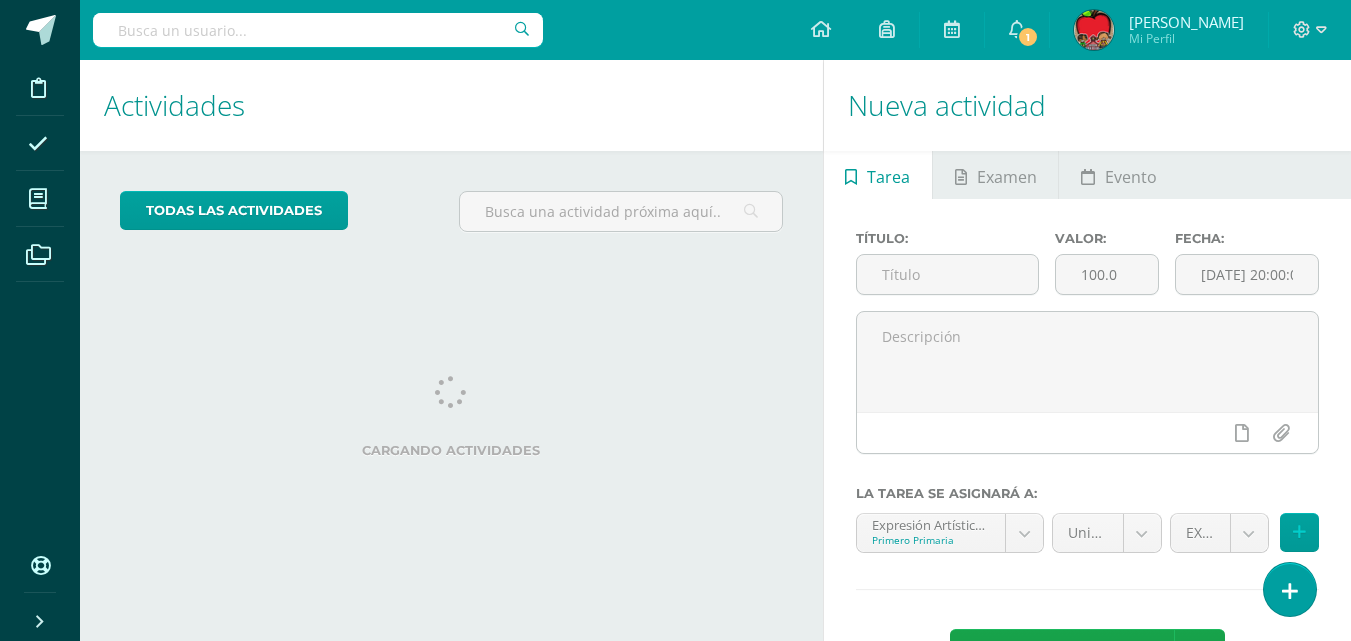 scroll, scrollTop: 0, scrollLeft: 0, axis: both 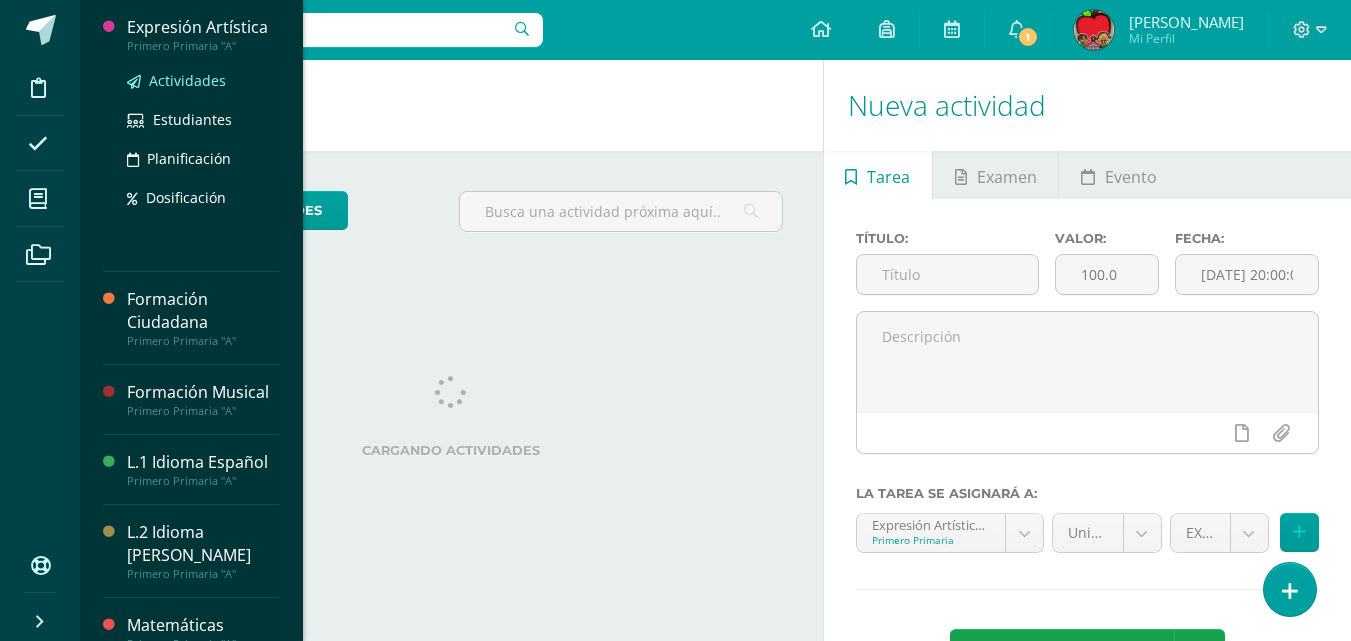 click on "Actividades" at bounding box center (187, 80) 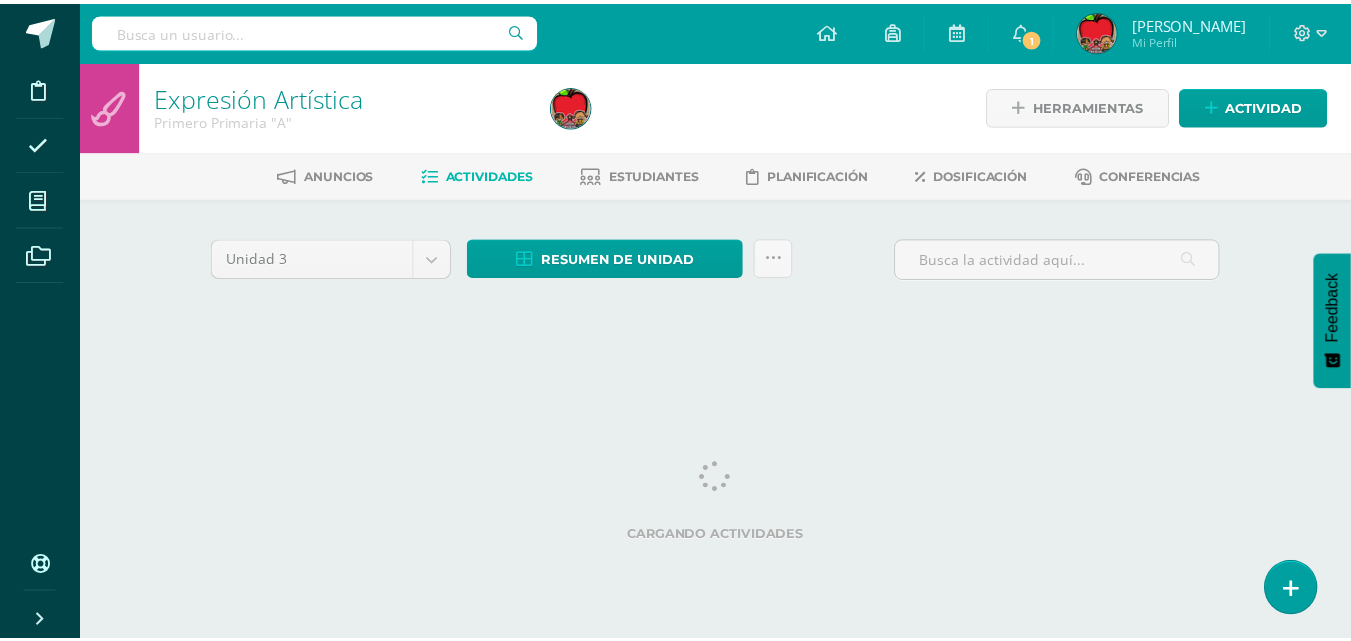 scroll, scrollTop: 0, scrollLeft: 0, axis: both 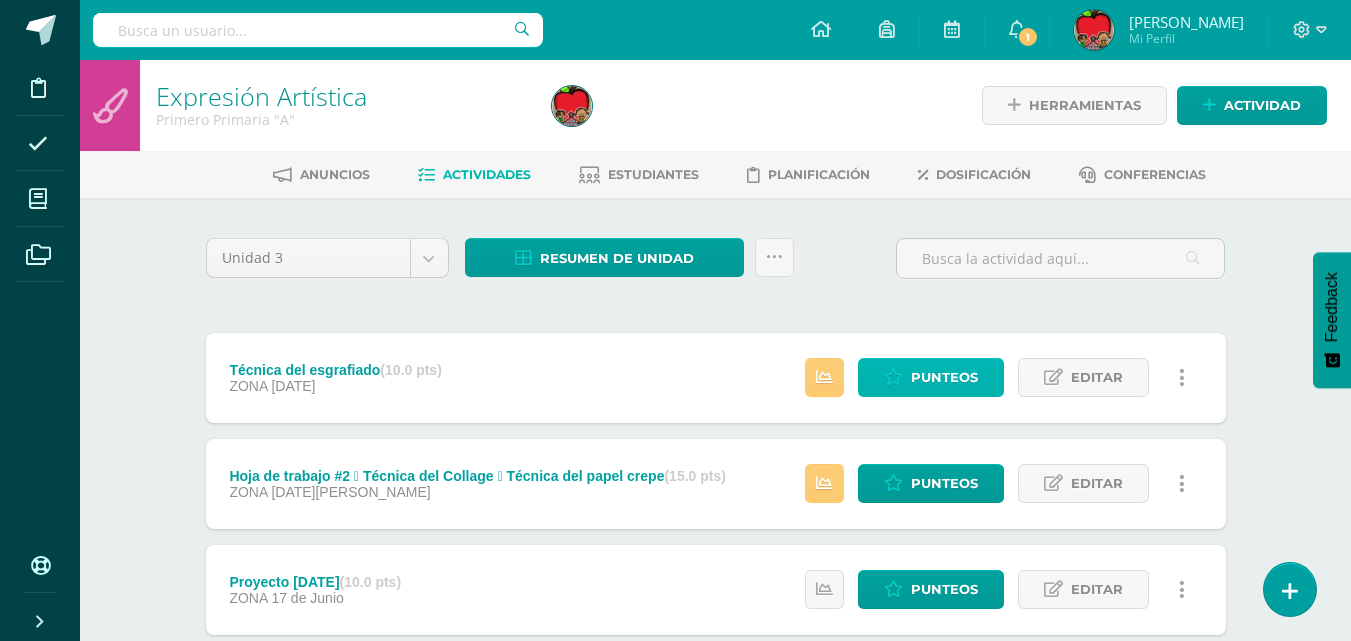 click on "Punteos" at bounding box center (944, 377) 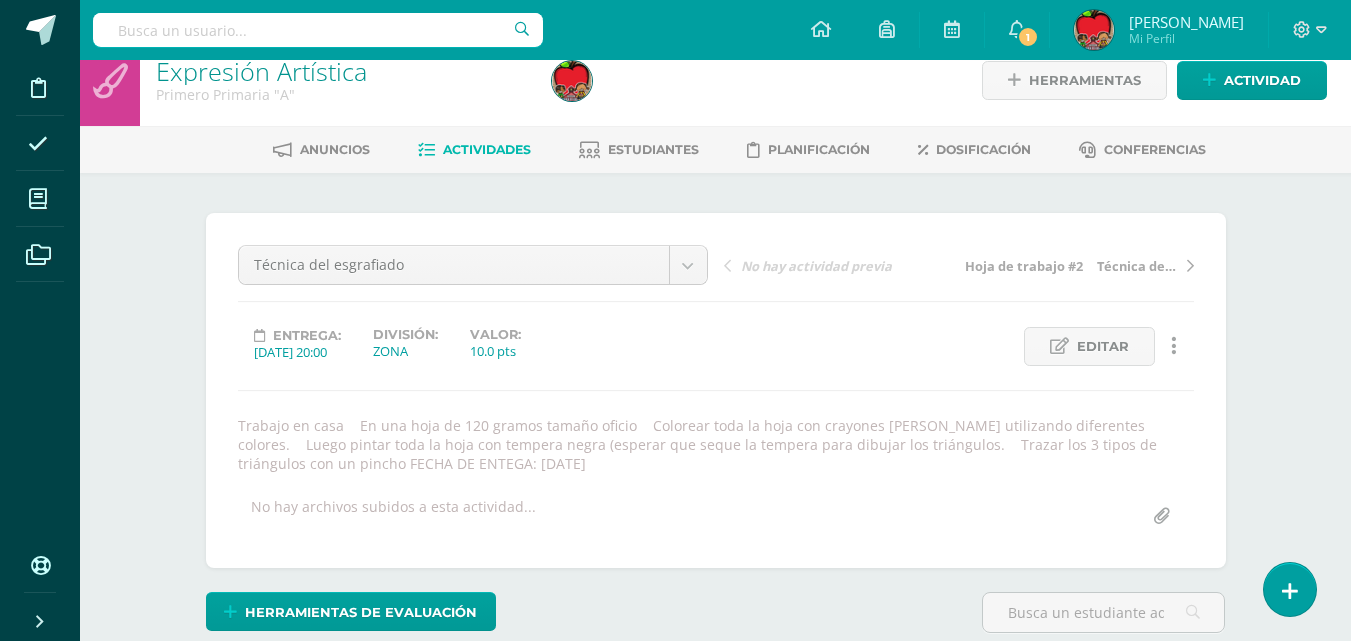 scroll, scrollTop: 25, scrollLeft: 0, axis: vertical 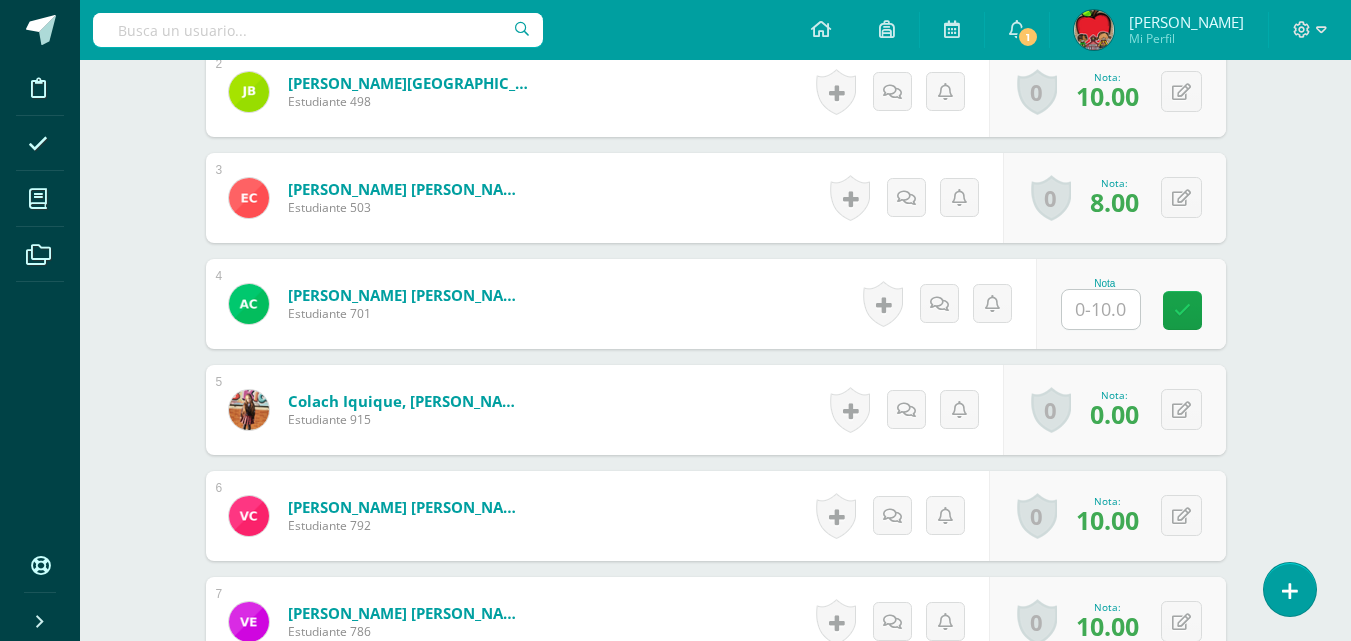 click at bounding box center (1101, 309) 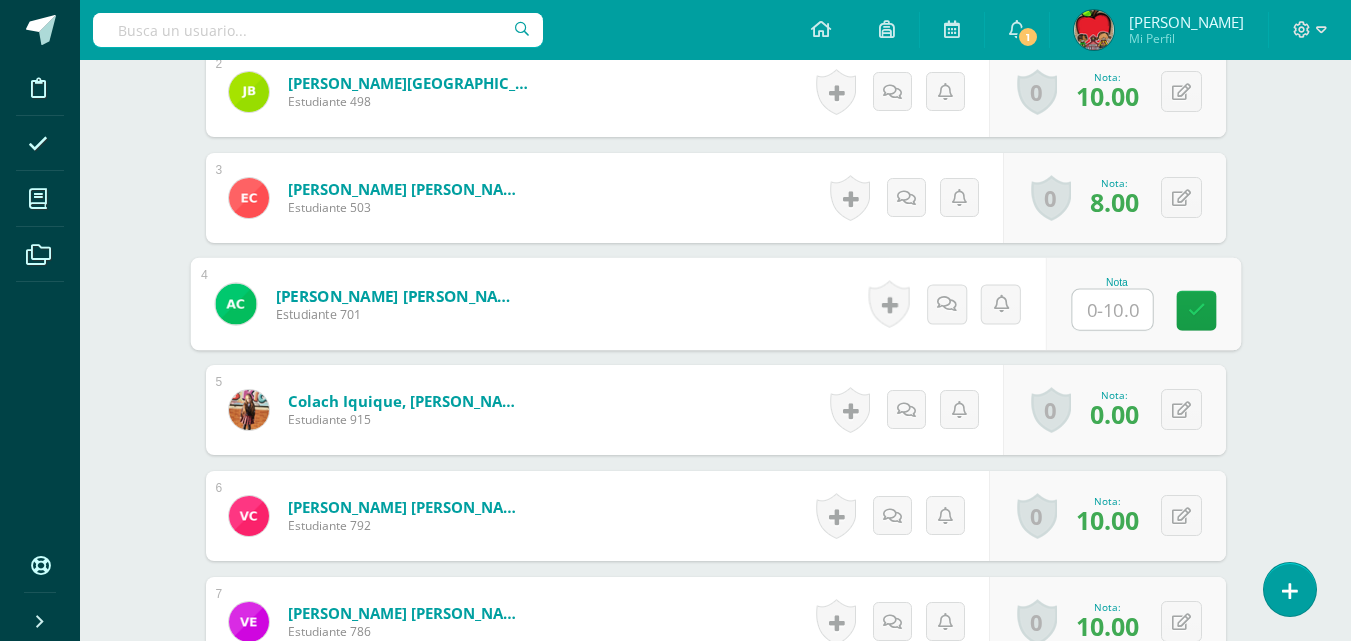 scroll, scrollTop: 812, scrollLeft: 0, axis: vertical 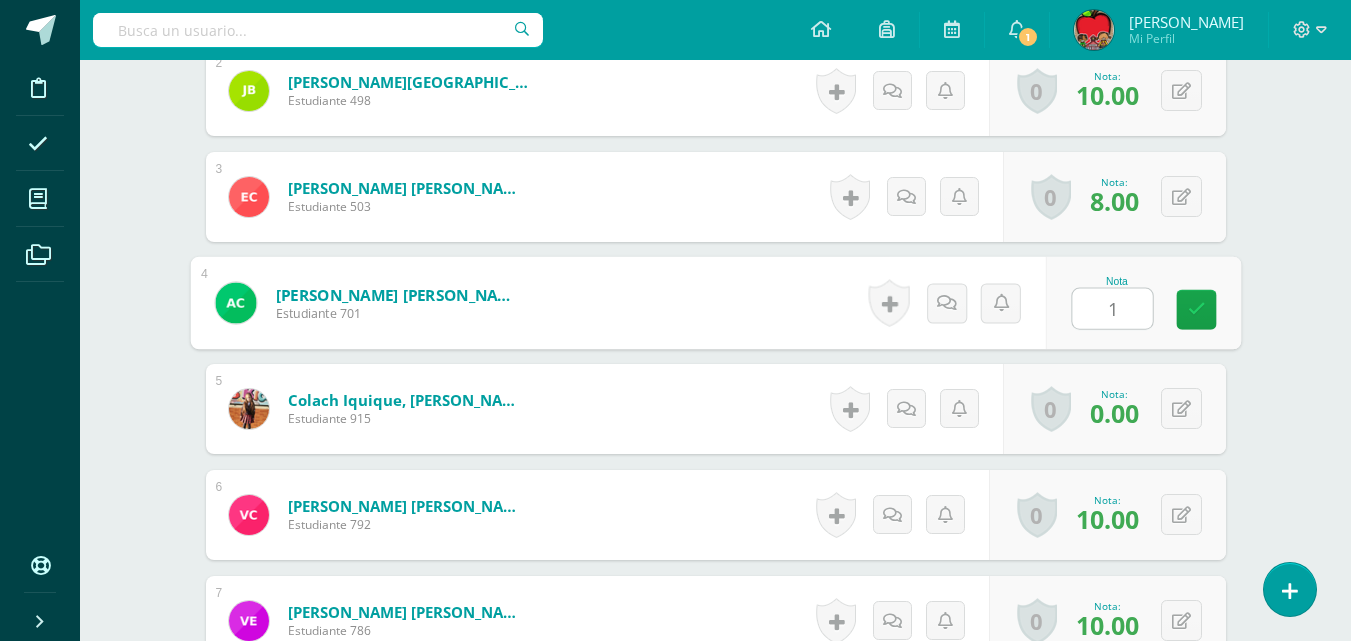 type on "10" 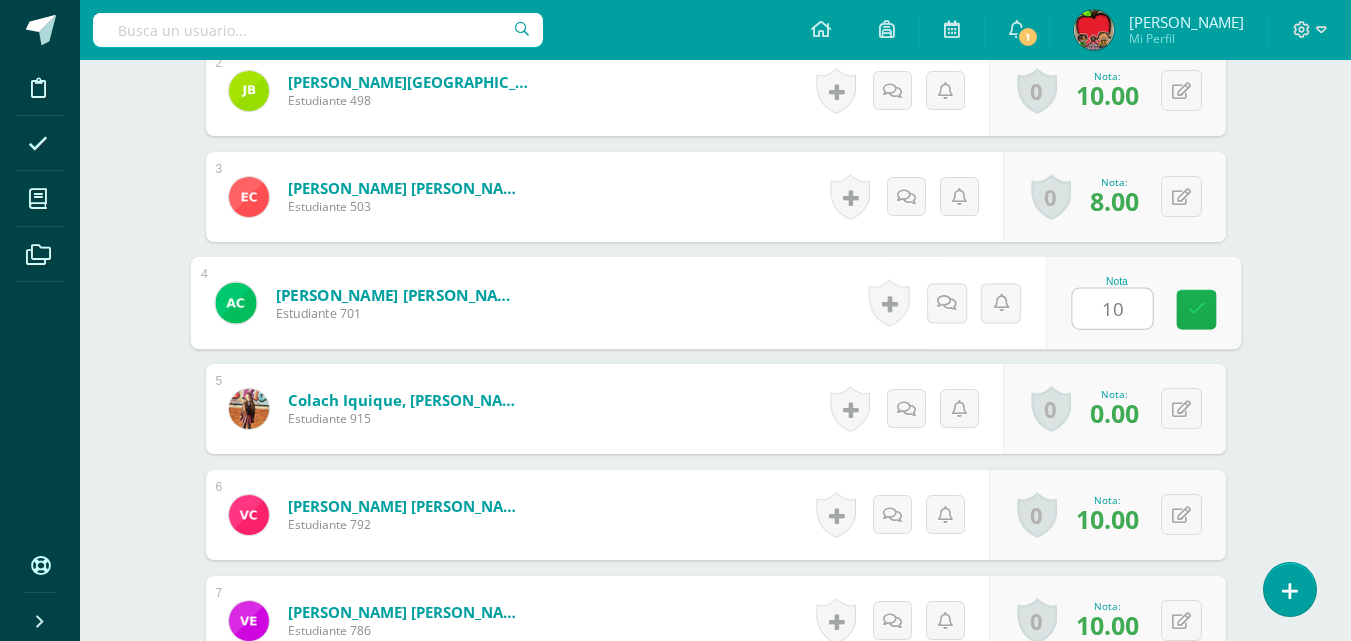 click at bounding box center [1196, 309] 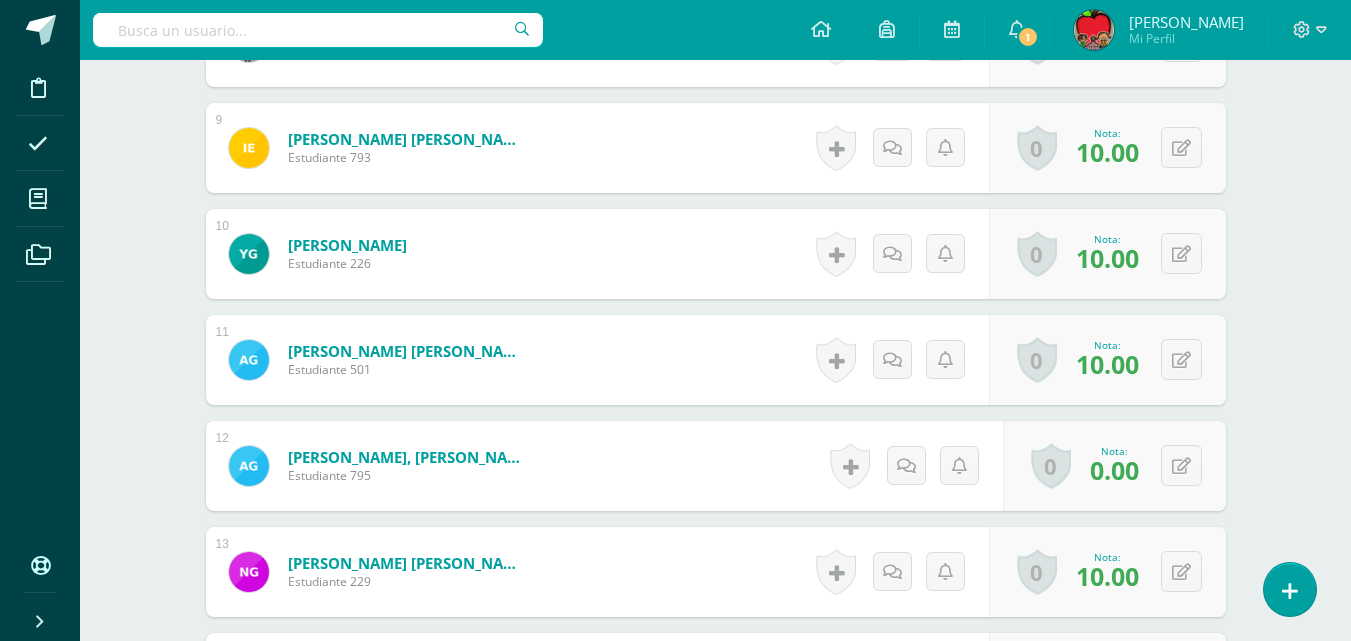 scroll, scrollTop: 272, scrollLeft: 0, axis: vertical 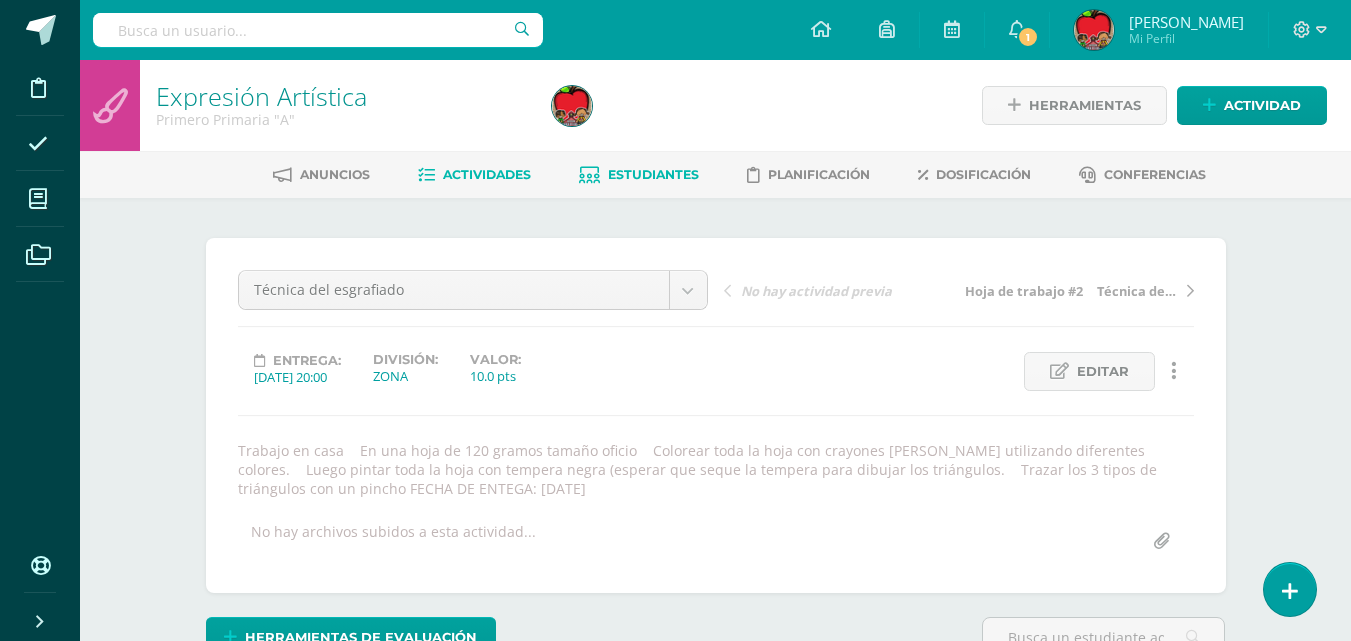 click on "Estudiantes" at bounding box center (653, 174) 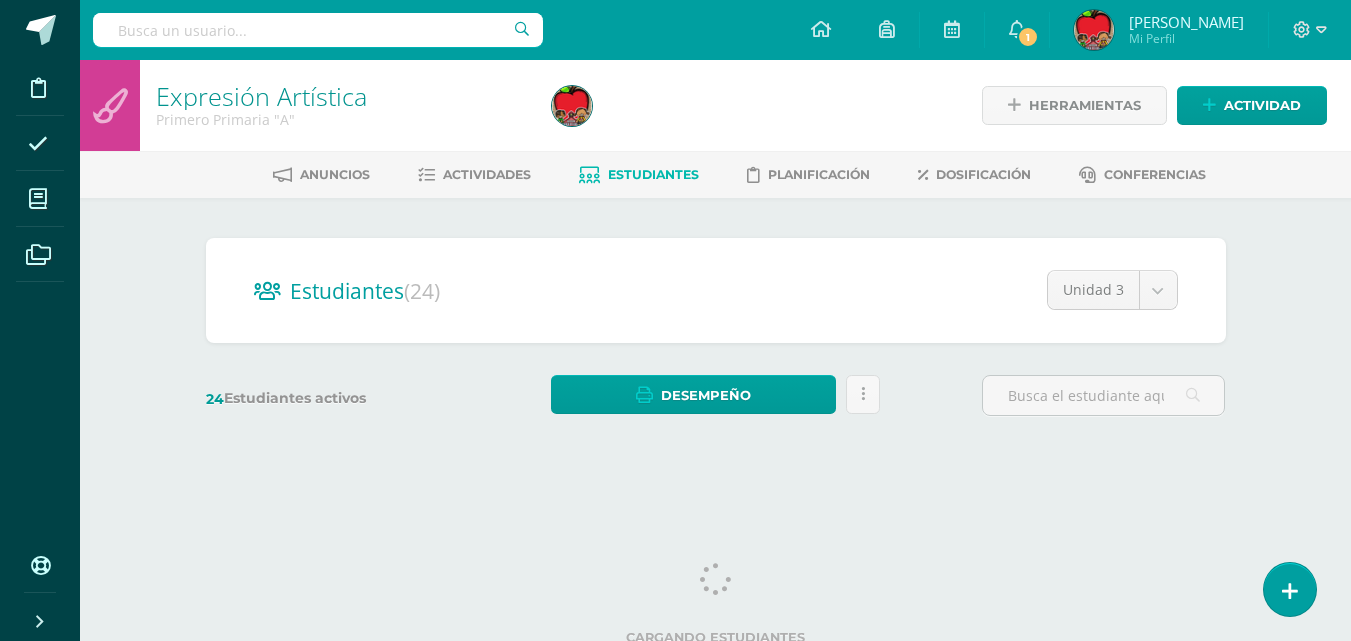 scroll, scrollTop: 0, scrollLeft: 0, axis: both 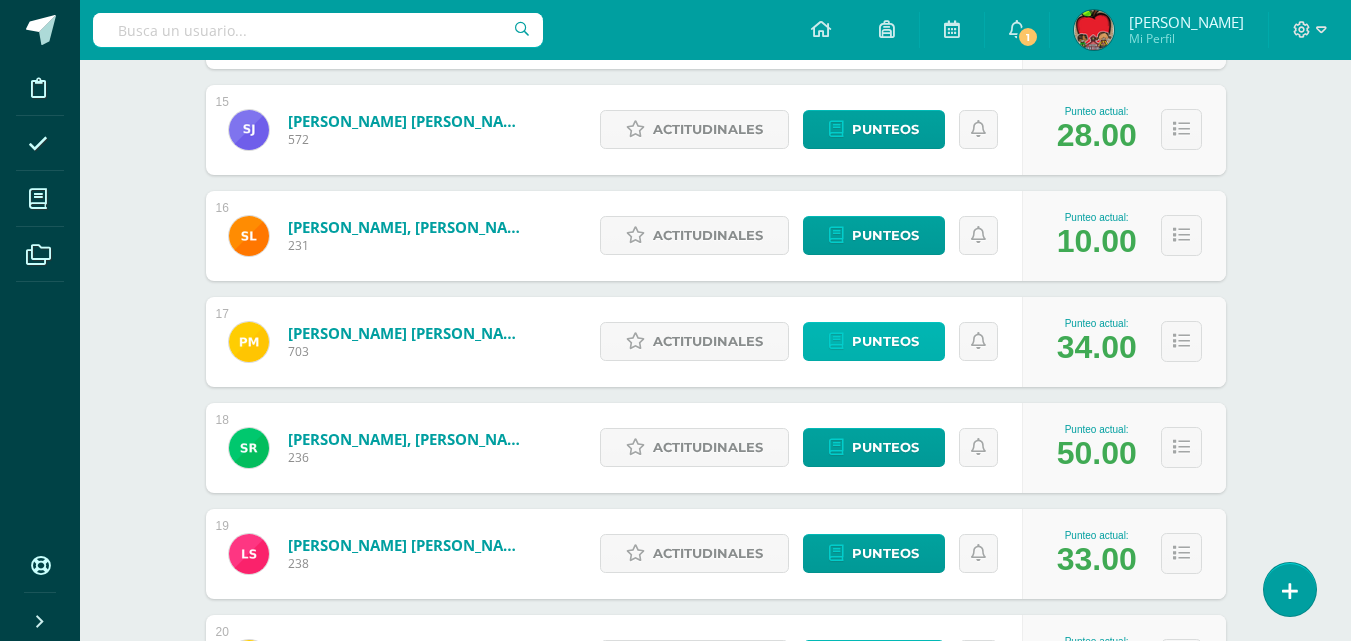click on "Punteos" at bounding box center [885, 341] 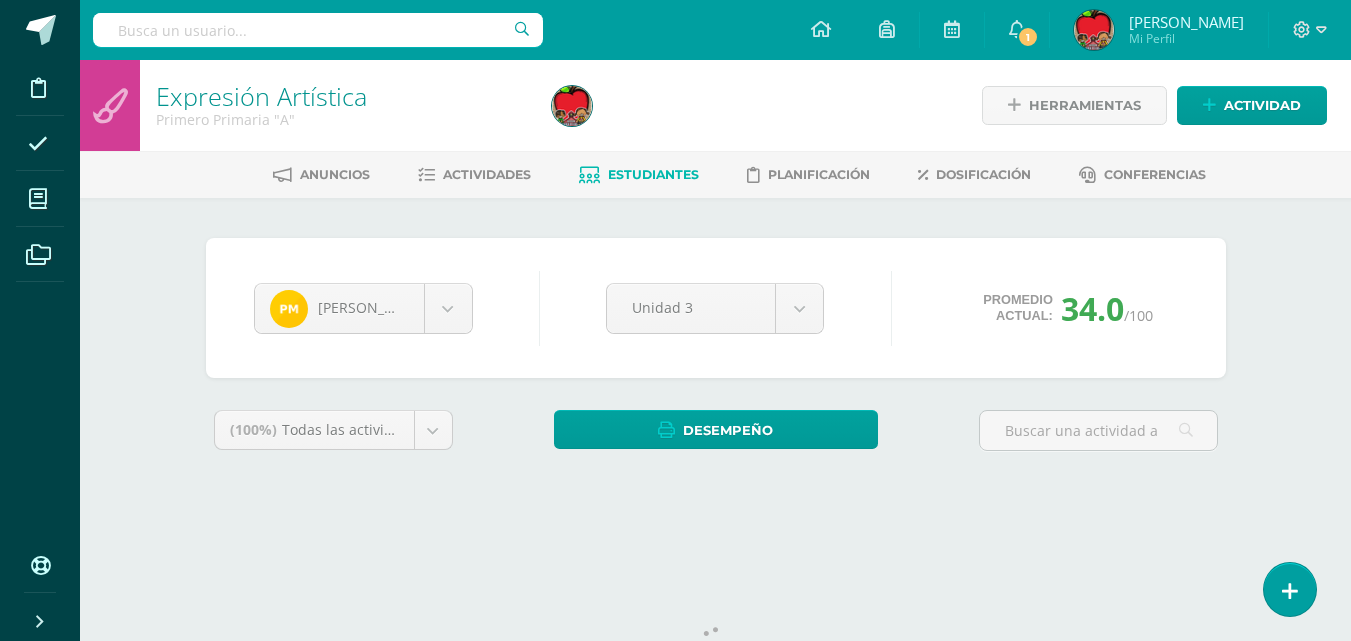 scroll, scrollTop: 0, scrollLeft: 0, axis: both 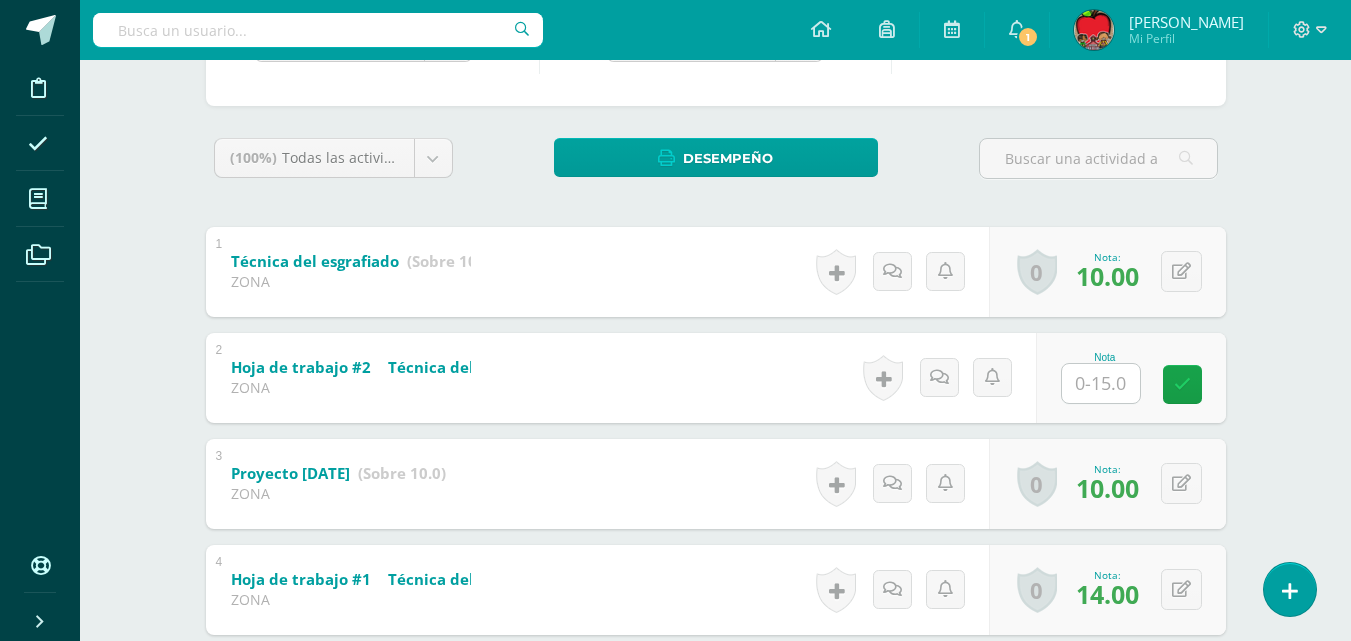 click at bounding box center (1101, 383) 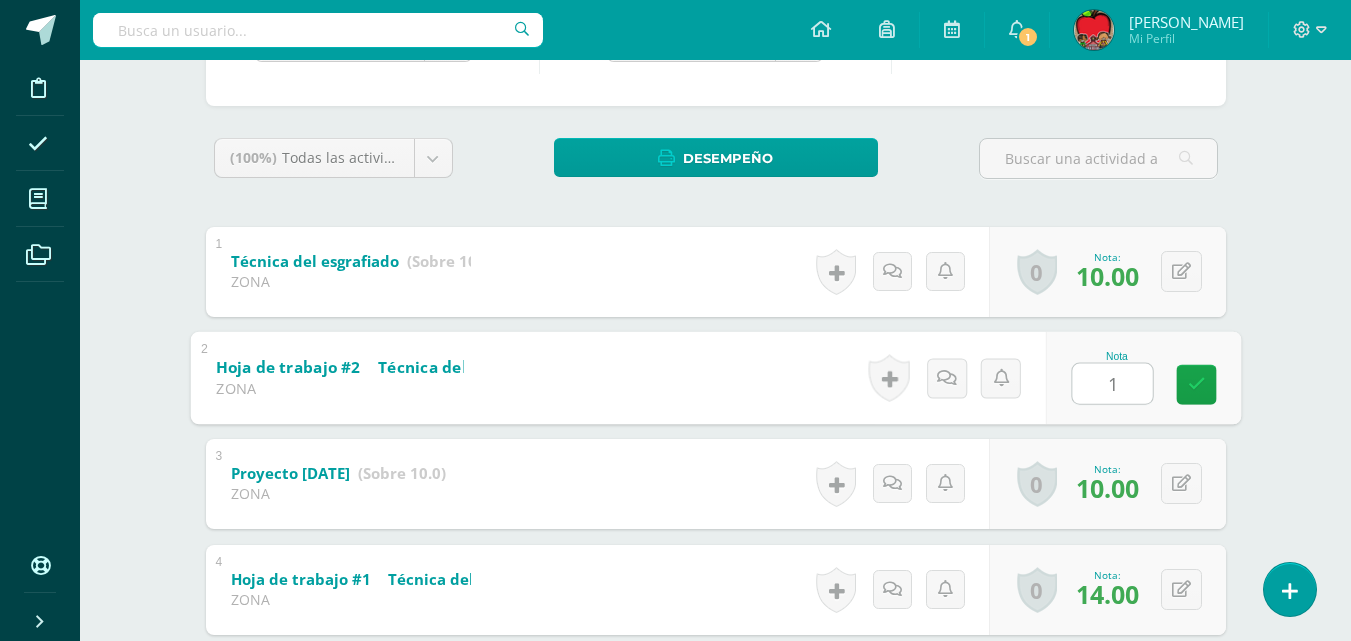 type on "12" 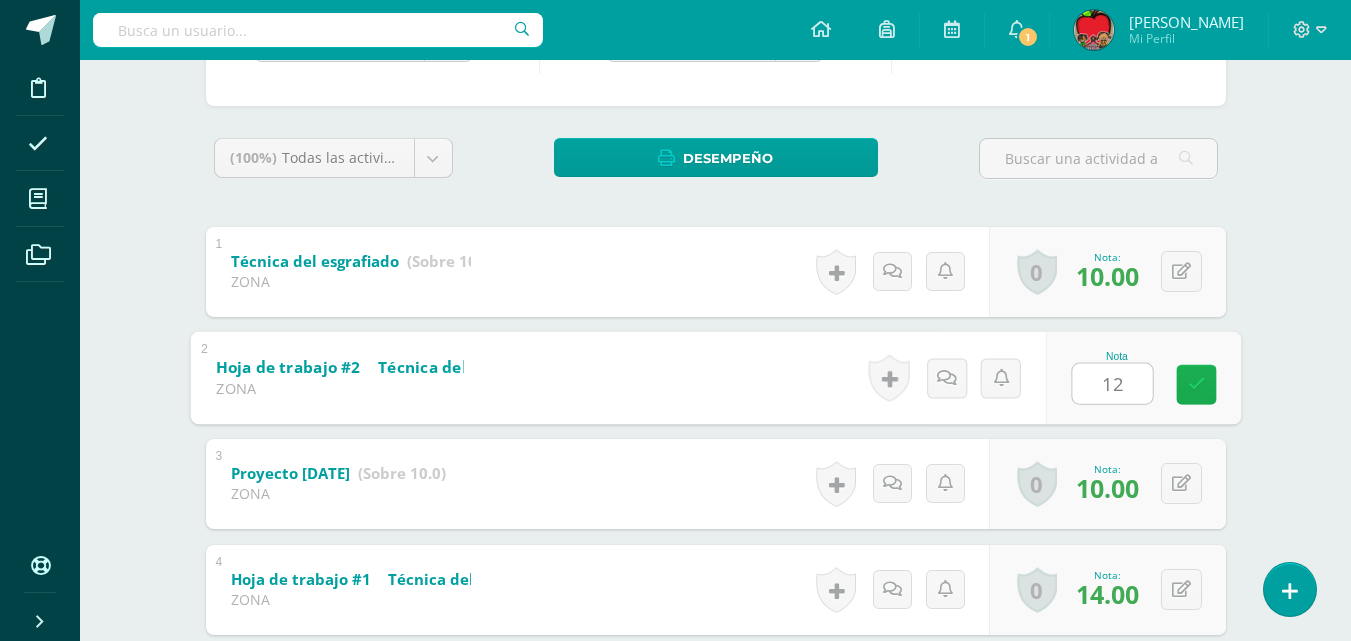 click at bounding box center (1196, 384) 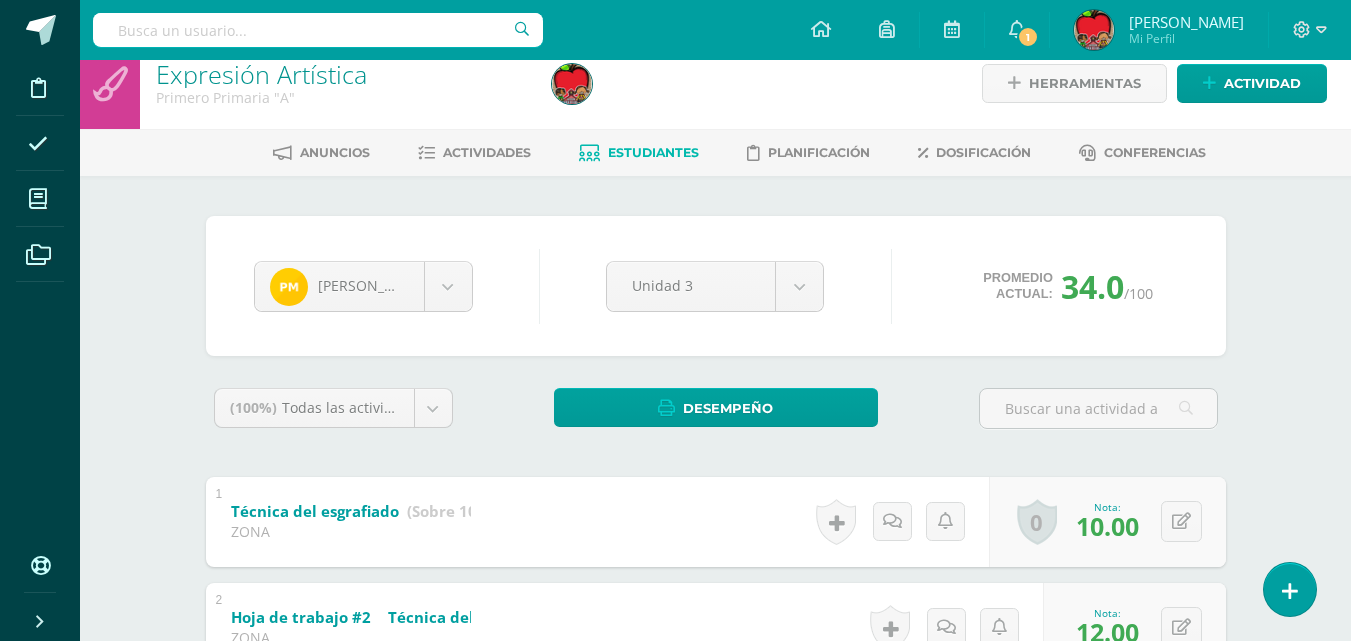 scroll, scrollTop: 0, scrollLeft: 0, axis: both 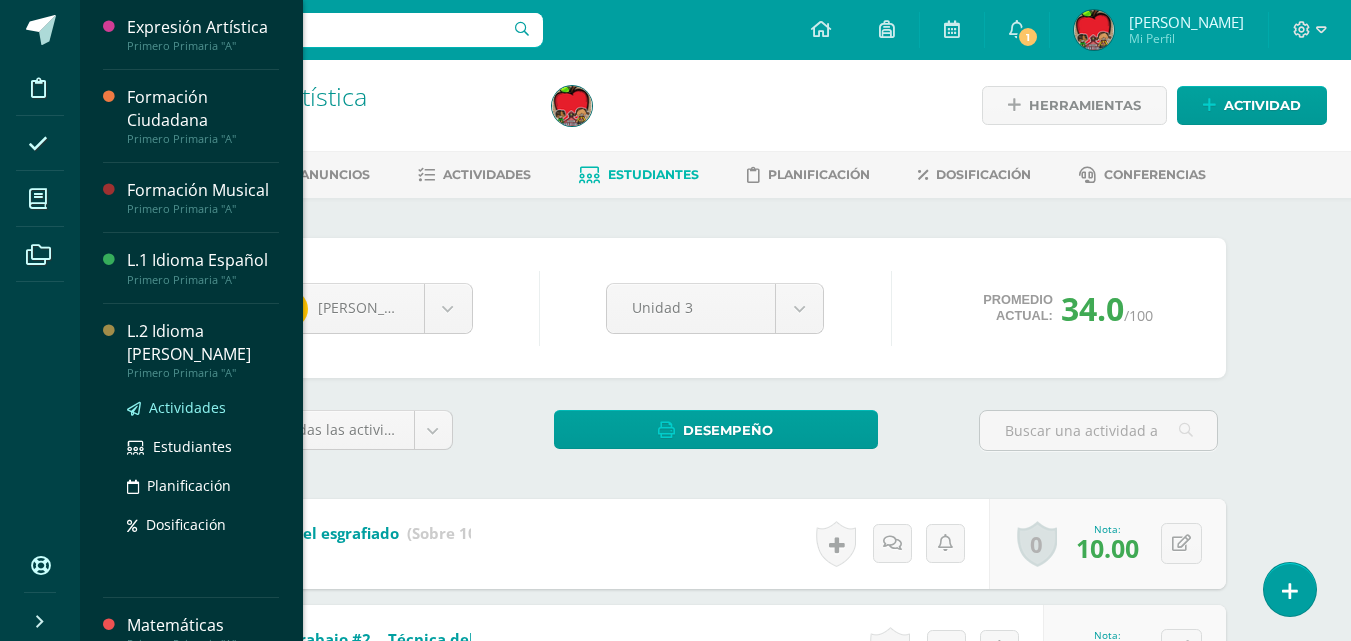 click on "Actividades" at bounding box center (187, 407) 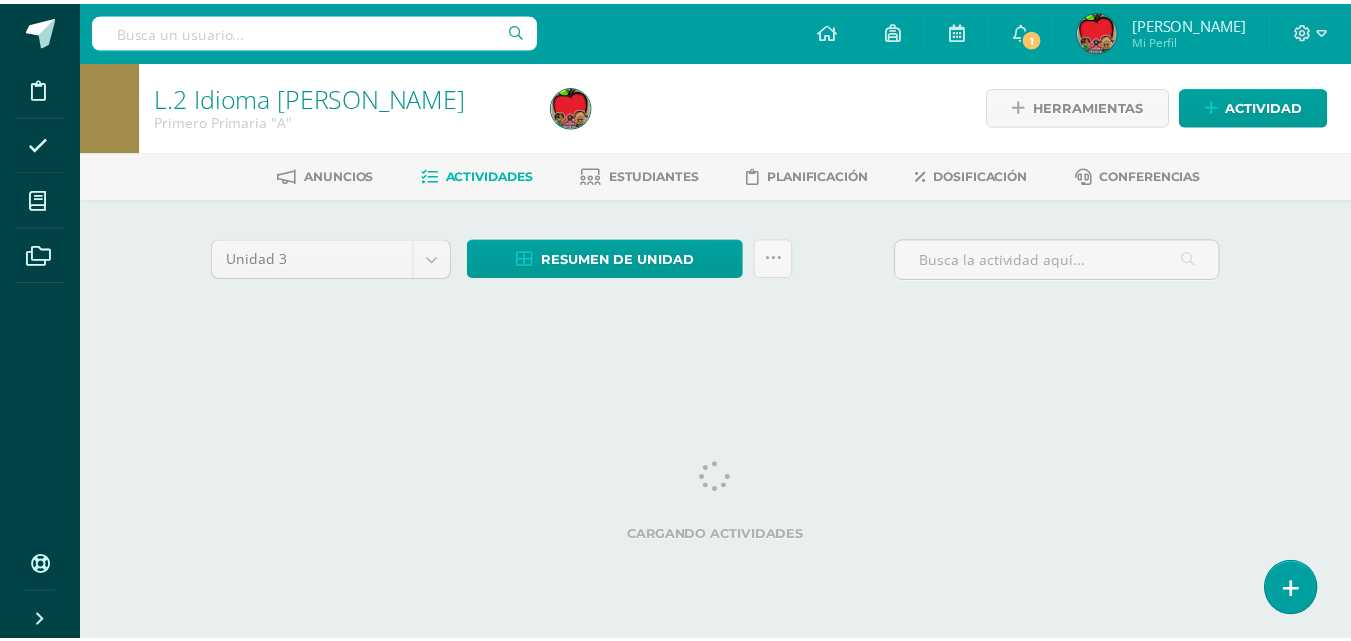scroll, scrollTop: 0, scrollLeft: 0, axis: both 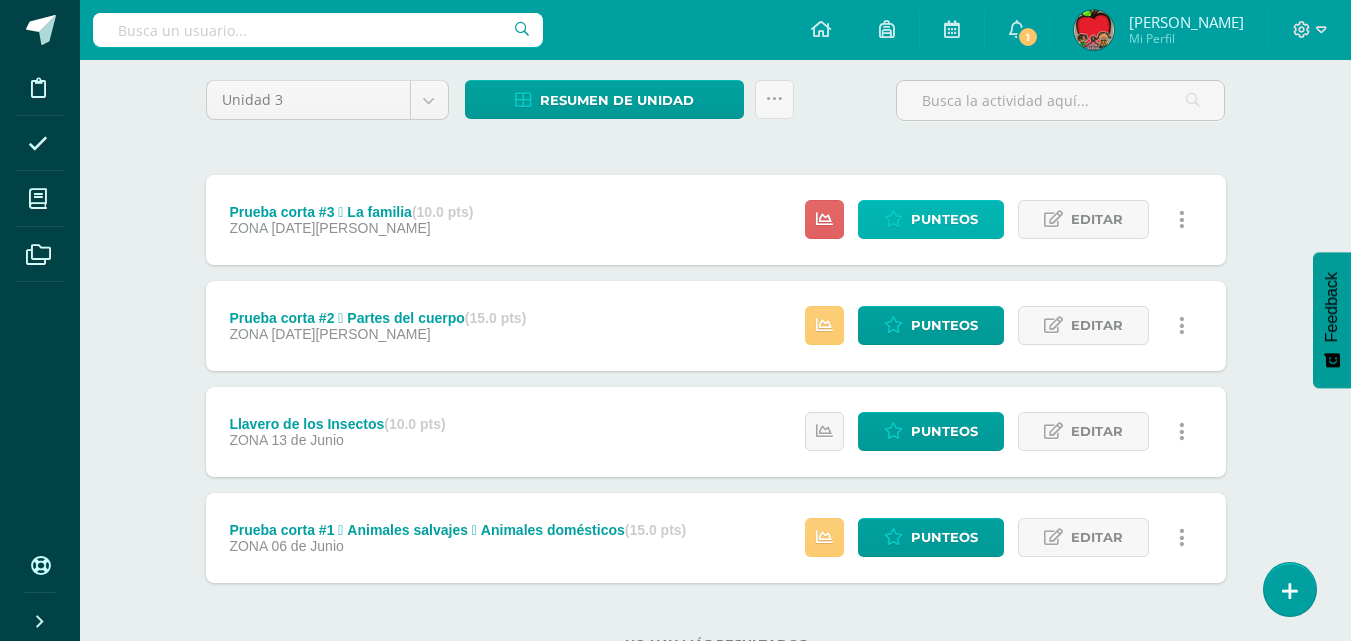 click on "Punteos" at bounding box center [944, 219] 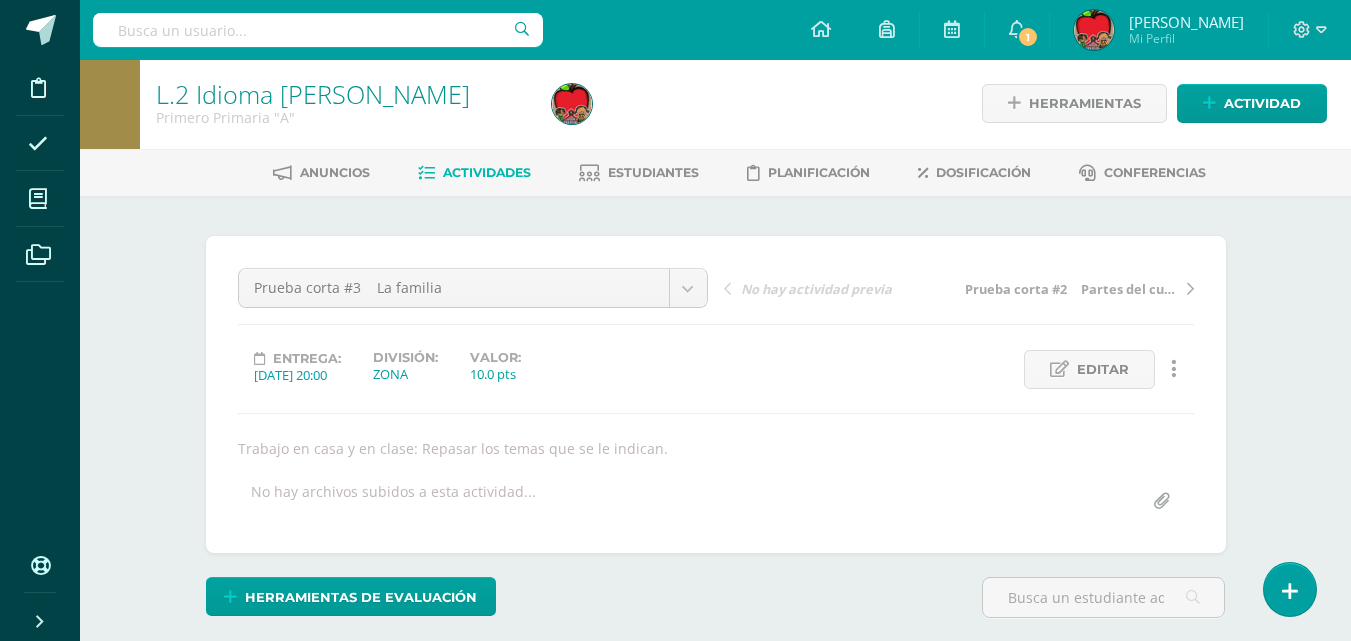 scroll, scrollTop: 3, scrollLeft: 0, axis: vertical 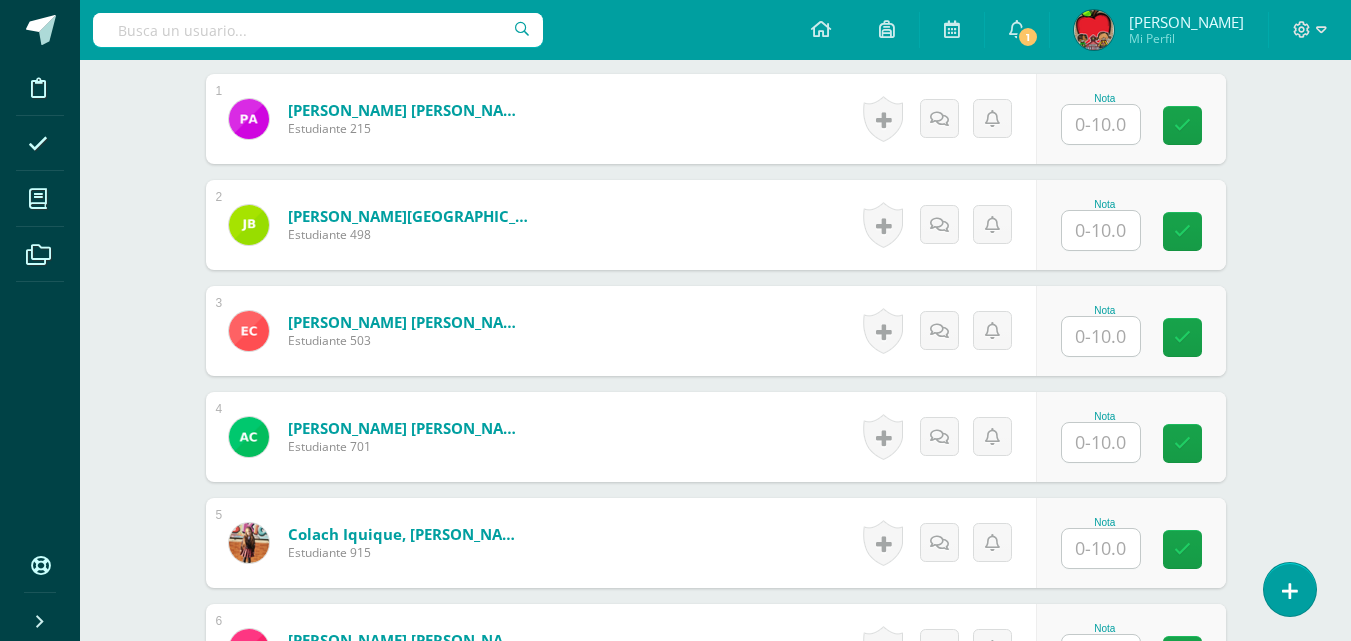 click at bounding box center [1101, 124] 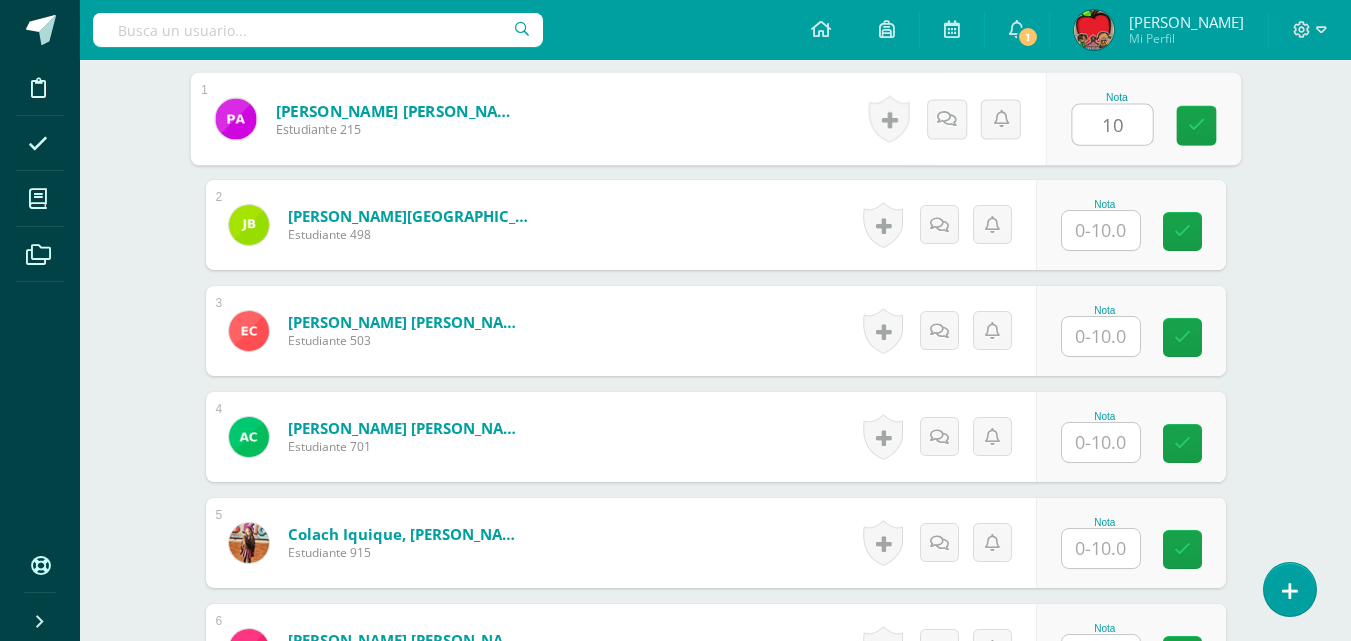 type on "10" 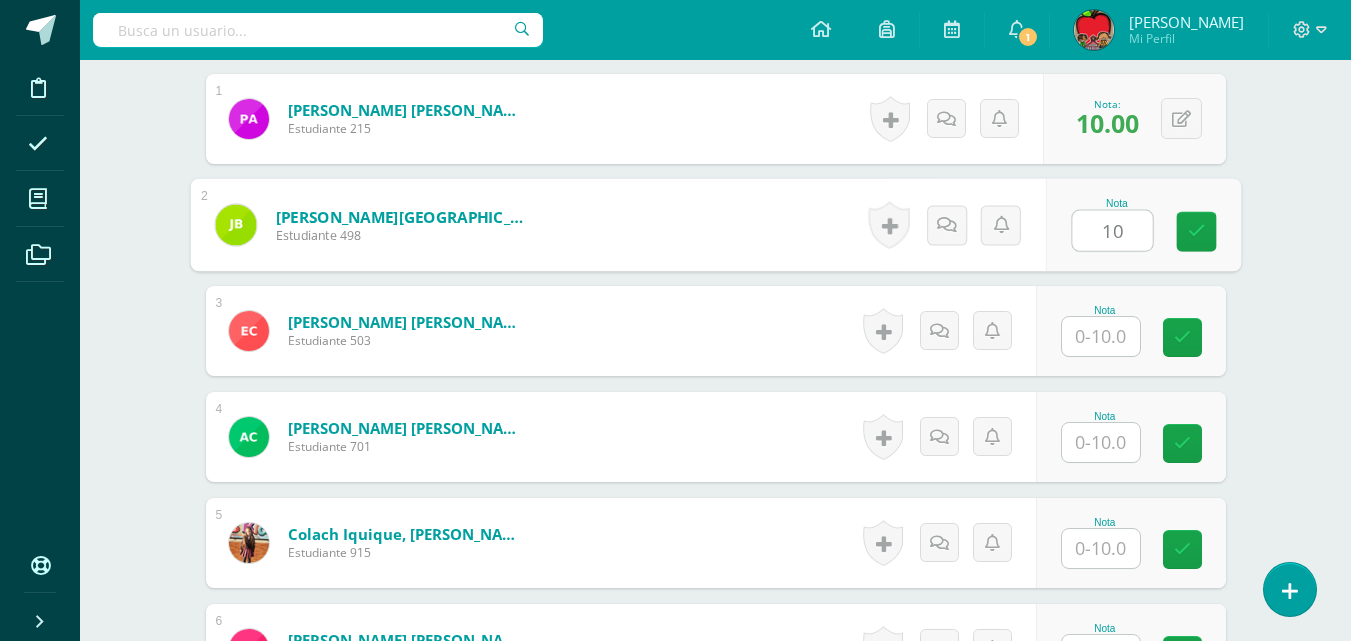 type on "10" 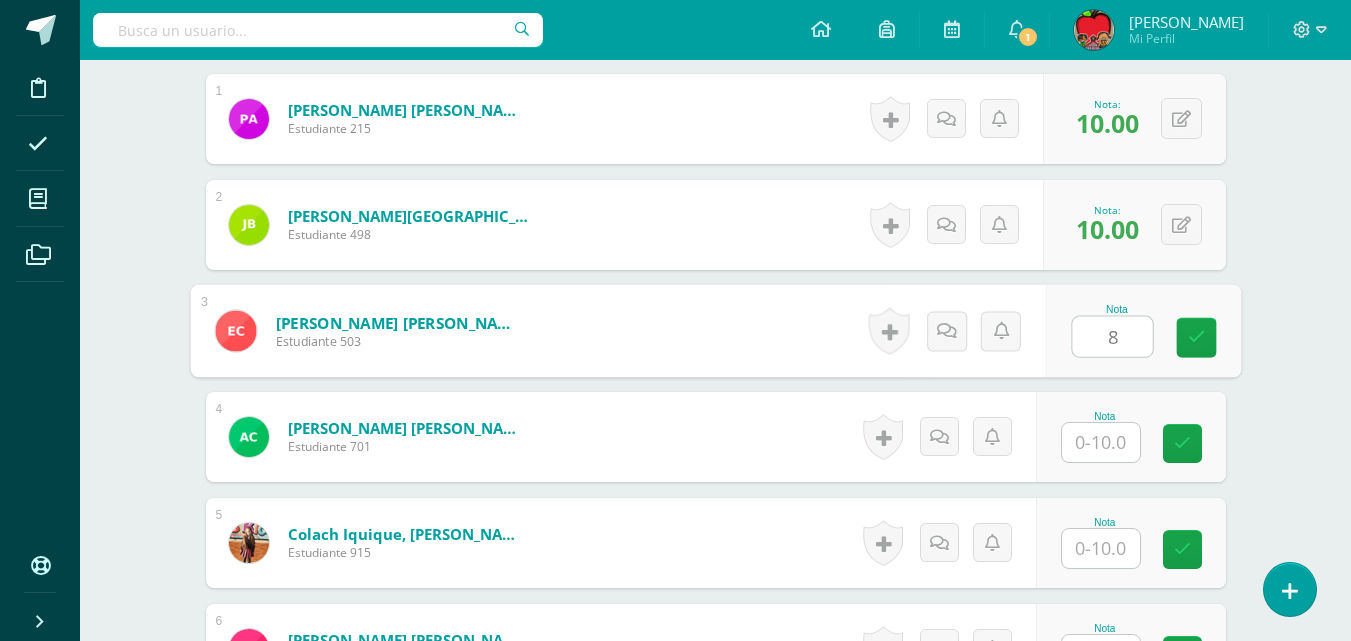 type on "8" 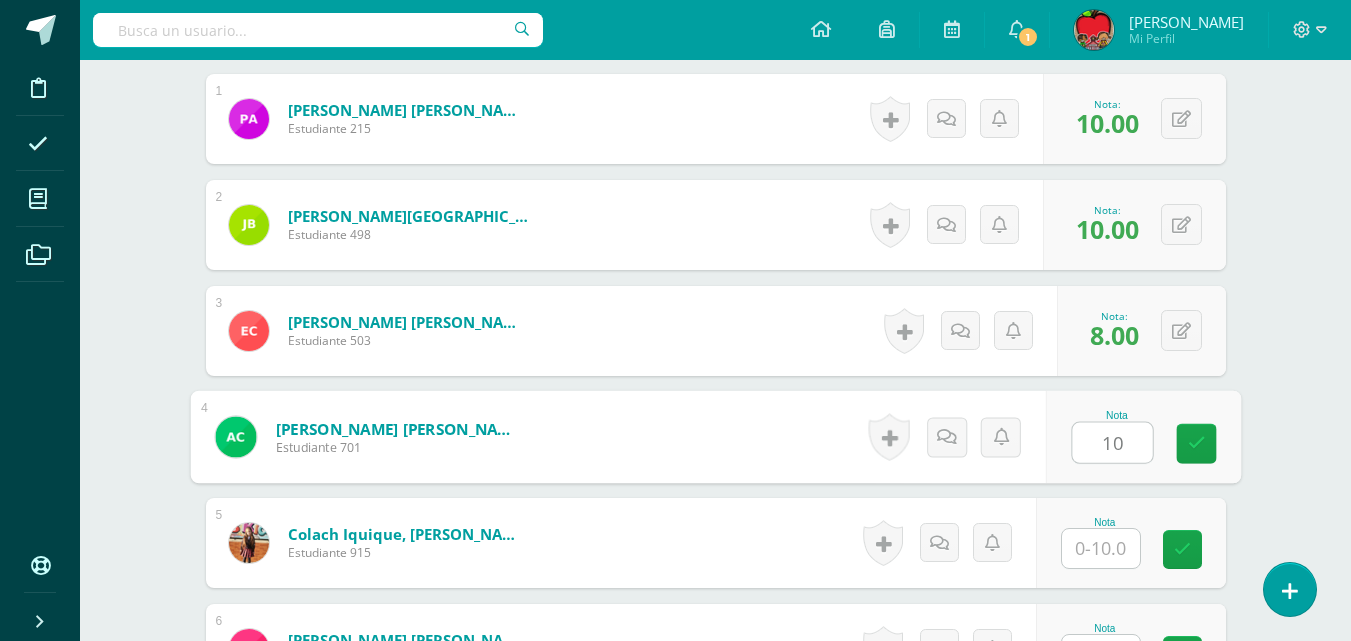 type on "10" 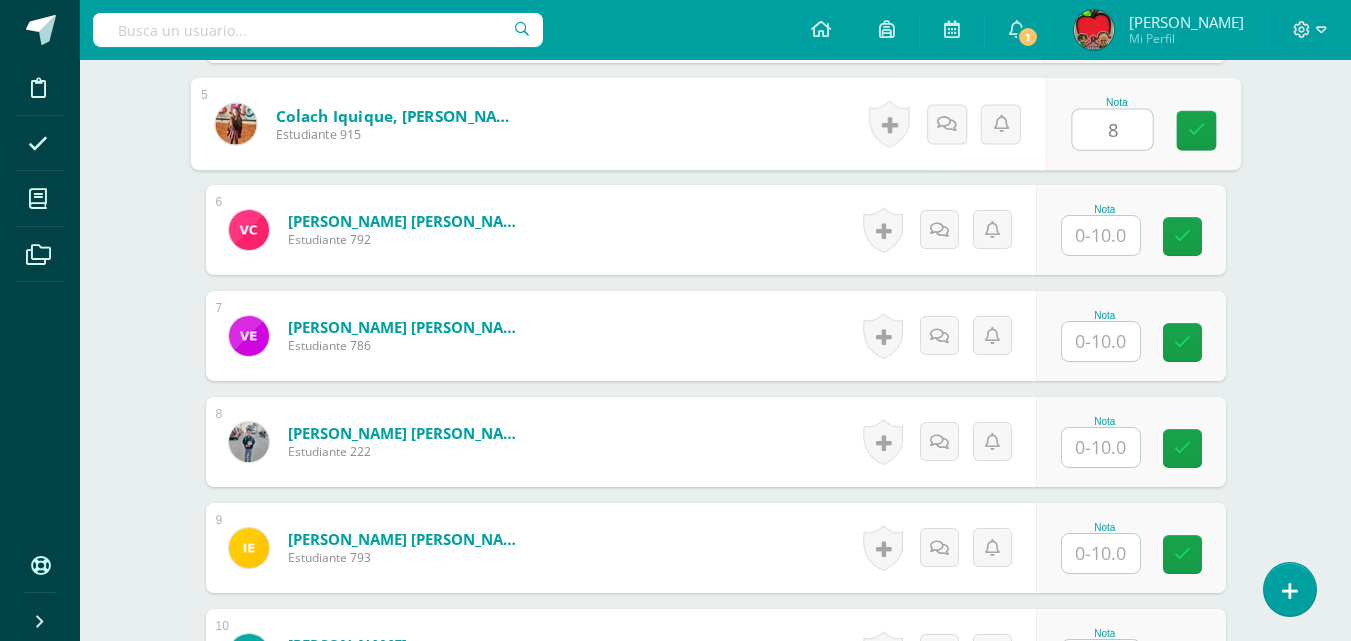 scroll, scrollTop: 1088, scrollLeft: 0, axis: vertical 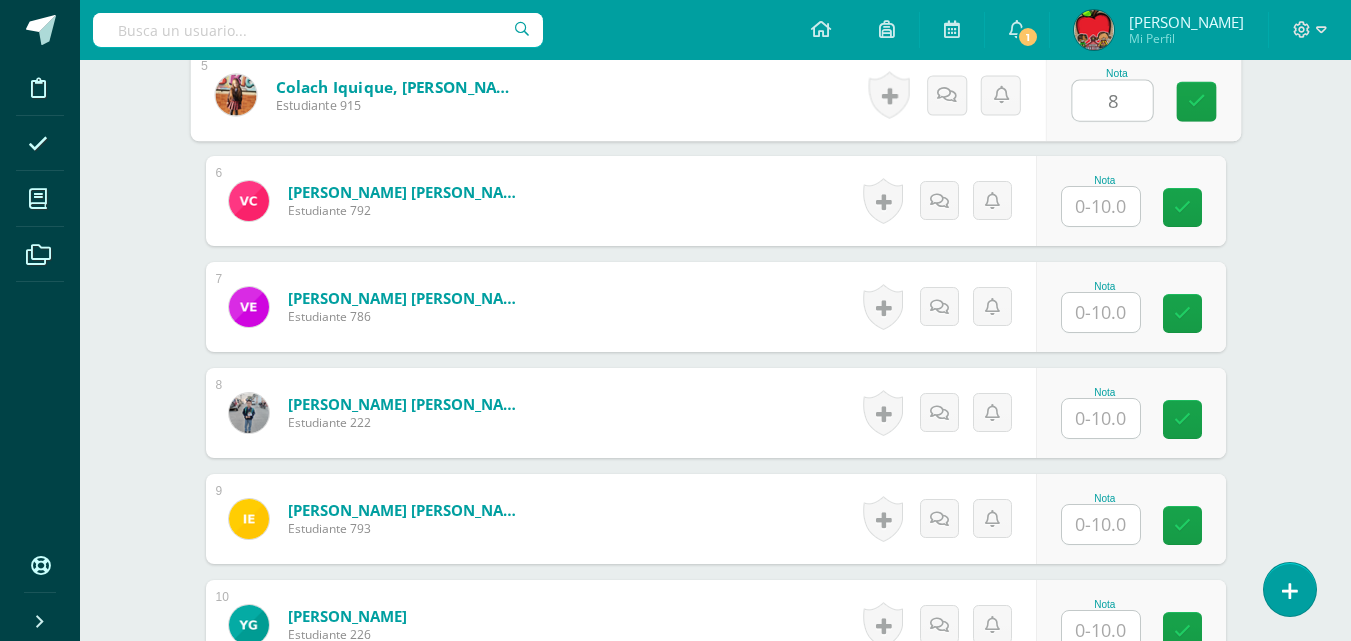 type on "8" 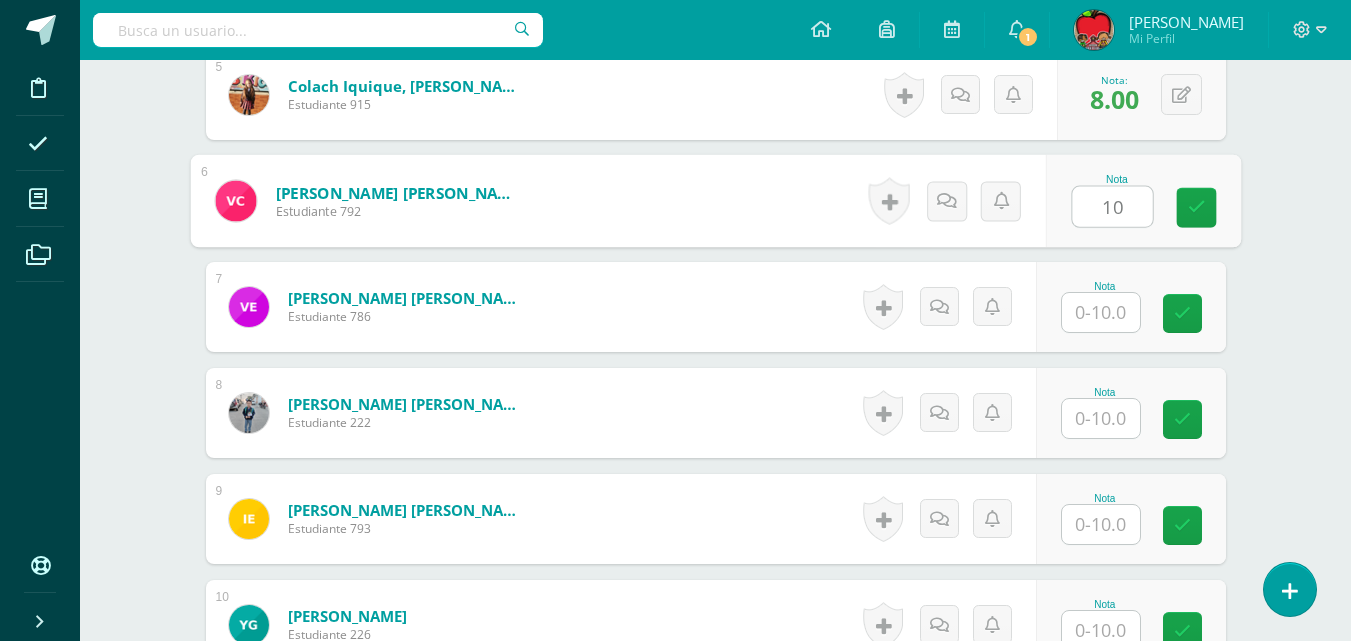type on "10" 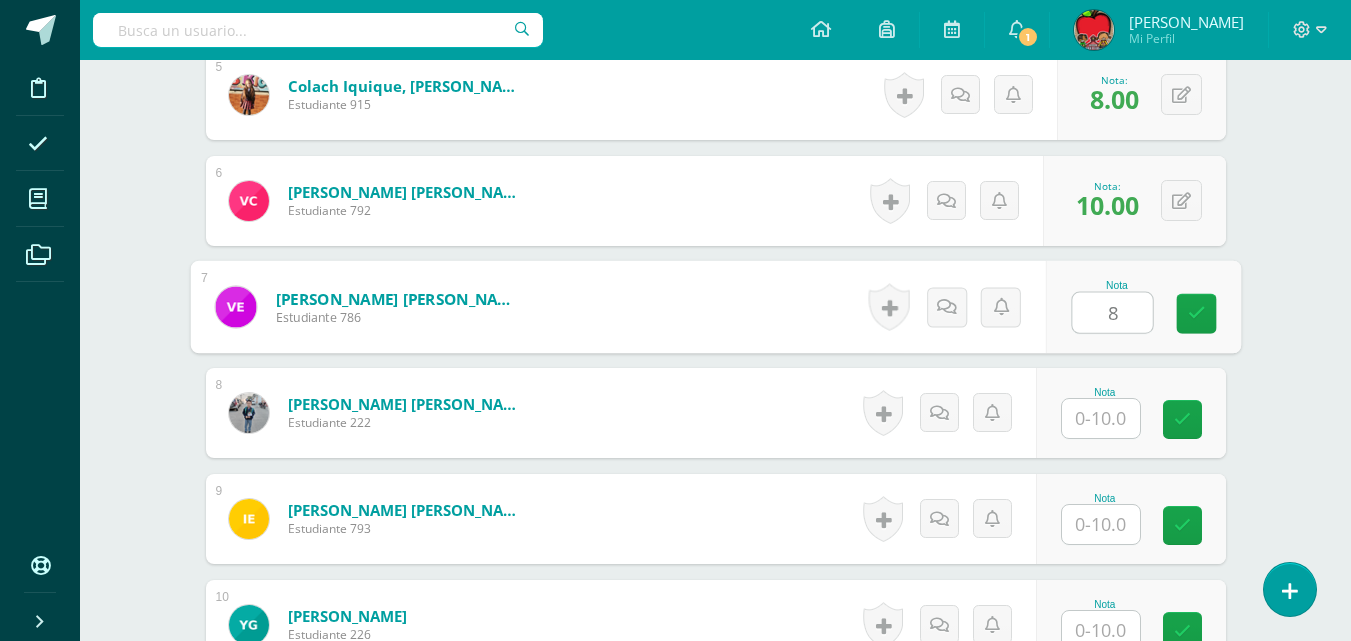 type on "8" 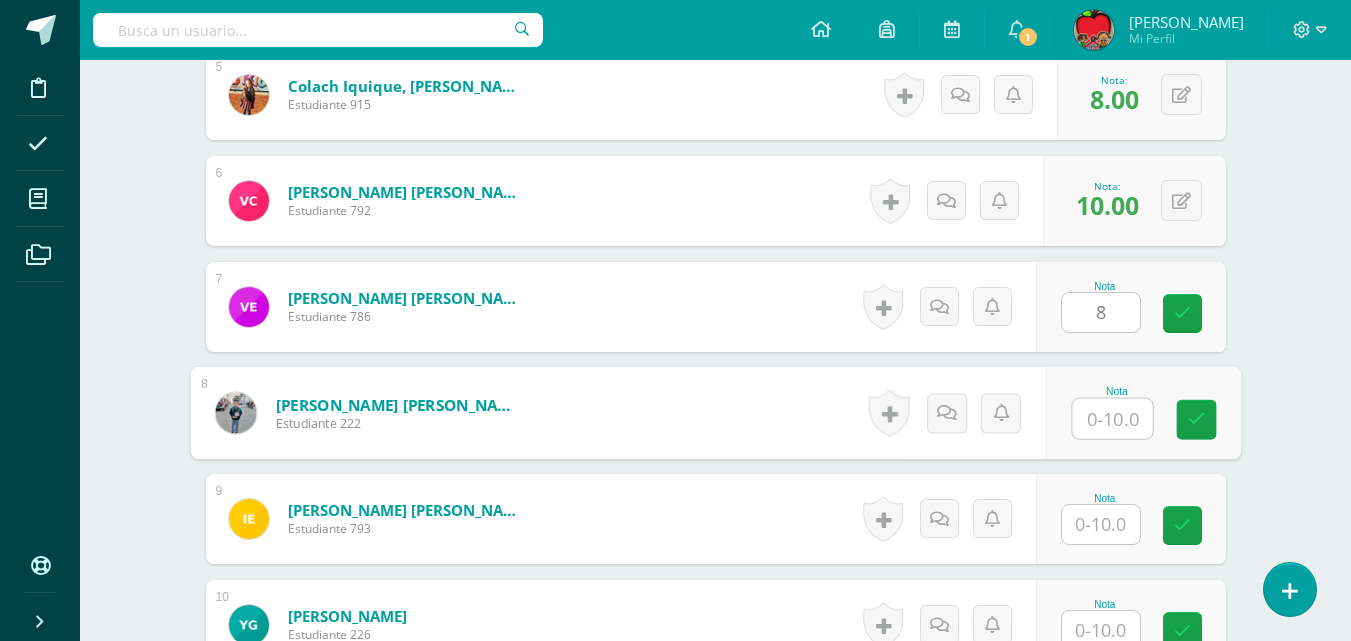 click at bounding box center [1112, 419] 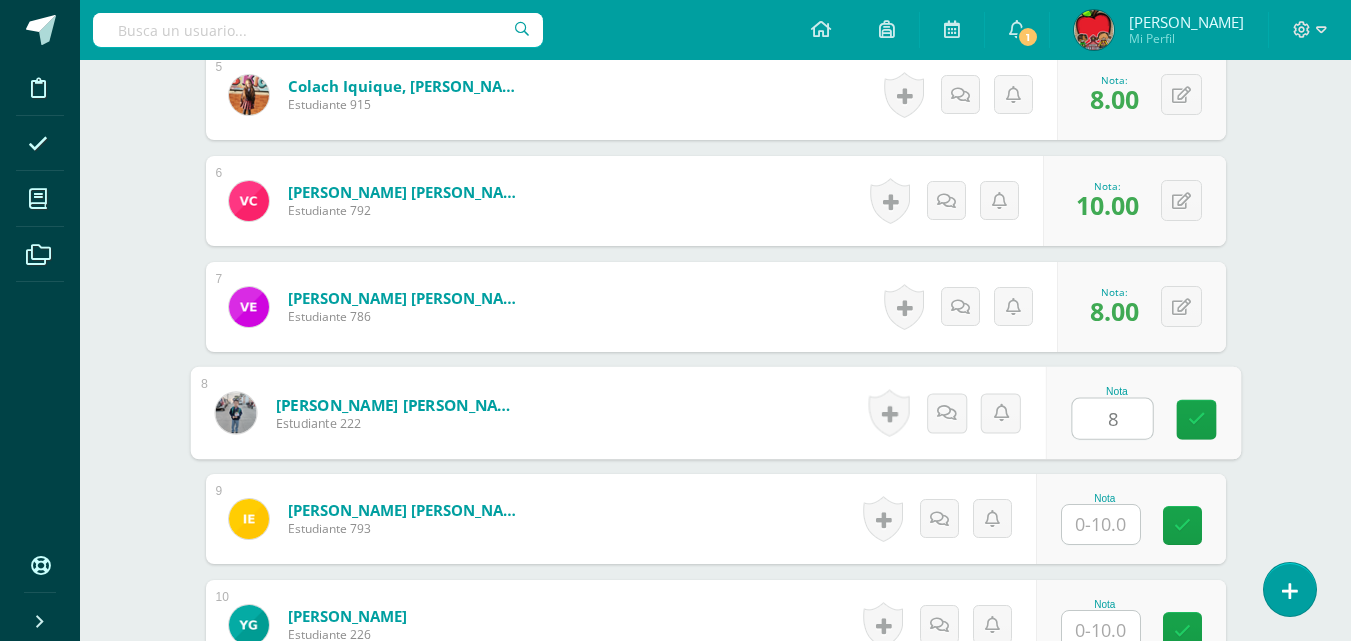 type on "8" 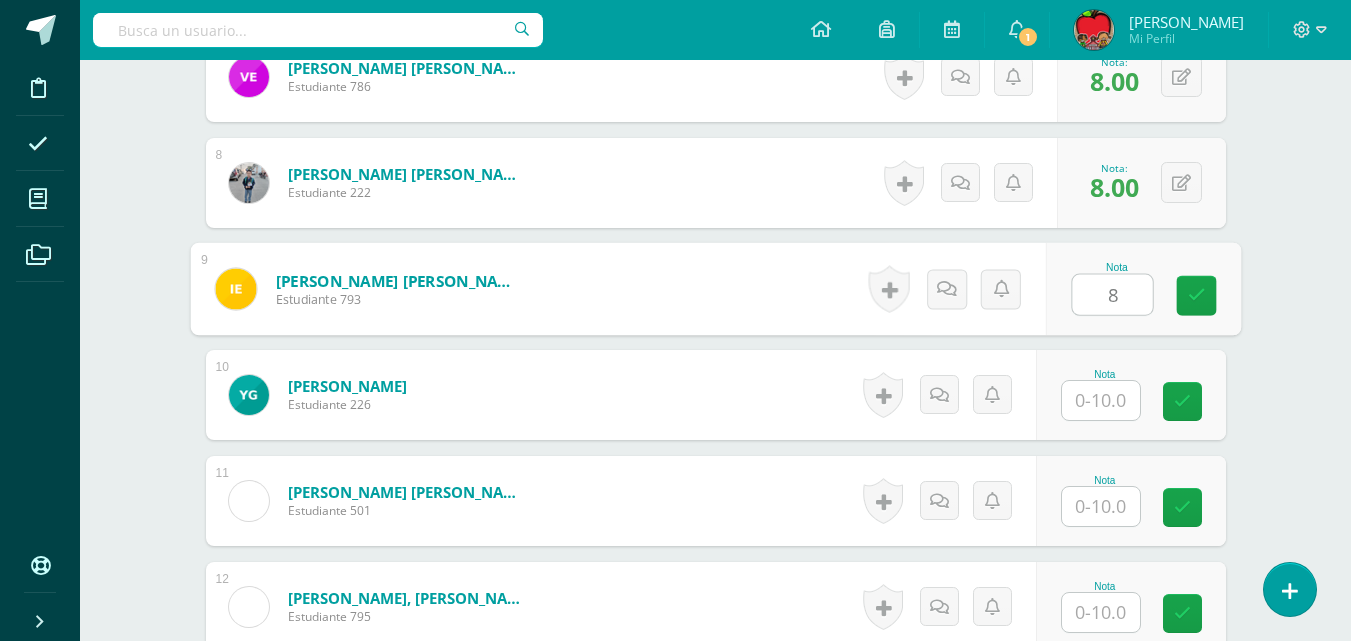 scroll, scrollTop: 1335, scrollLeft: 0, axis: vertical 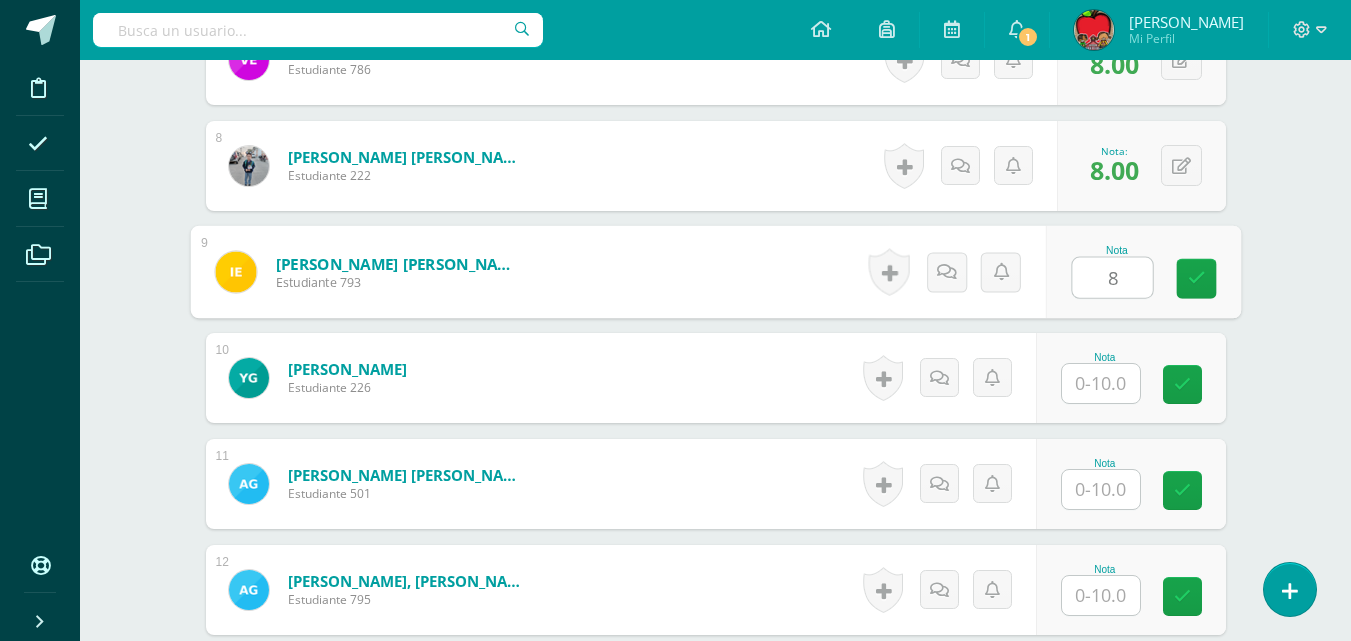 type on "8" 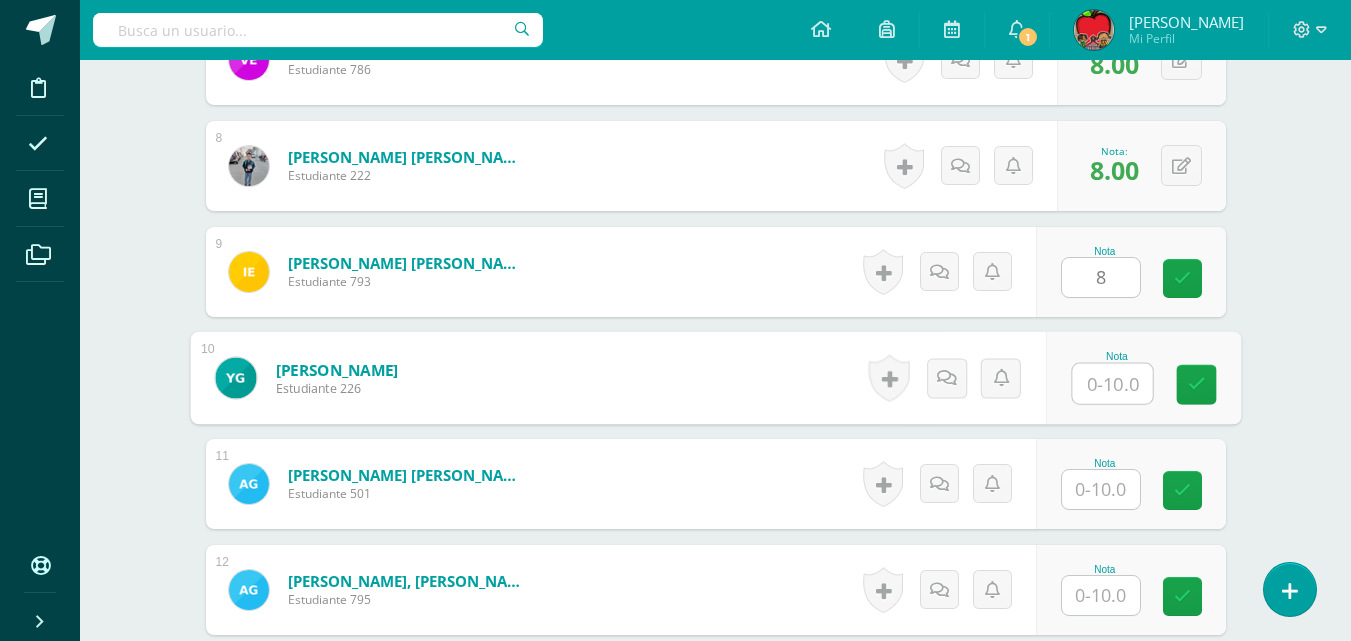 click at bounding box center (1112, 384) 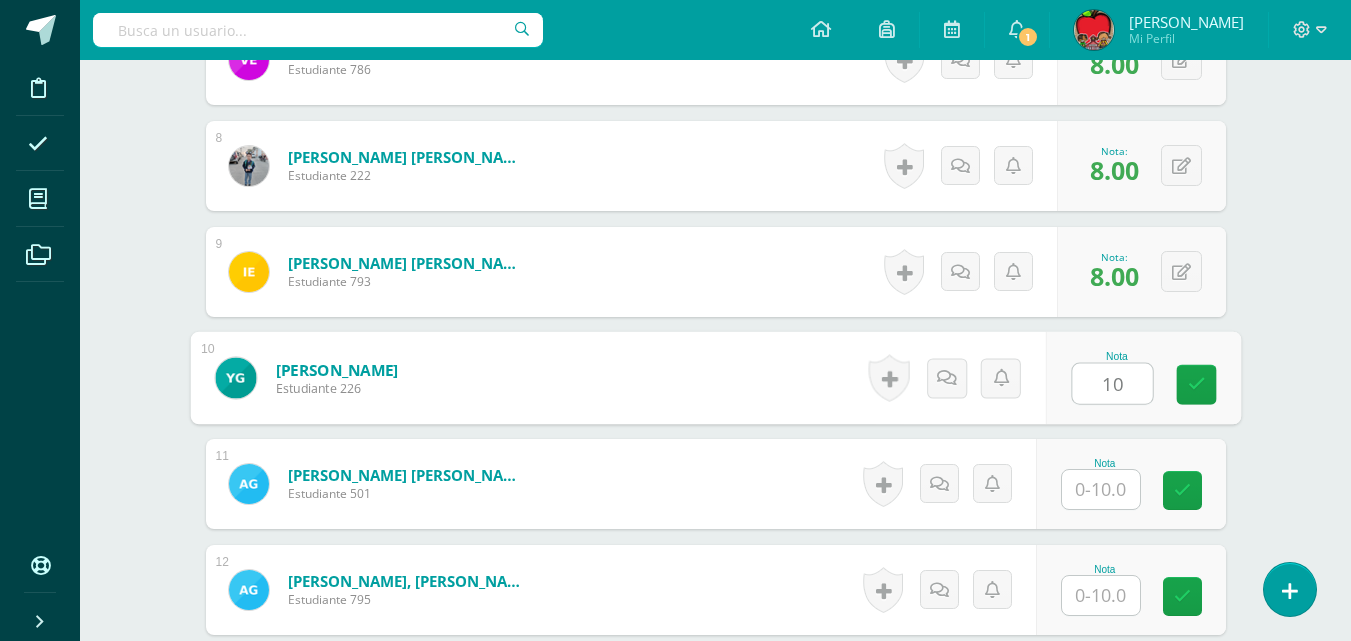 type on "10" 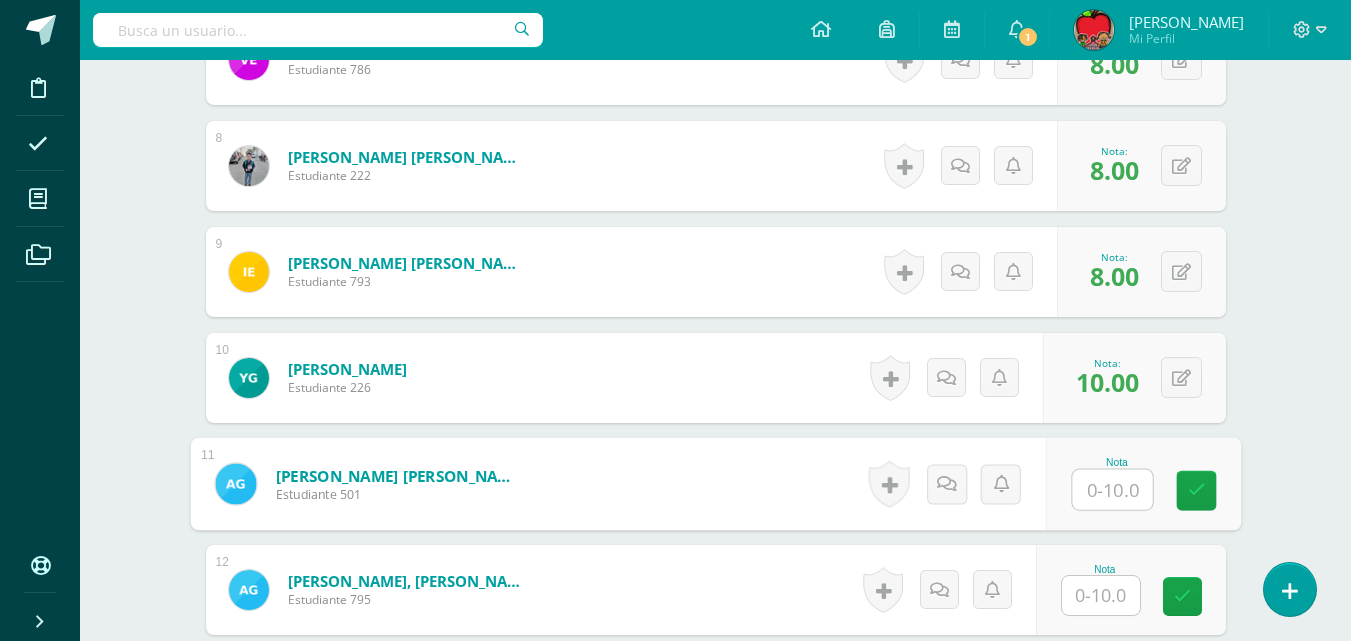 type on "0" 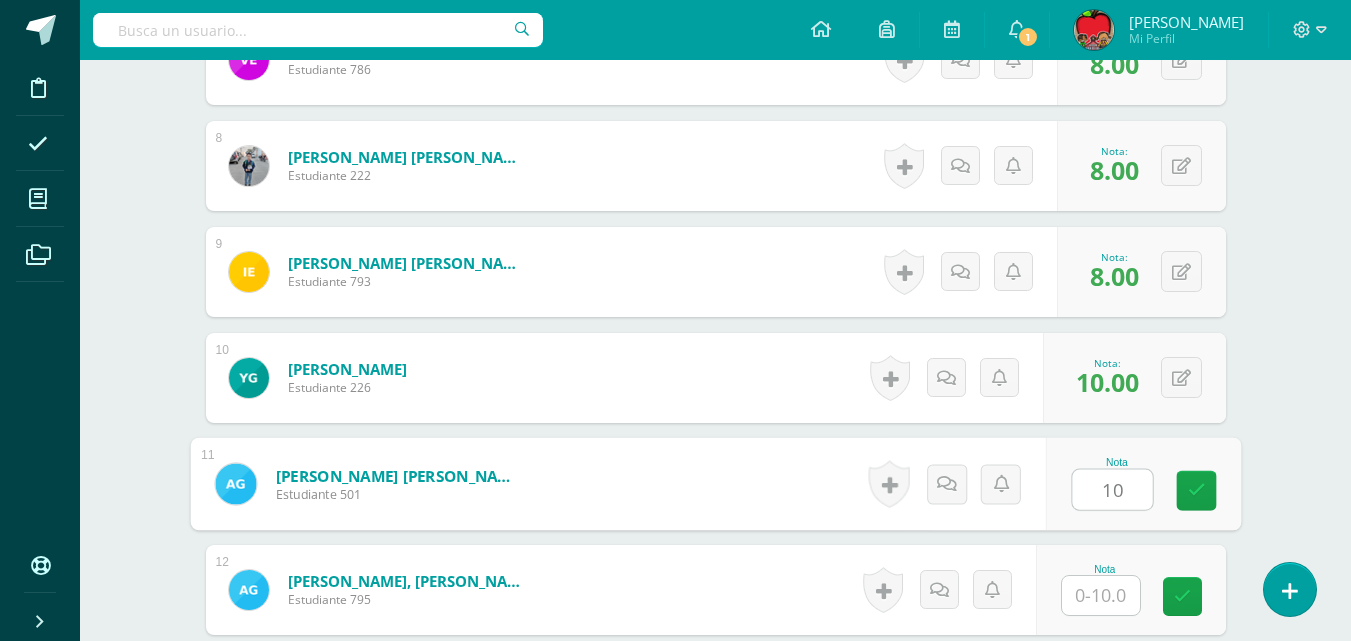 type on "10" 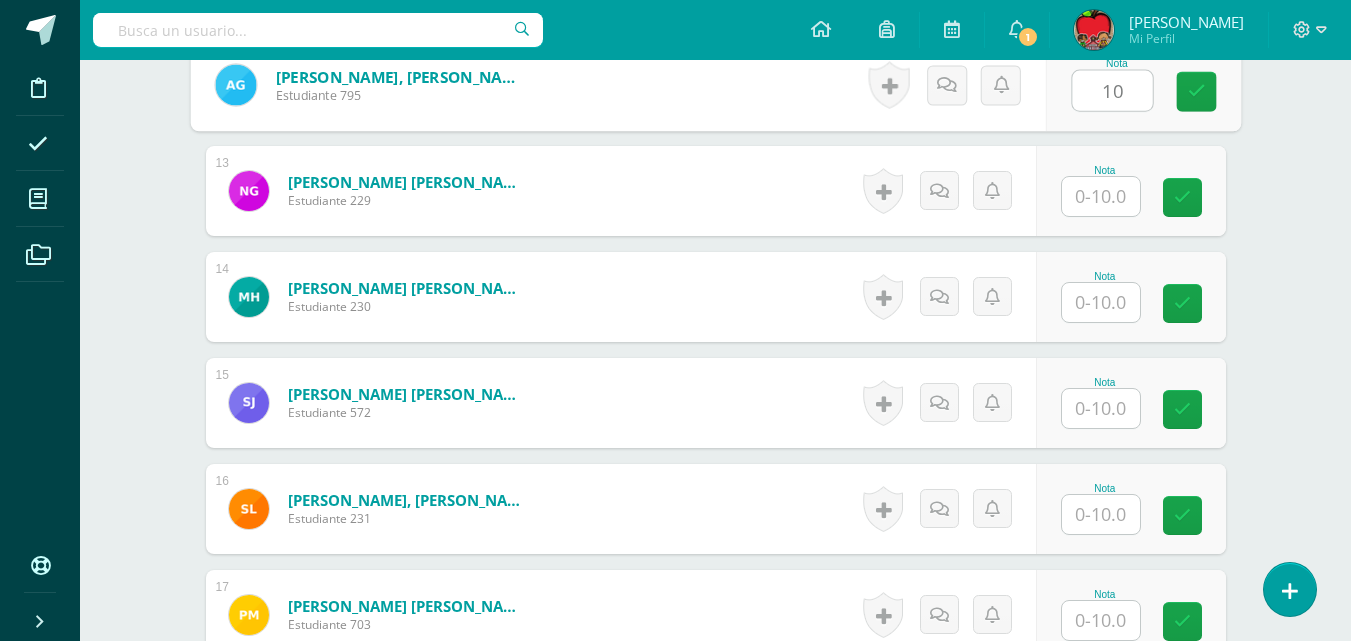 scroll, scrollTop: 1846, scrollLeft: 0, axis: vertical 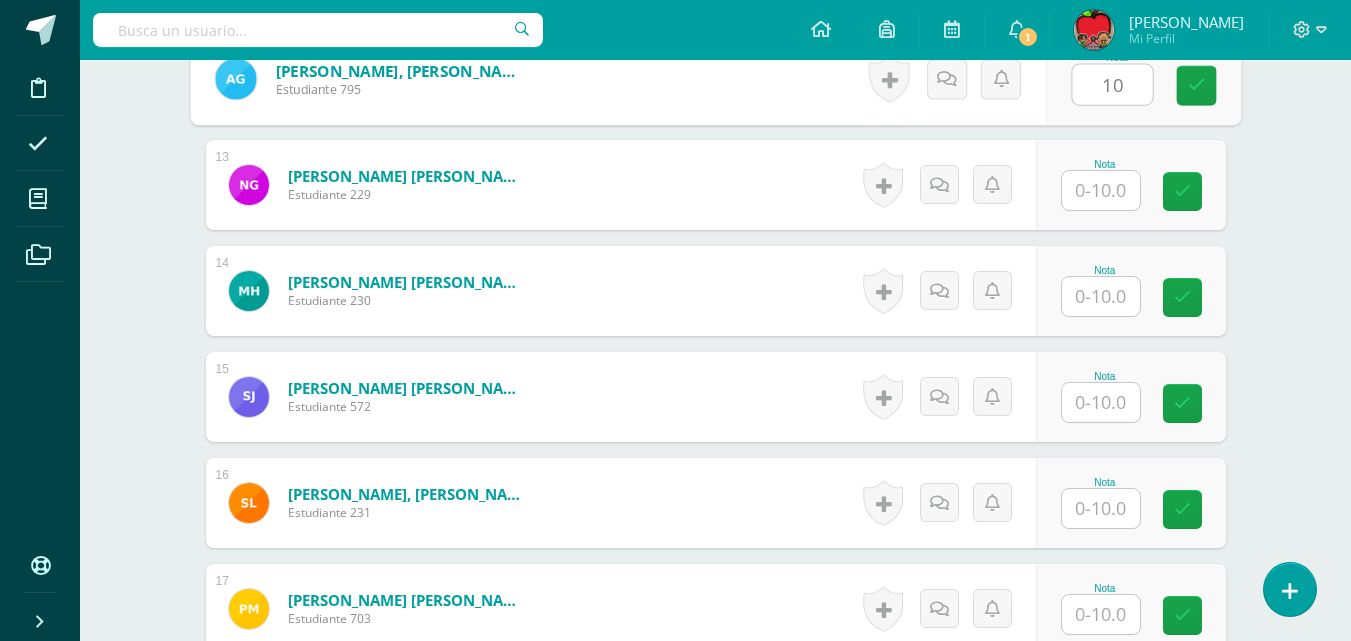 type on "10" 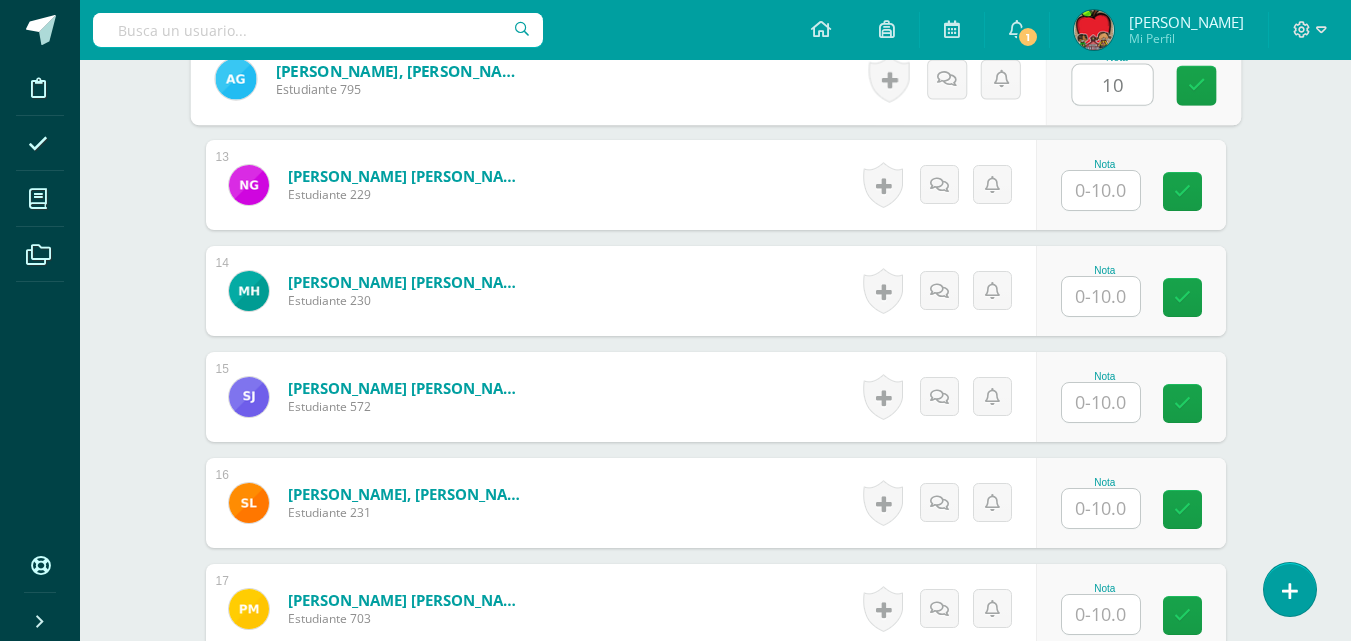 click at bounding box center [1101, 190] 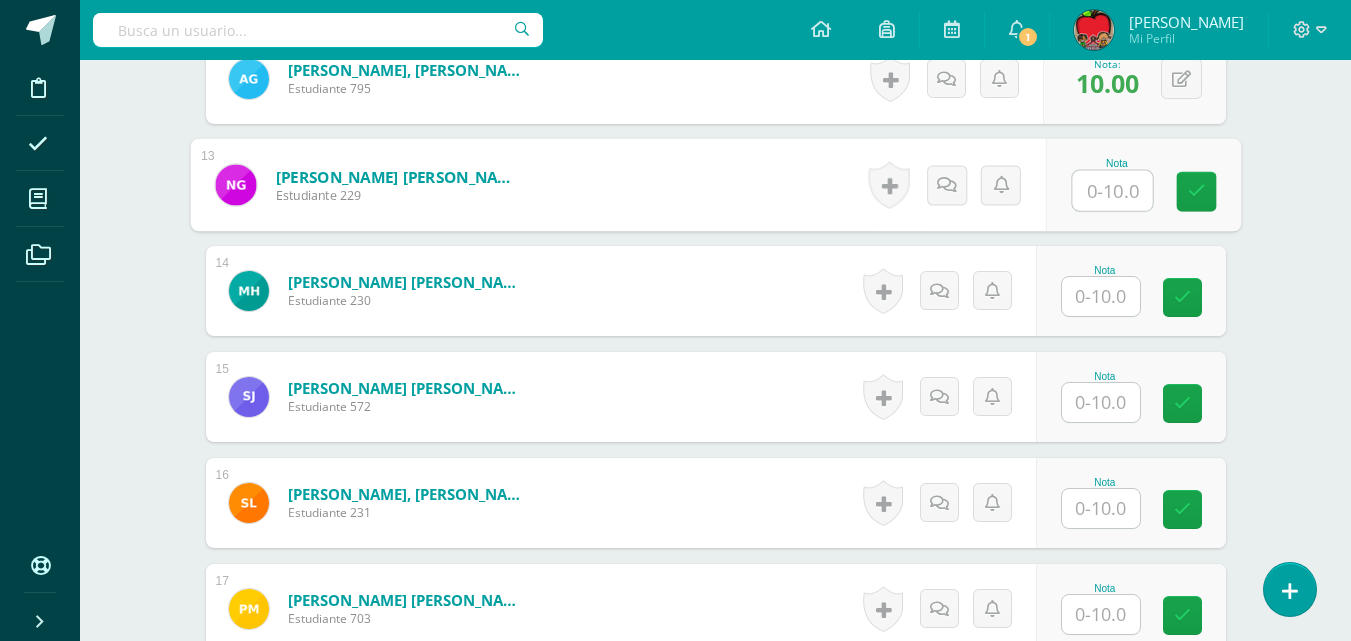 click at bounding box center (1101, 296) 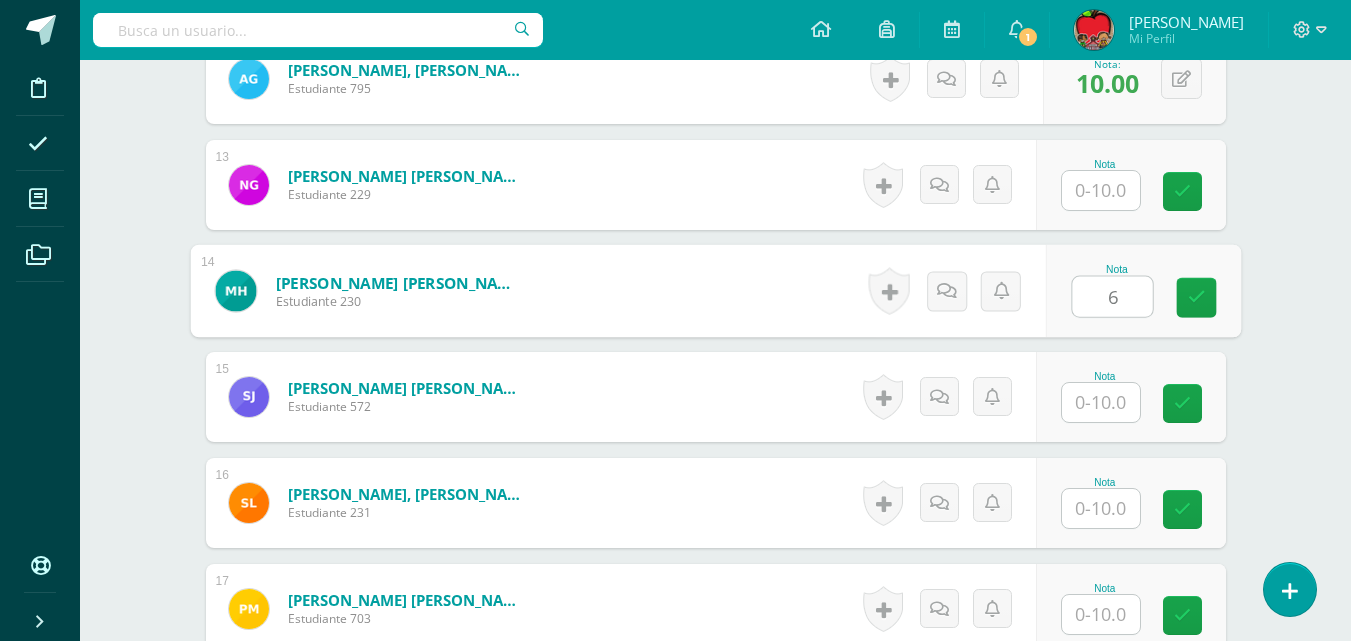 type on "6" 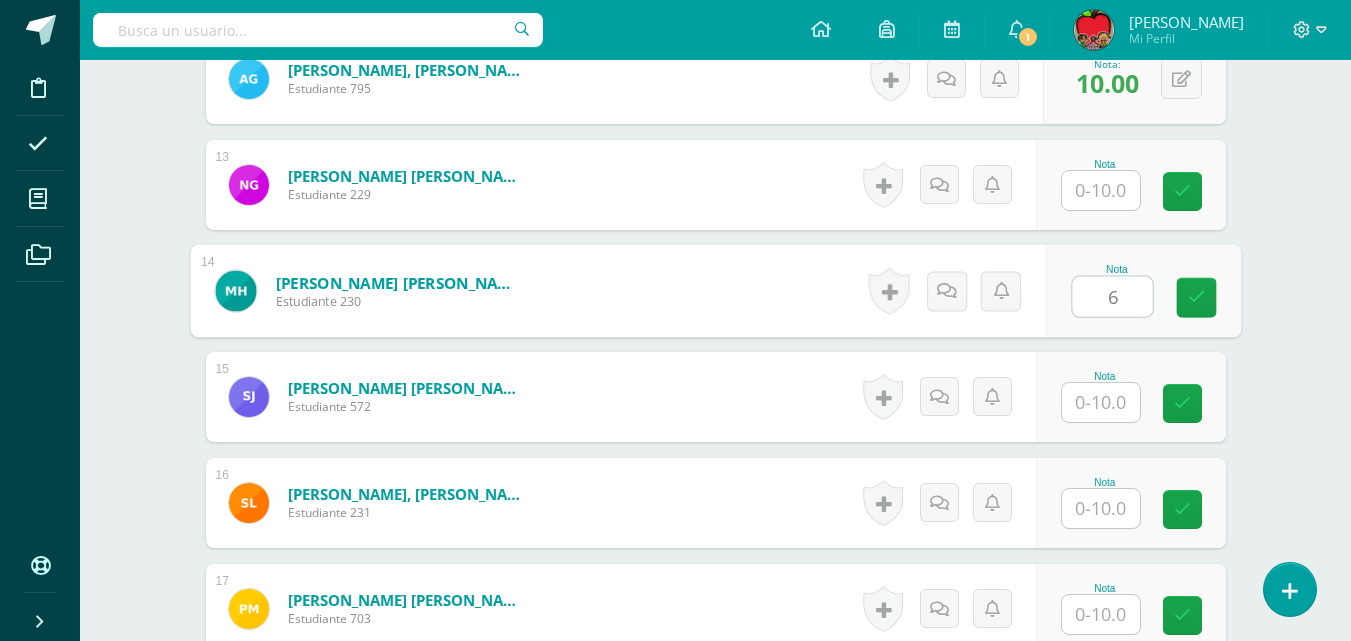 click at bounding box center (1101, 402) 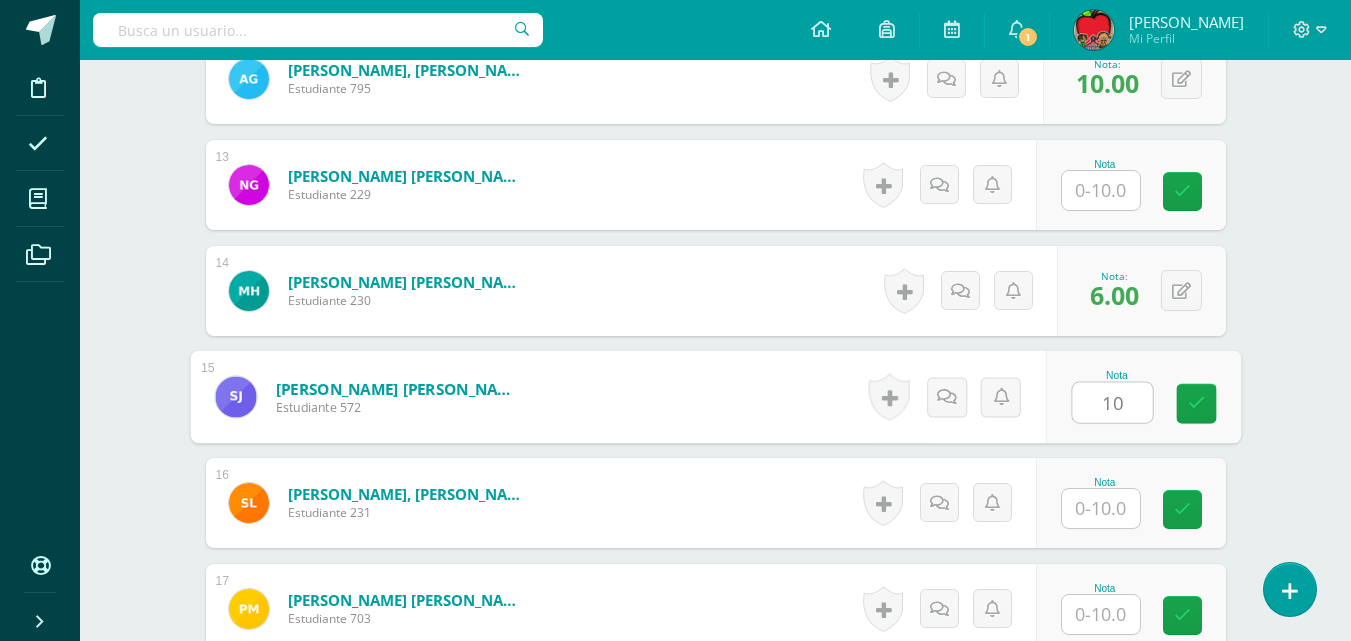 type on "10" 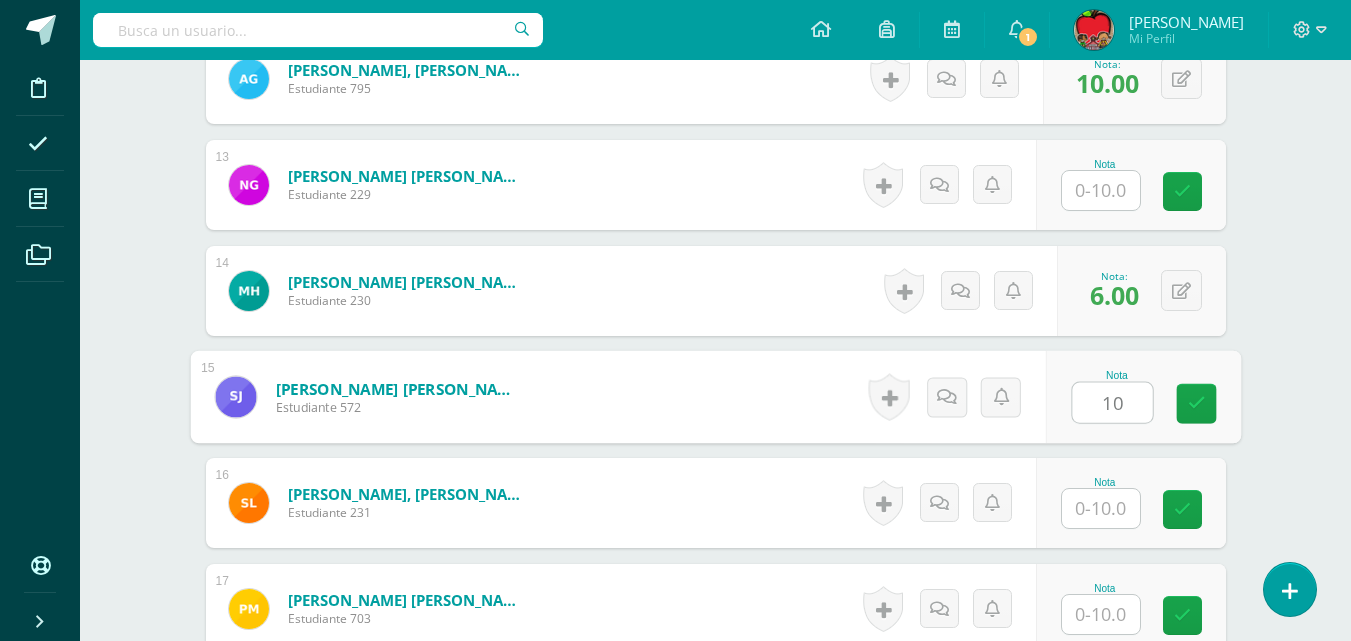 click at bounding box center [1101, 508] 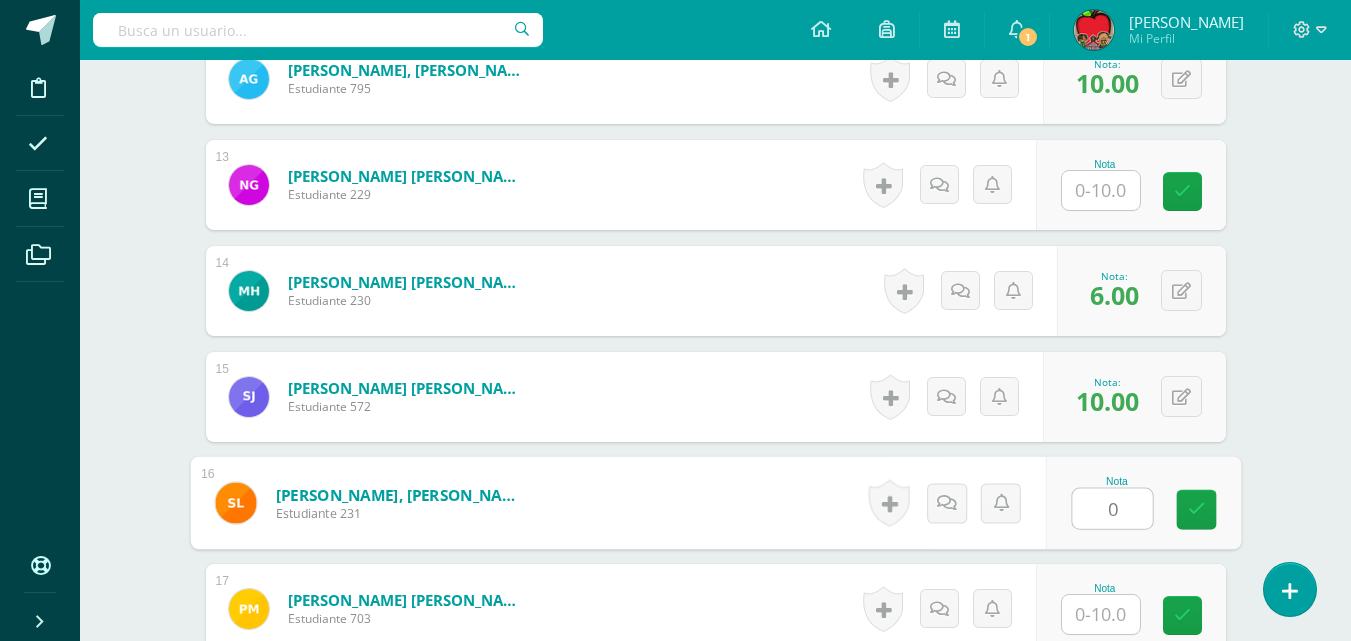 type on "0" 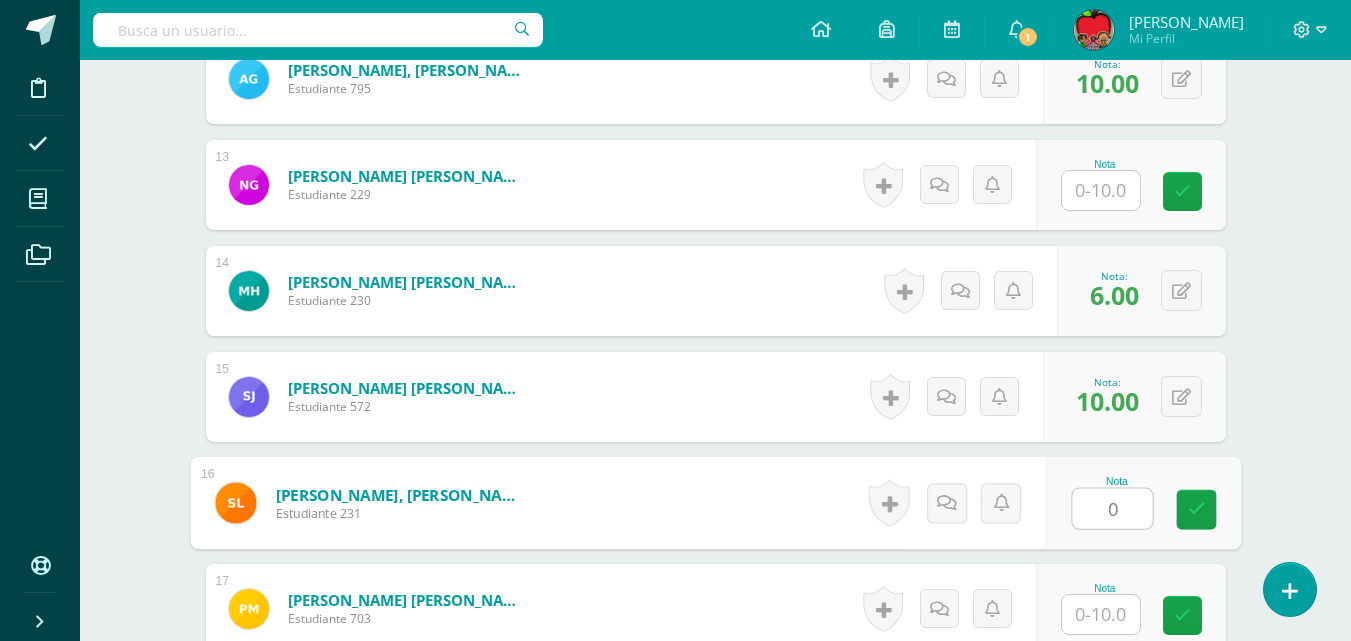 click at bounding box center (1101, 614) 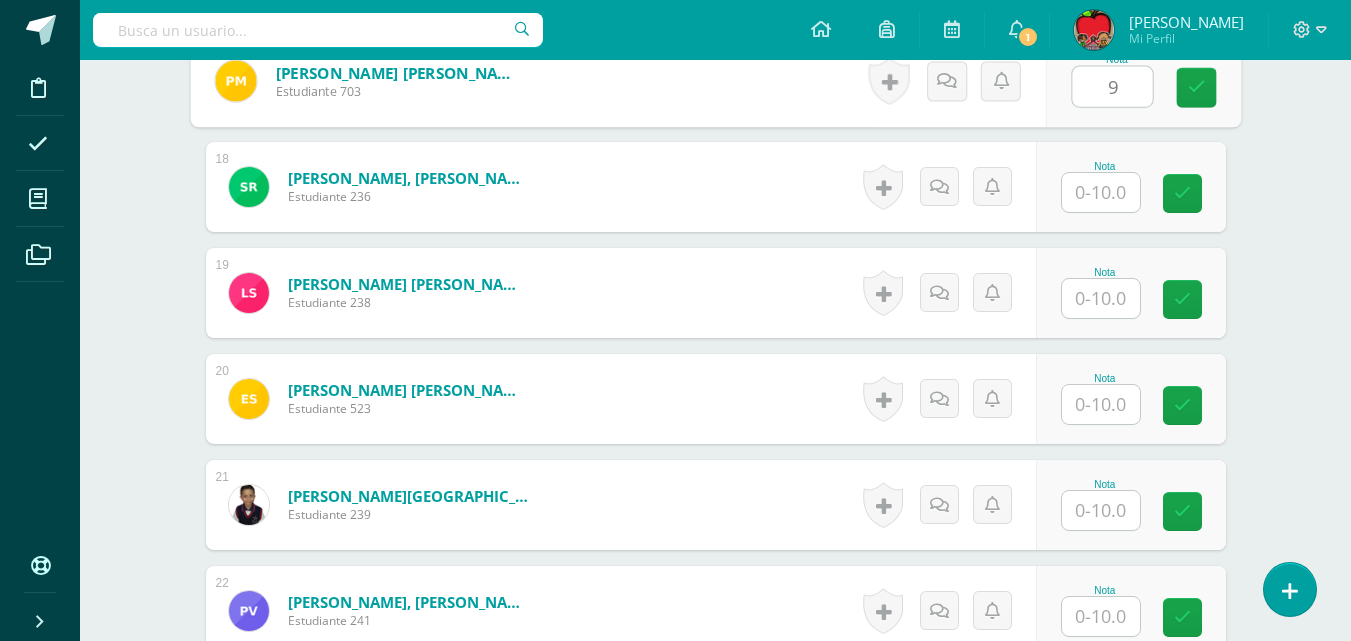 scroll, scrollTop: 2380, scrollLeft: 0, axis: vertical 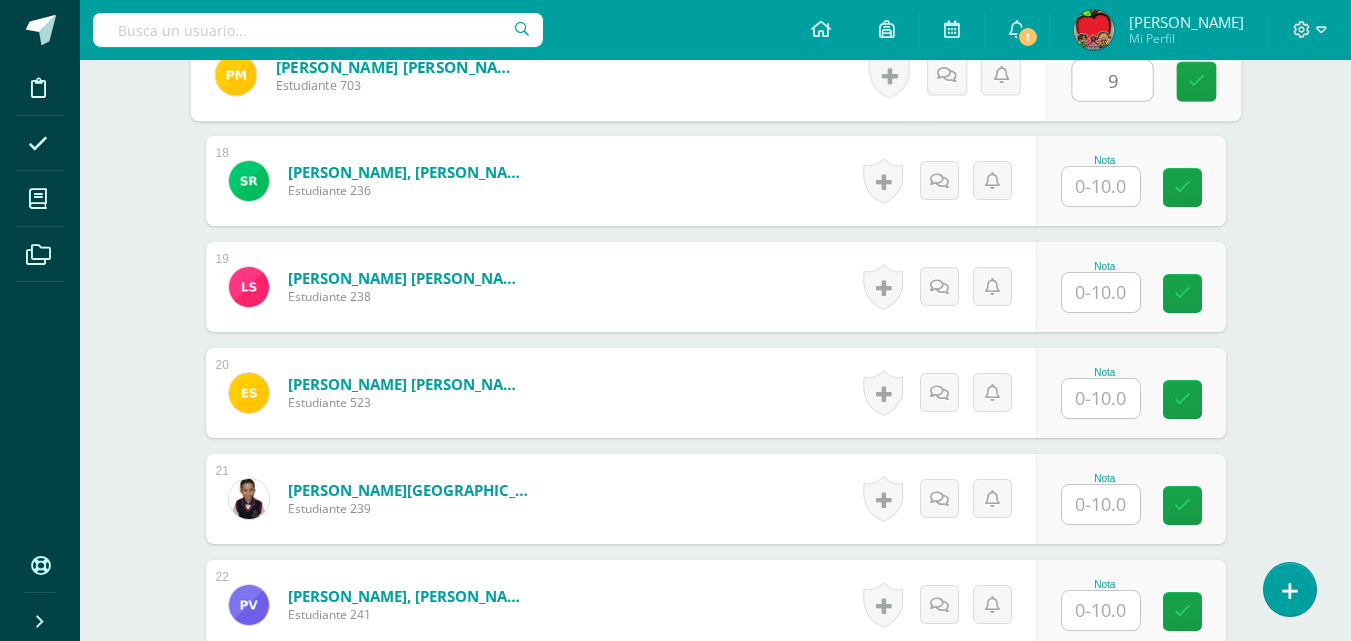type on "9" 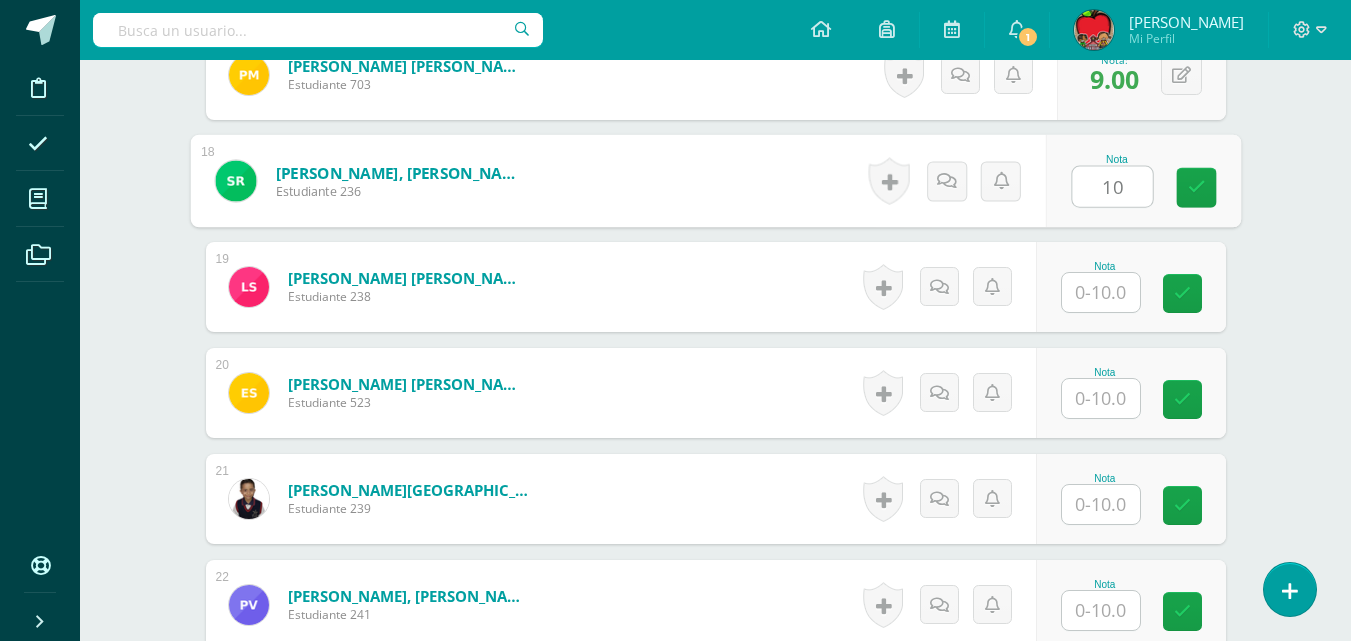 type on "10" 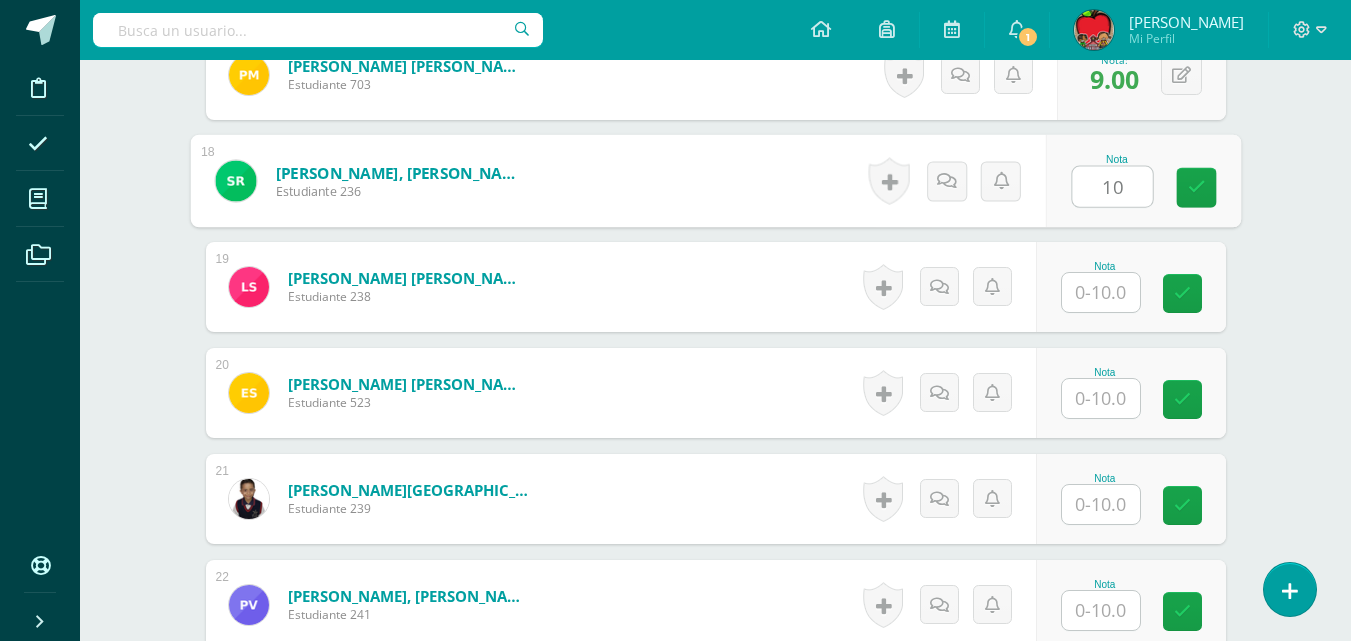 click at bounding box center (1101, 292) 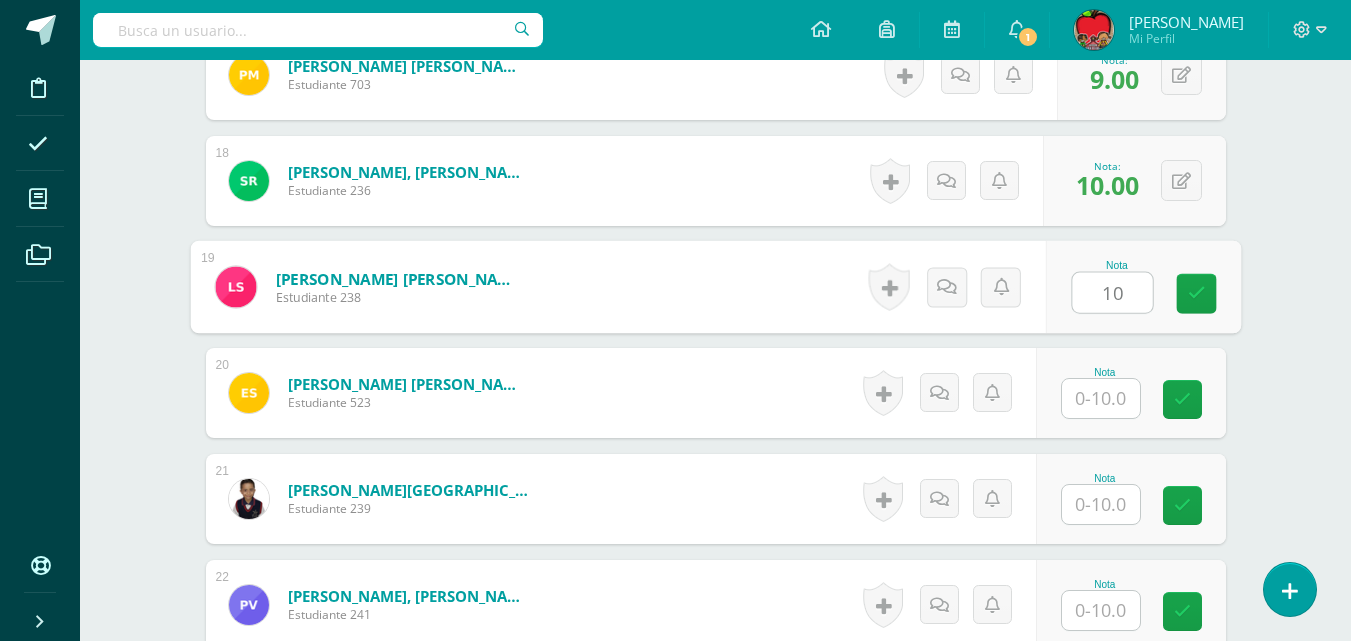 type on "10" 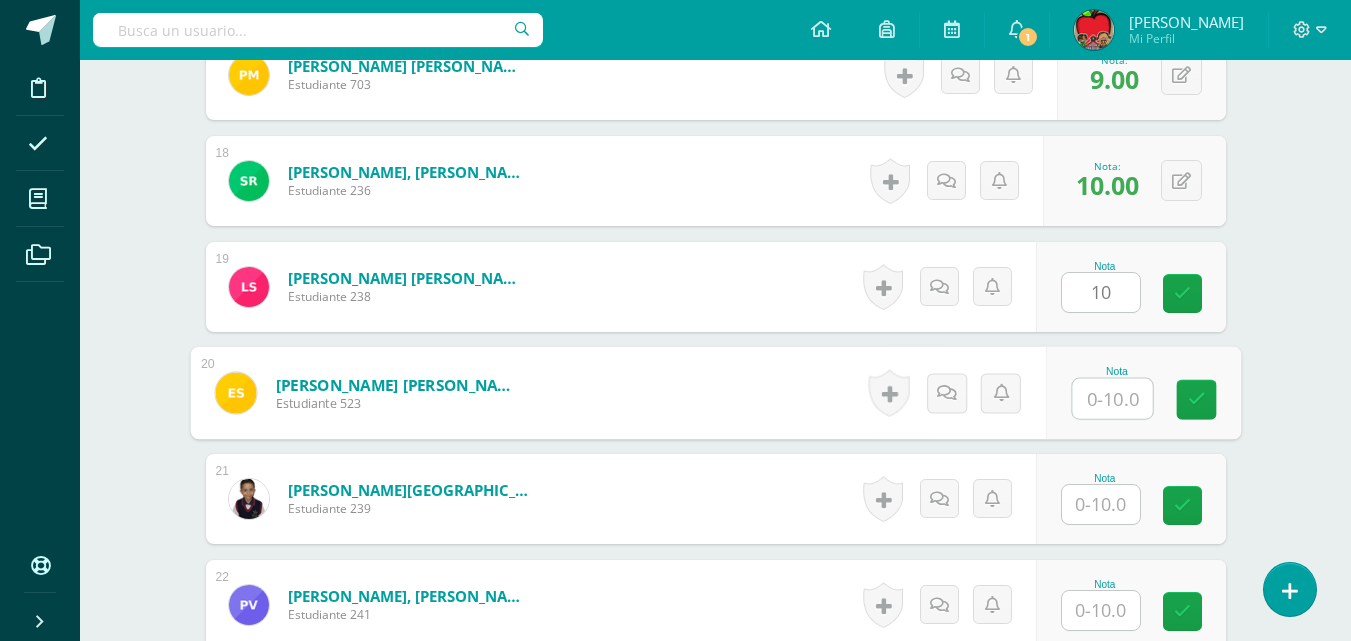 click at bounding box center (1112, 399) 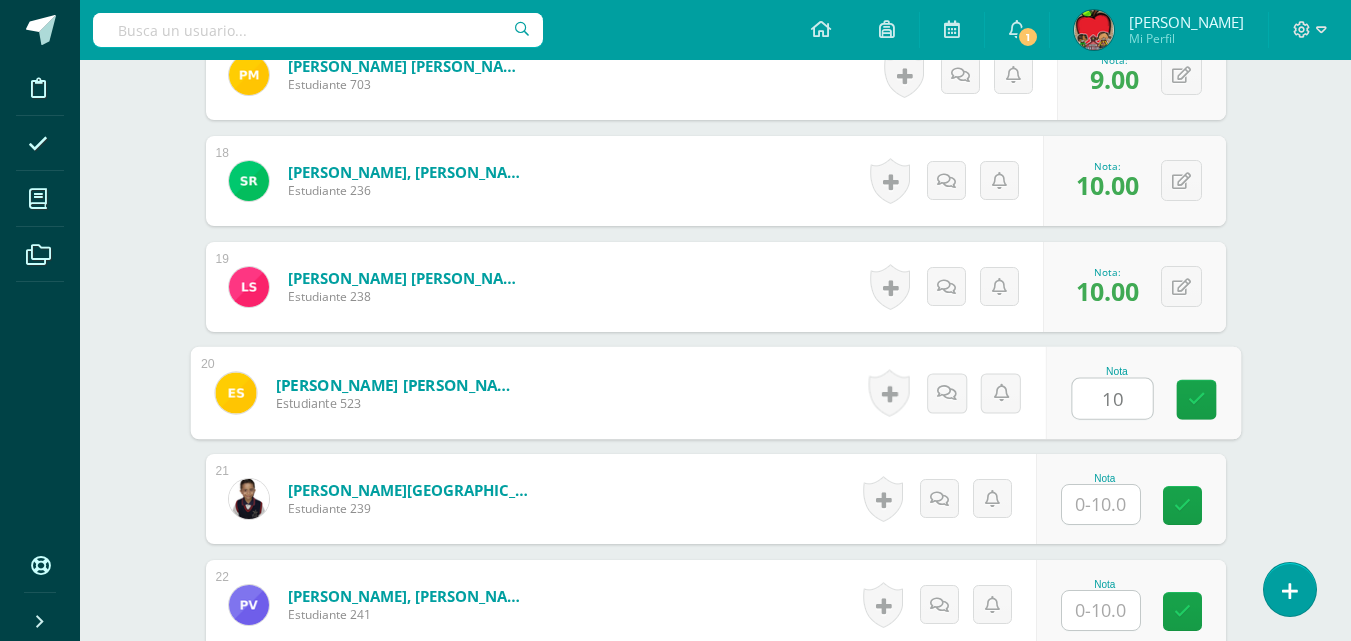 type on "10" 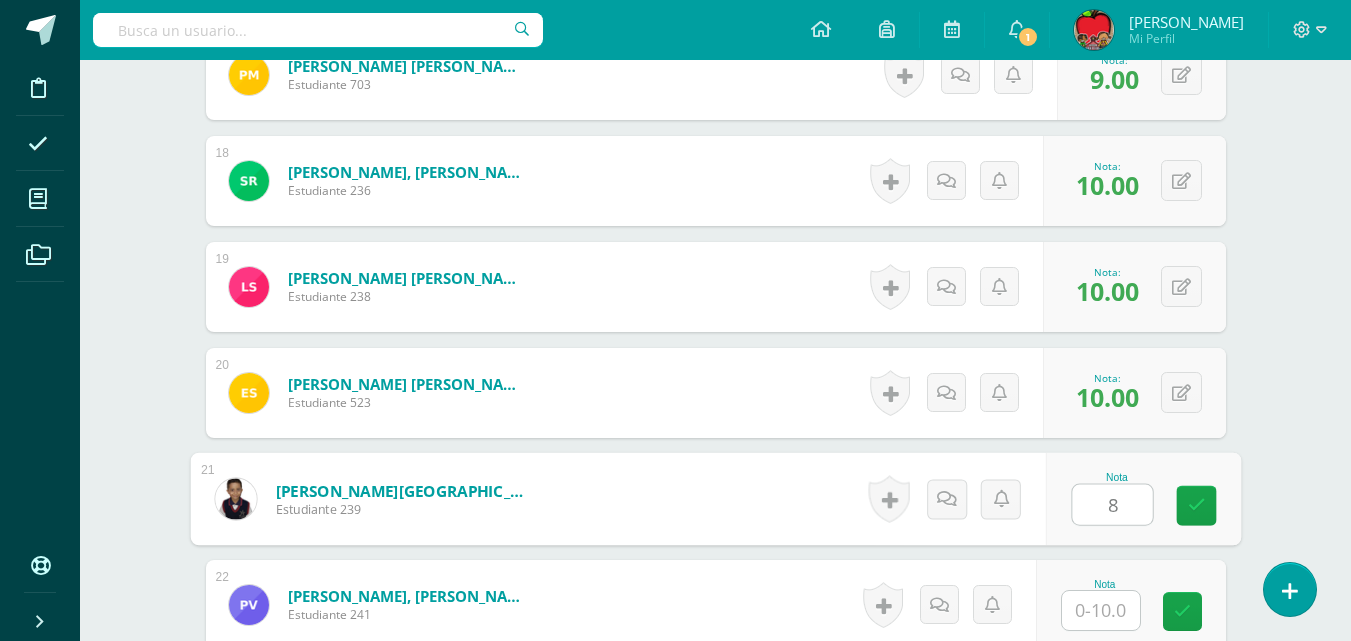 scroll, scrollTop: 2787, scrollLeft: 0, axis: vertical 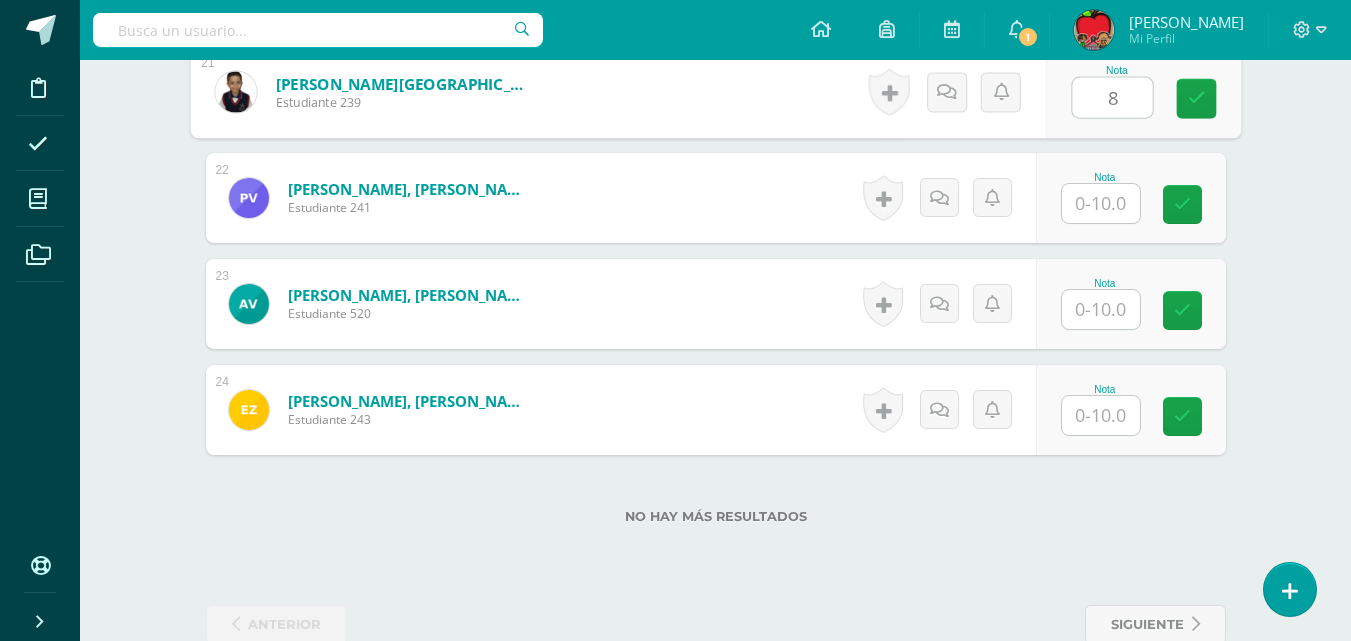 type on "8" 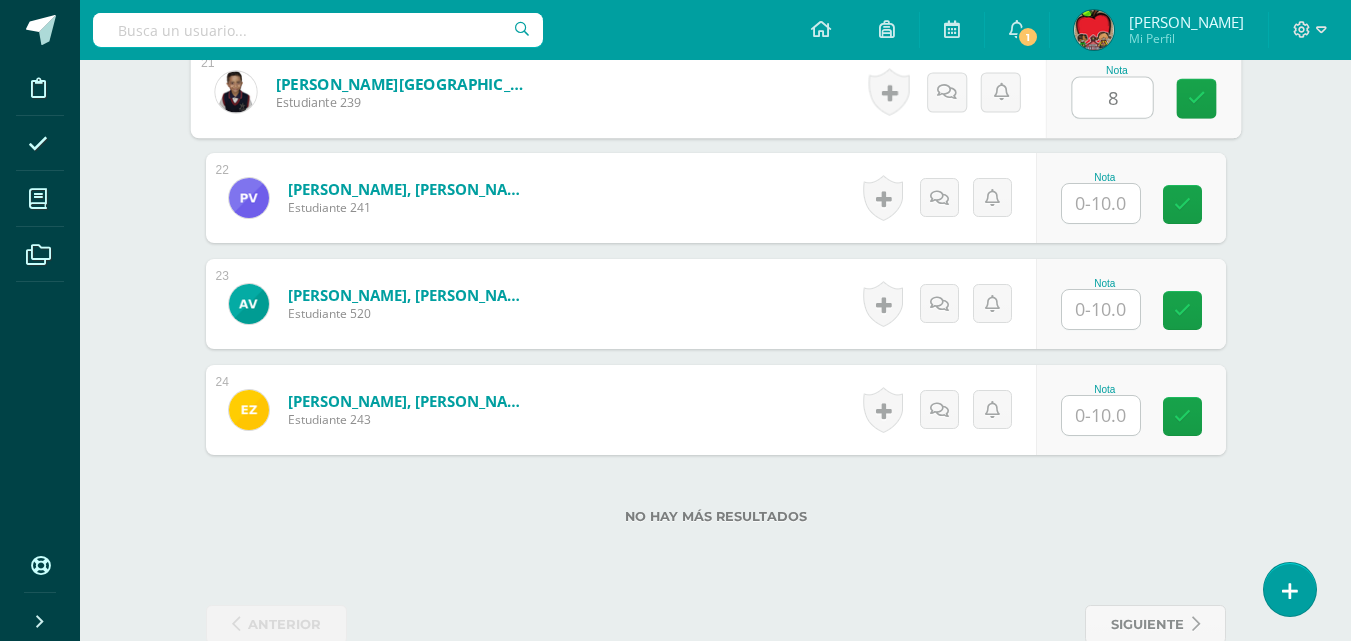 click at bounding box center (1101, 203) 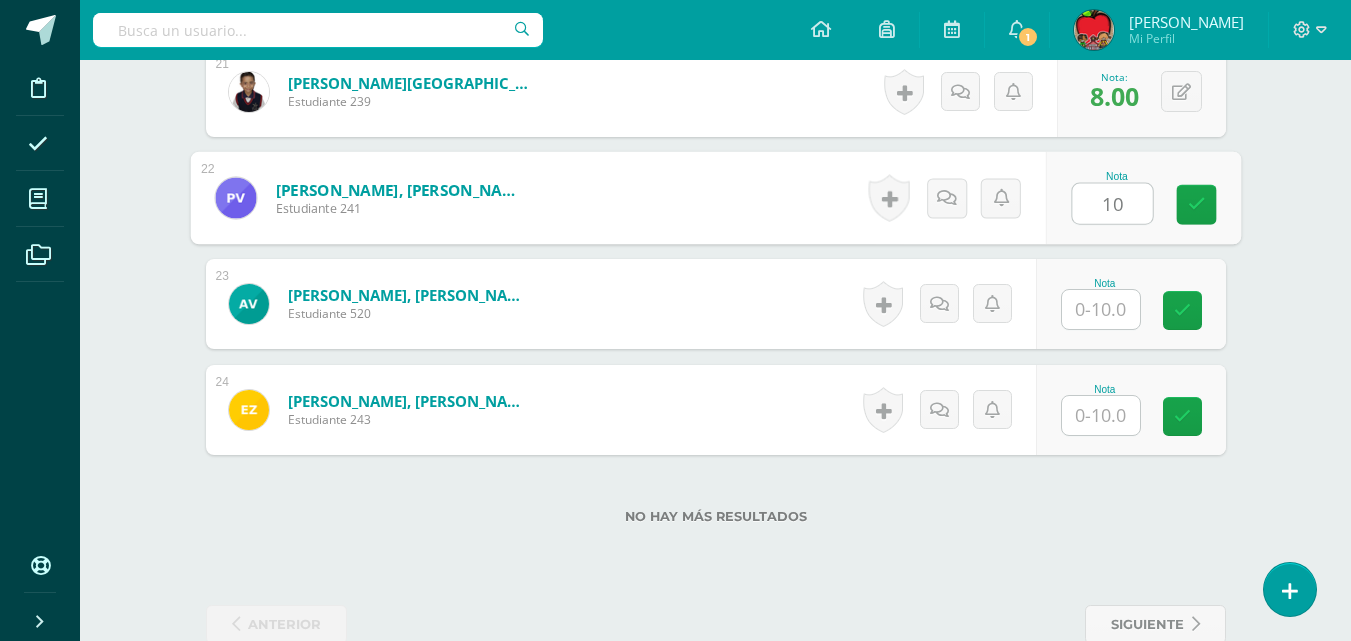 type on "10" 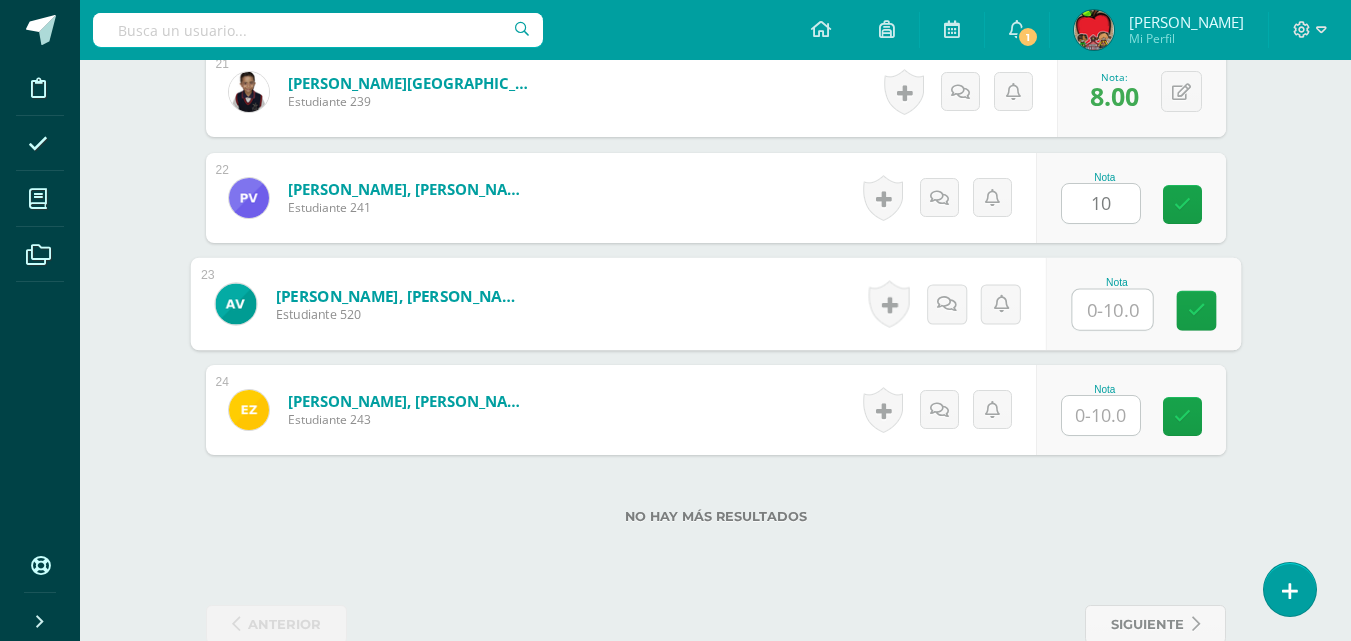 click at bounding box center (1112, 310) 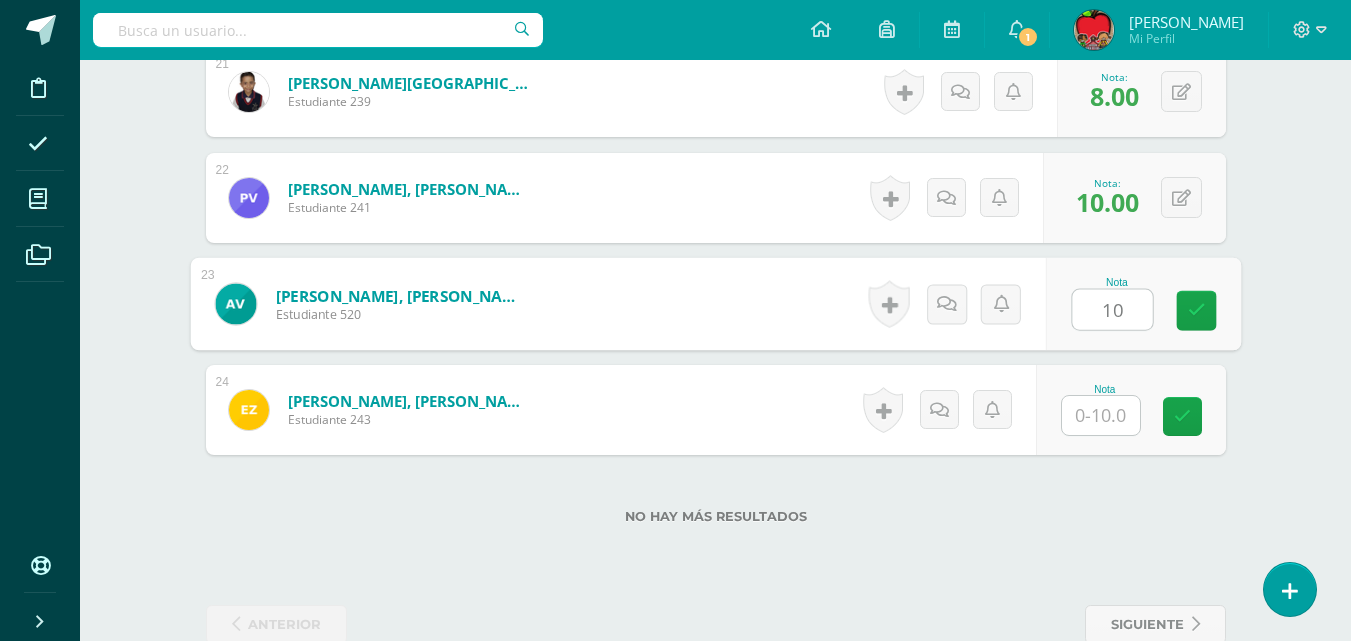 type on "10" 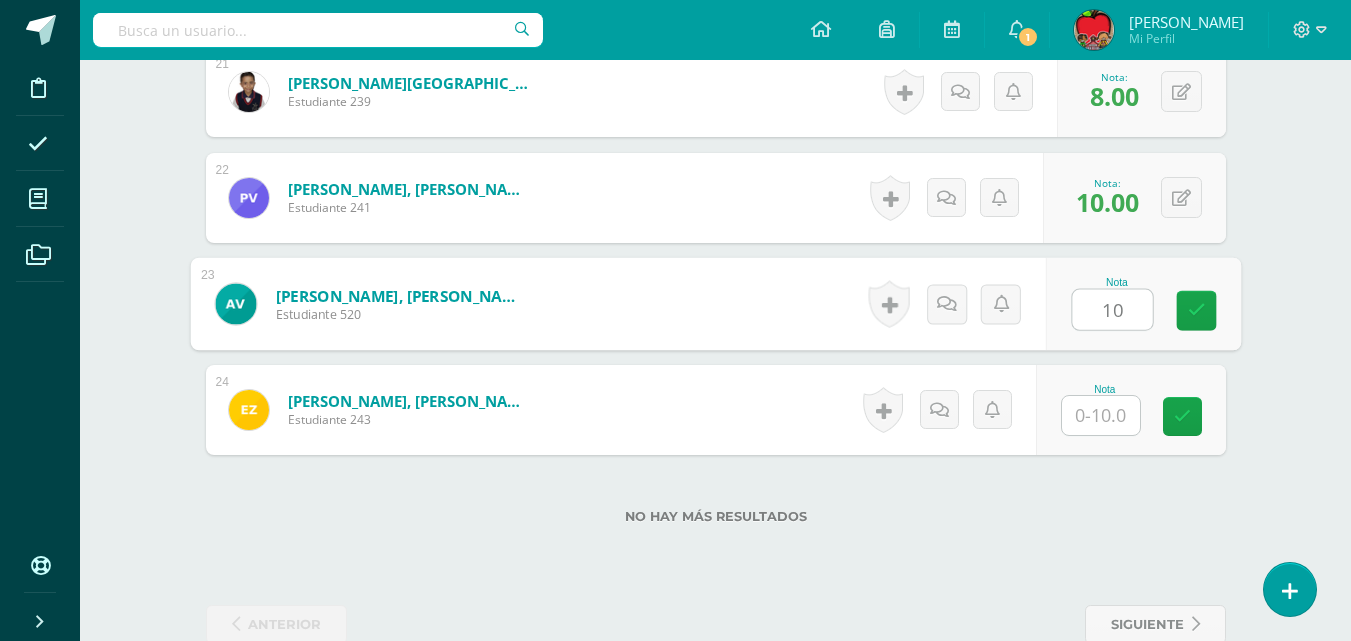 click at bounding box center (1101, 415) 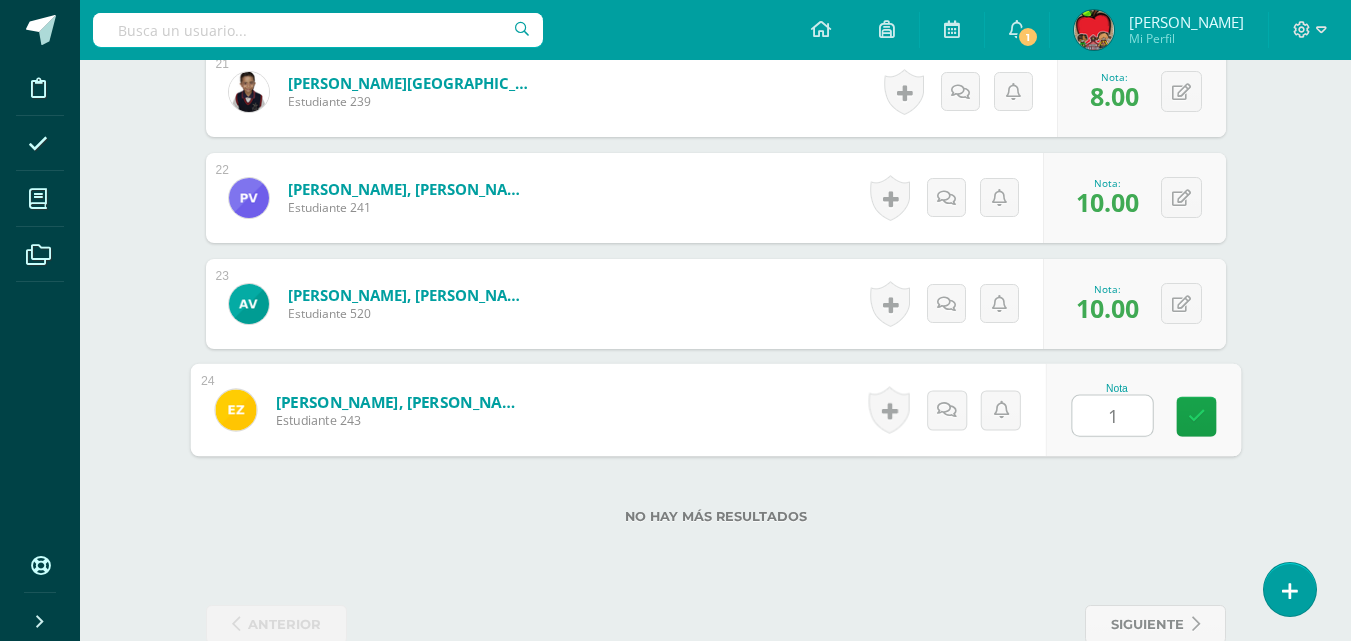 type on "10" 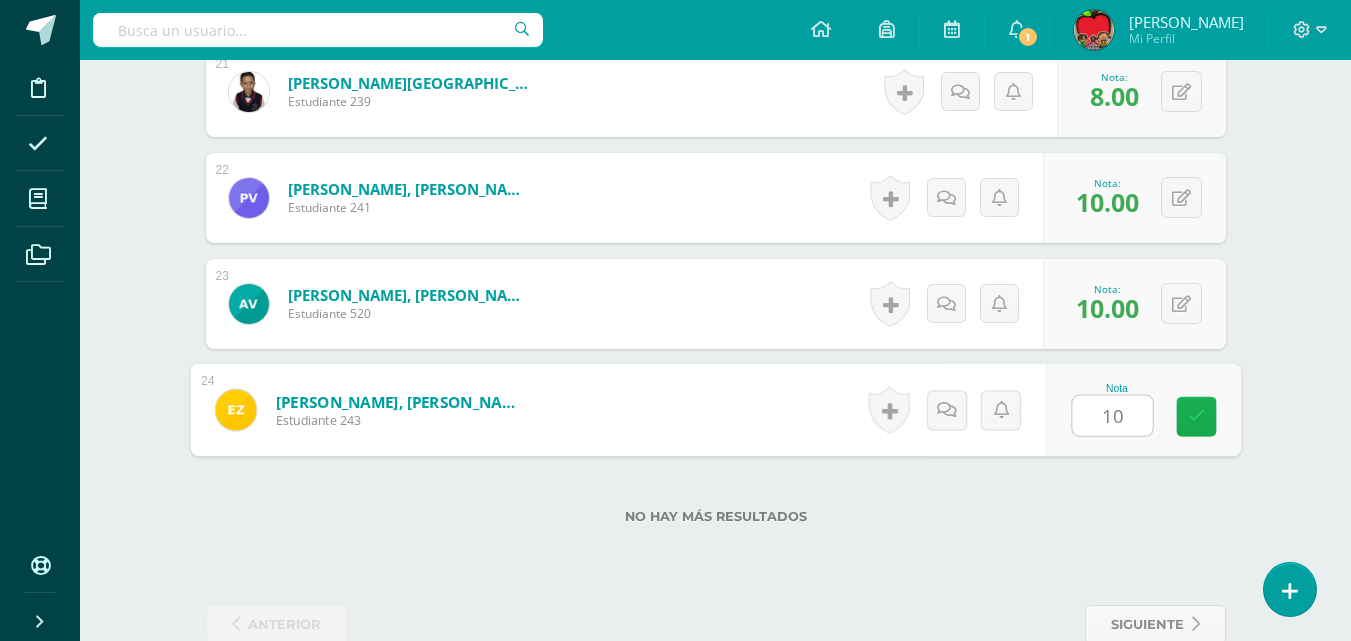 click at bounding box center [1196, 416] 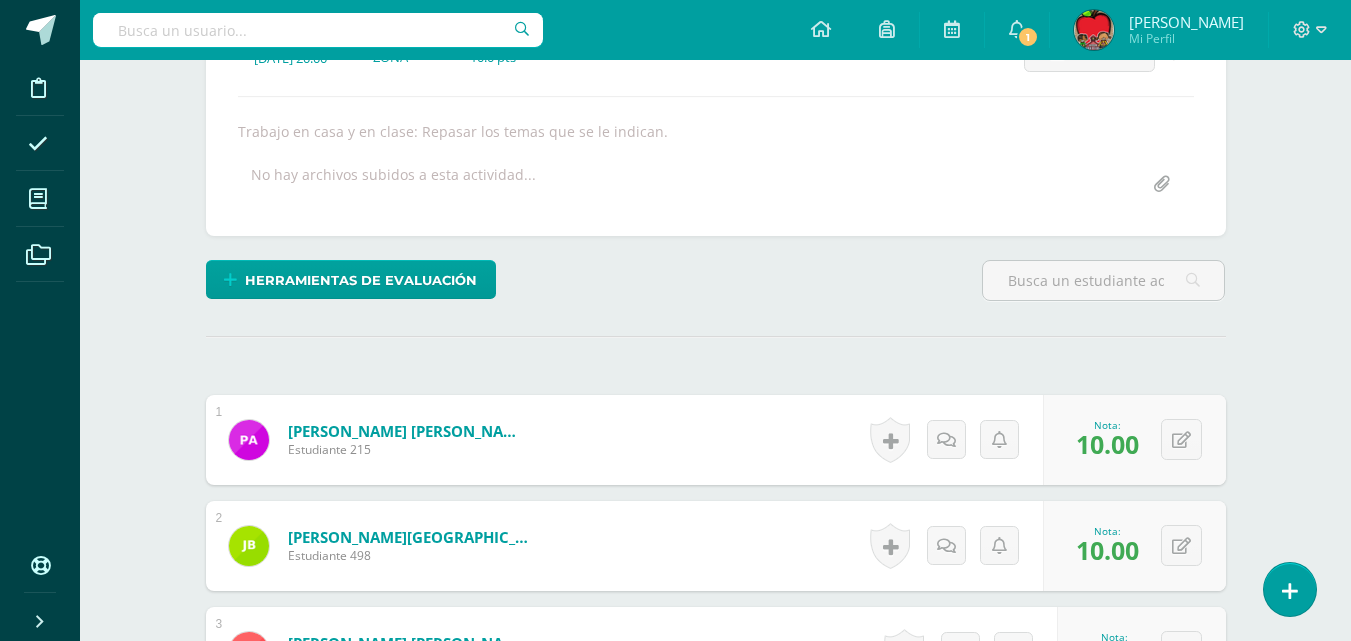 scroll, scrollTop: 0, scrollLeft: 0, axis: both 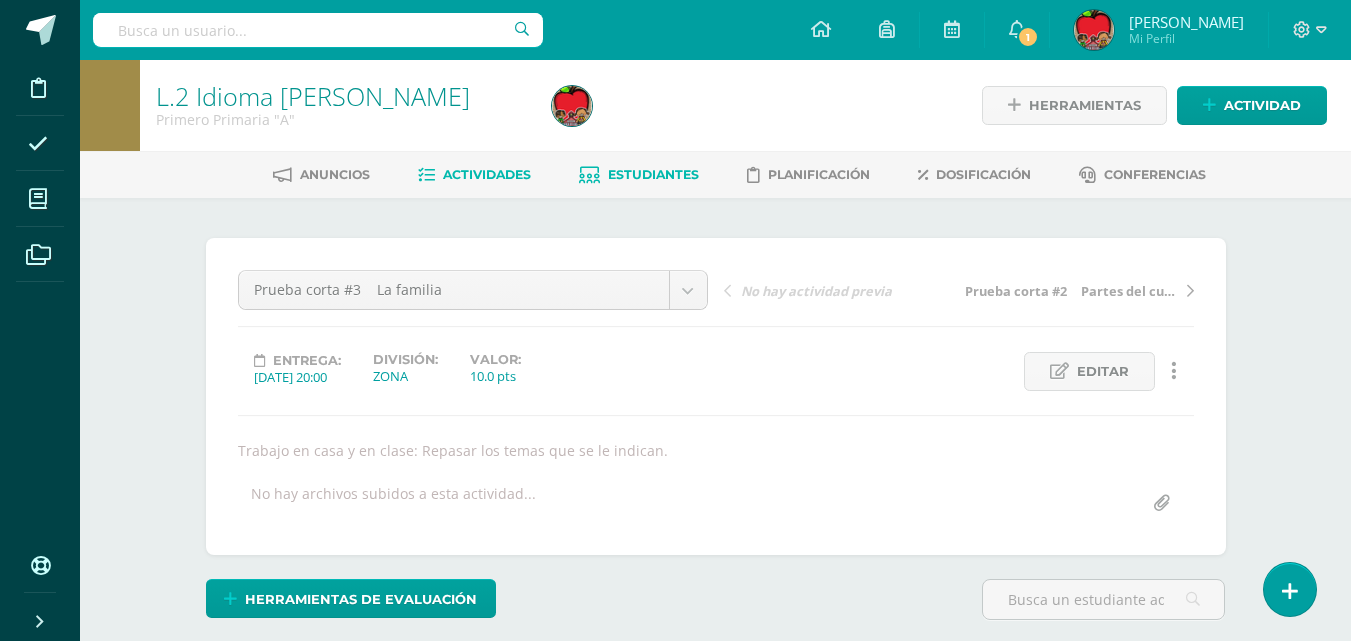 click on "Estudiantes" at bounding box center [653, 174] 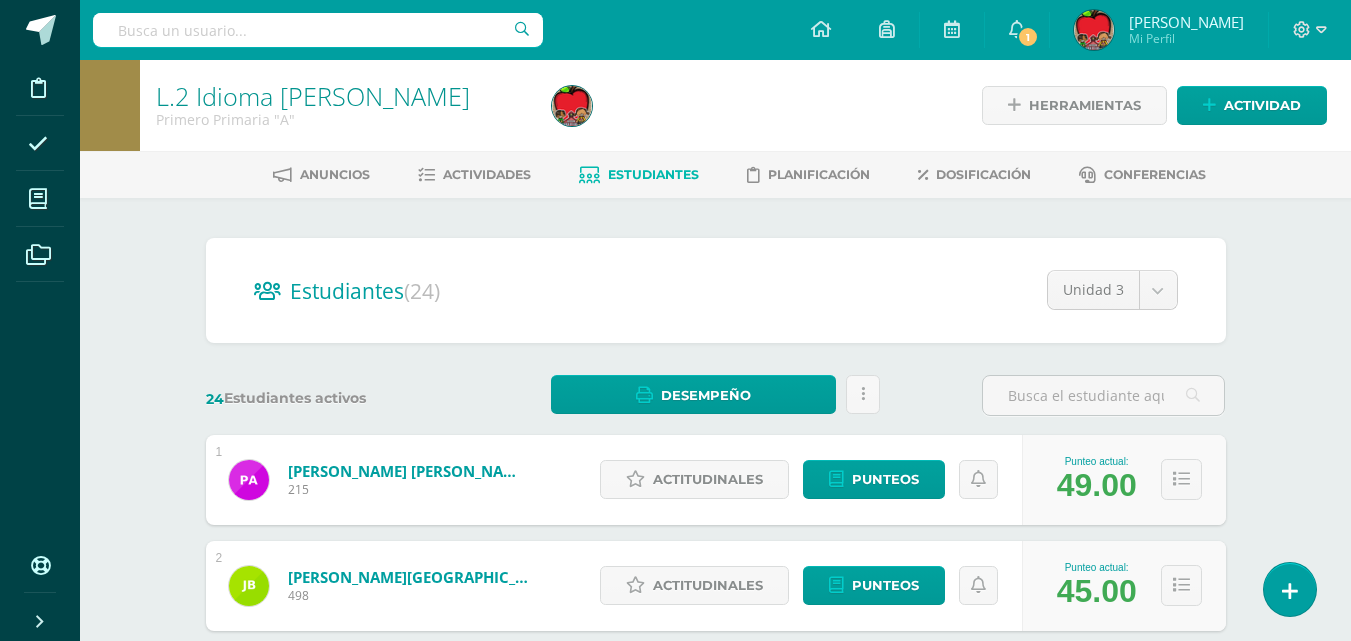scroll, scrollTop: 0, scrollLeft: 0, axis: both 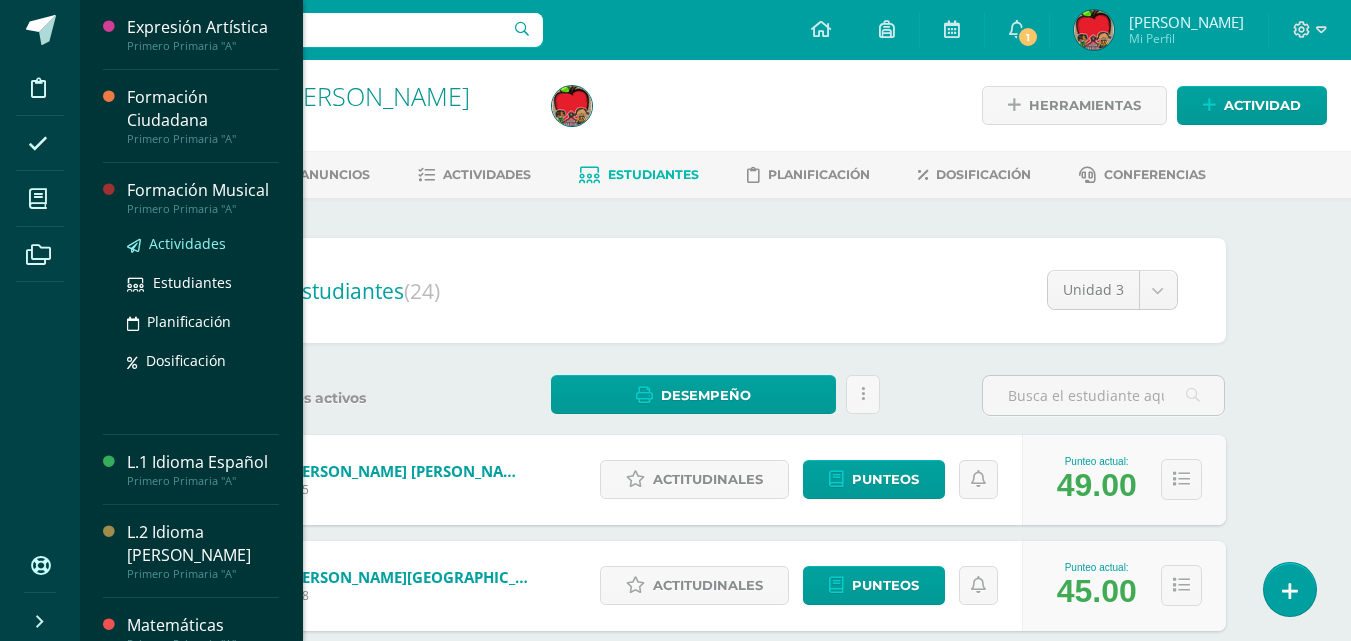 click on "Actividades" at bounding box center [187, 243] 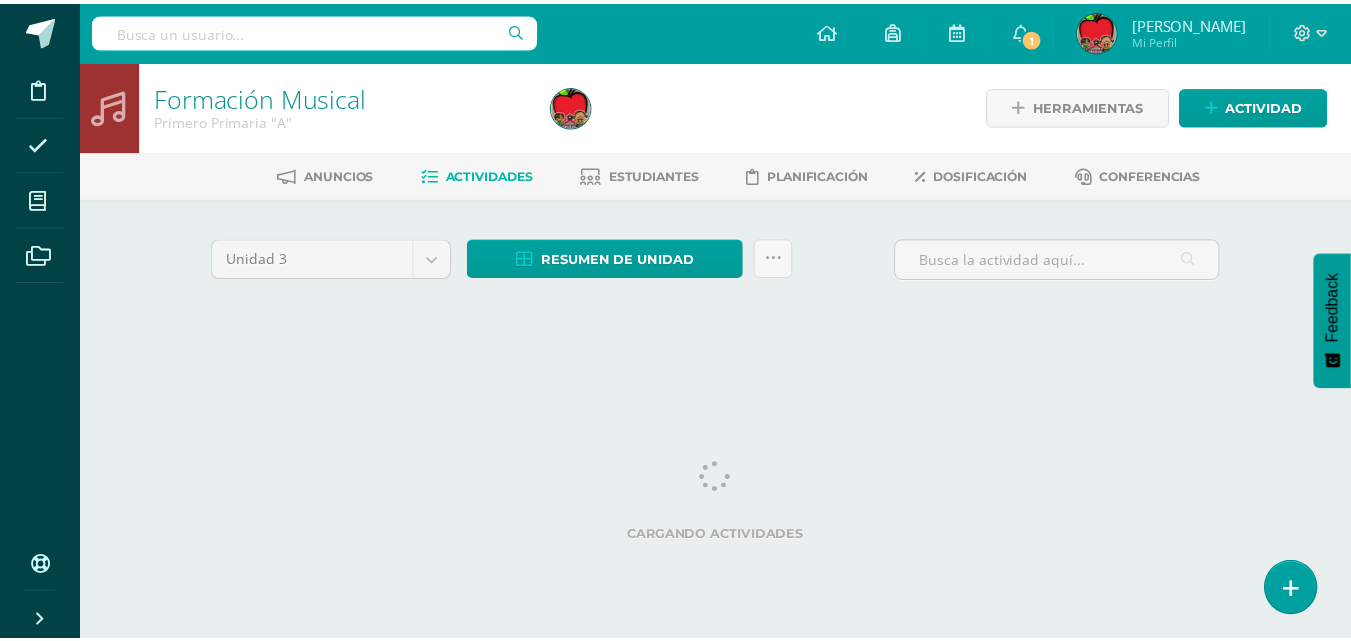 scroll, scrollTop: 0, scrollLeft: 0, axis: both 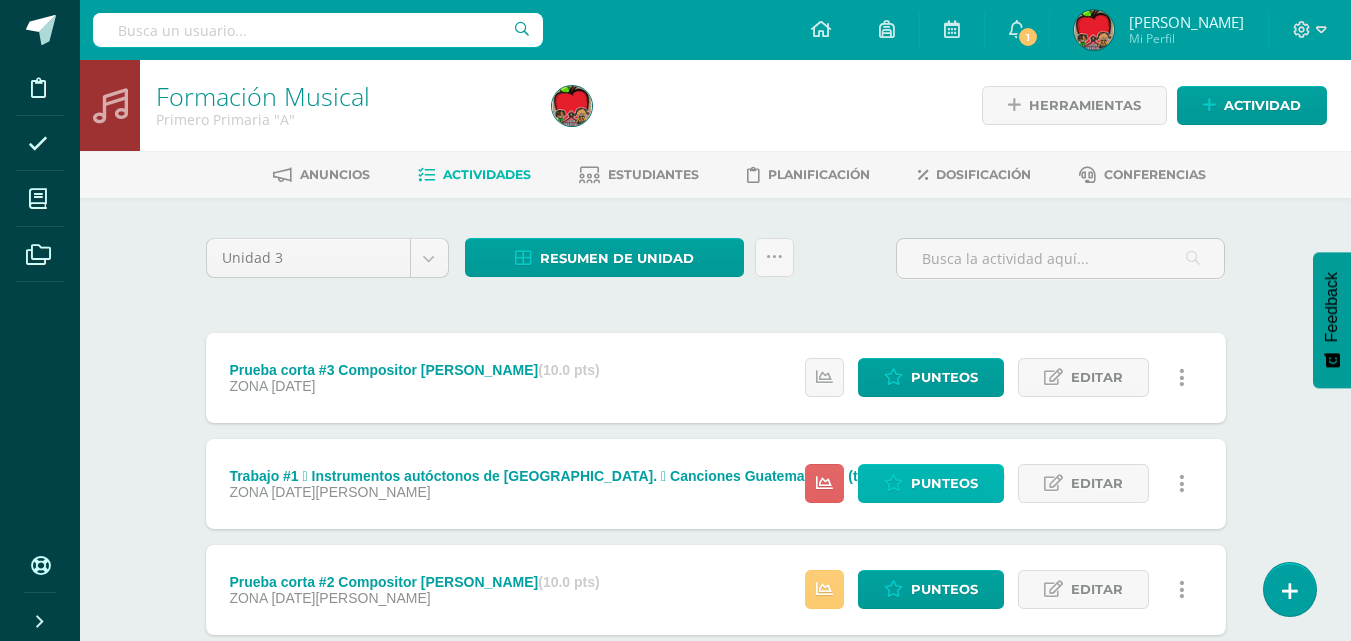 click on "Punteos" at bounding box center [944, 483] 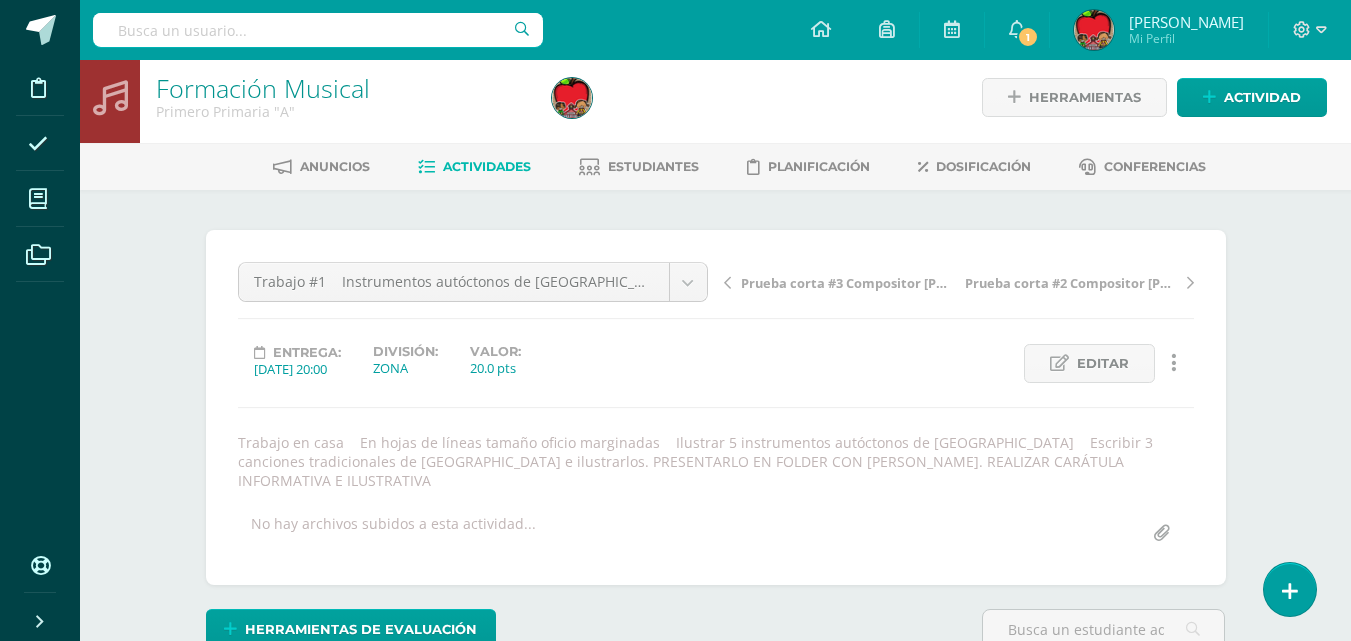 scroll, scrollTop: 9, scrollLeft: 0, axis: vertical 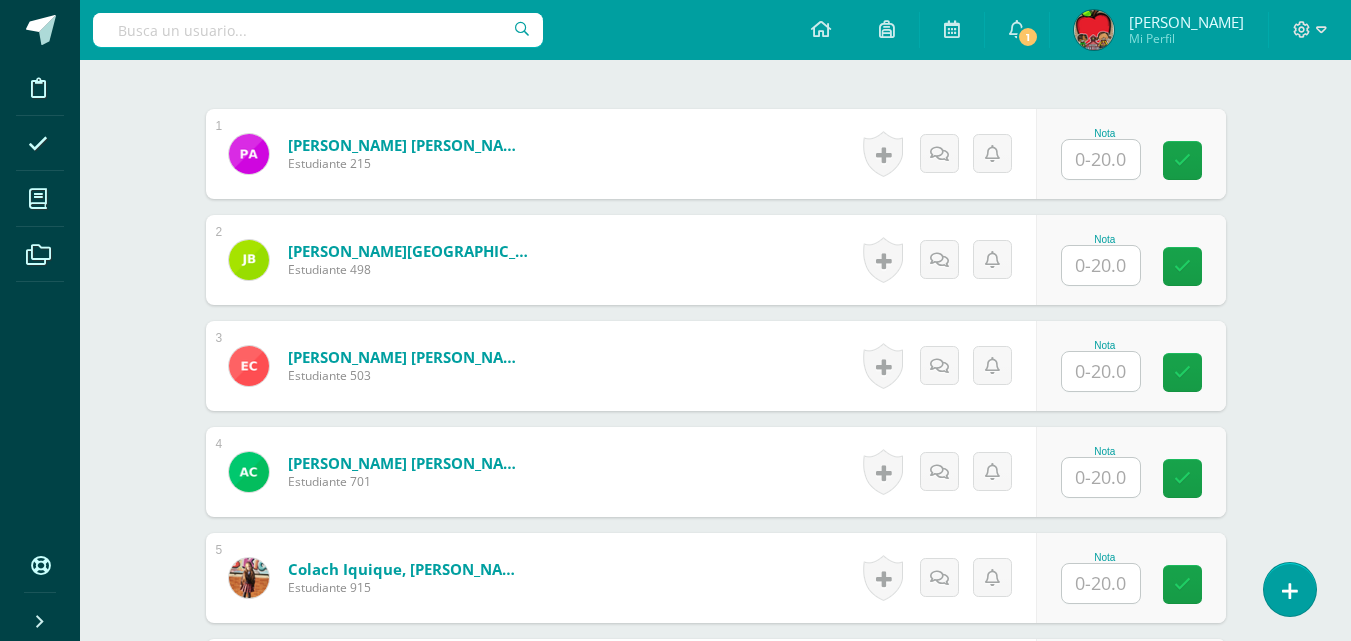 click at bounding box center (1101, 159) 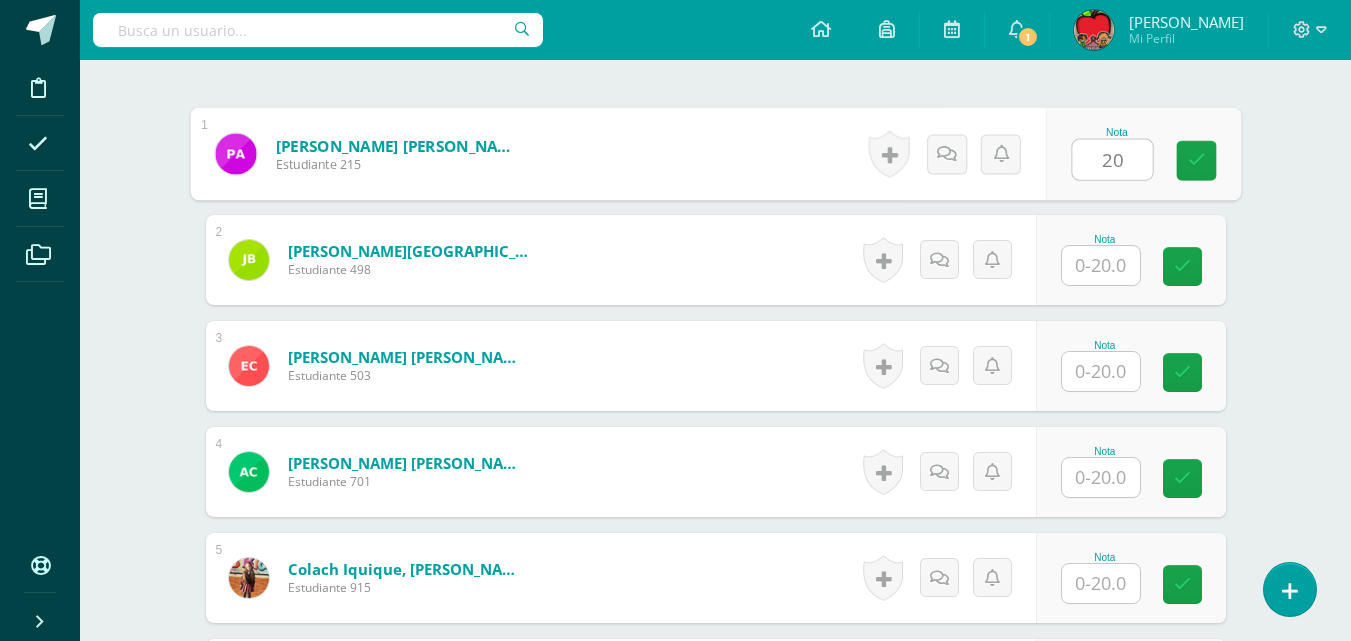 type on "20" 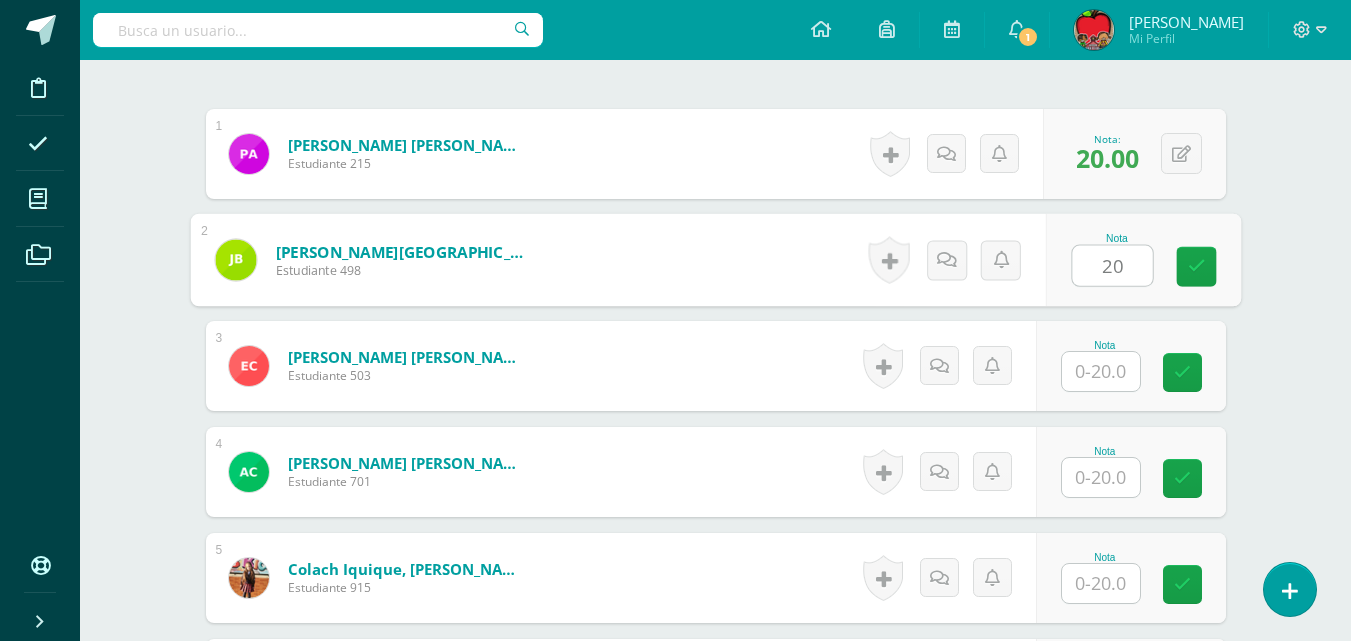 type on "20" 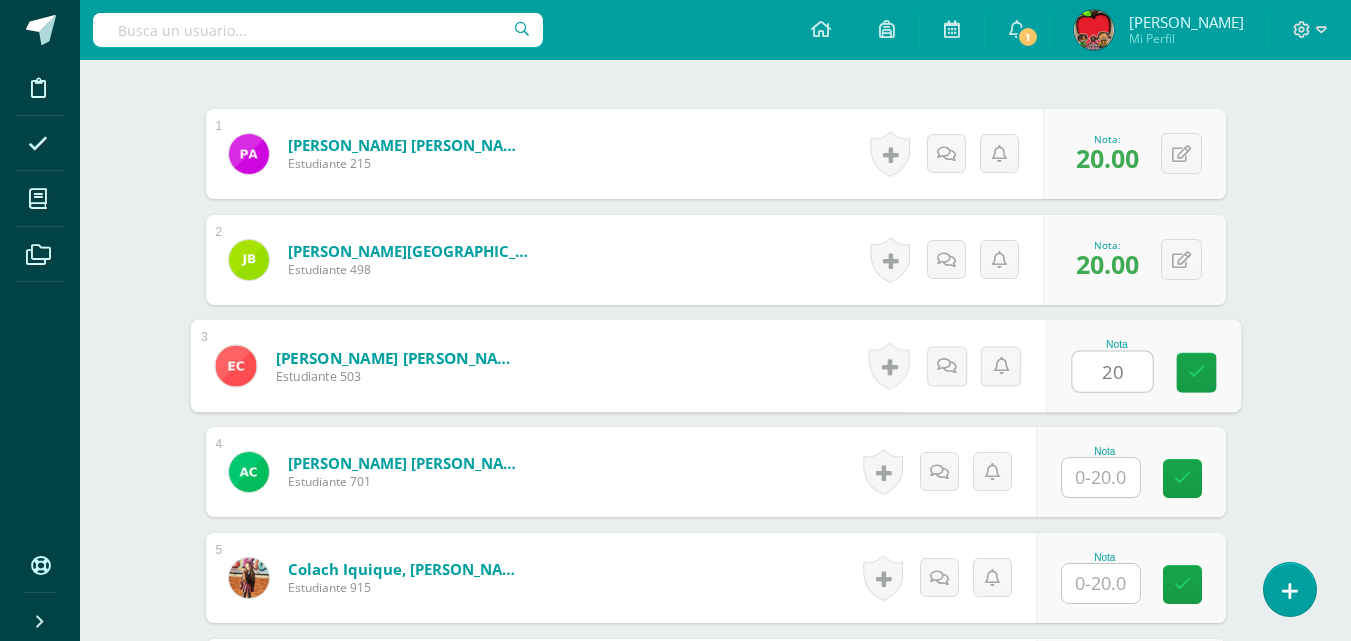 type on "20" 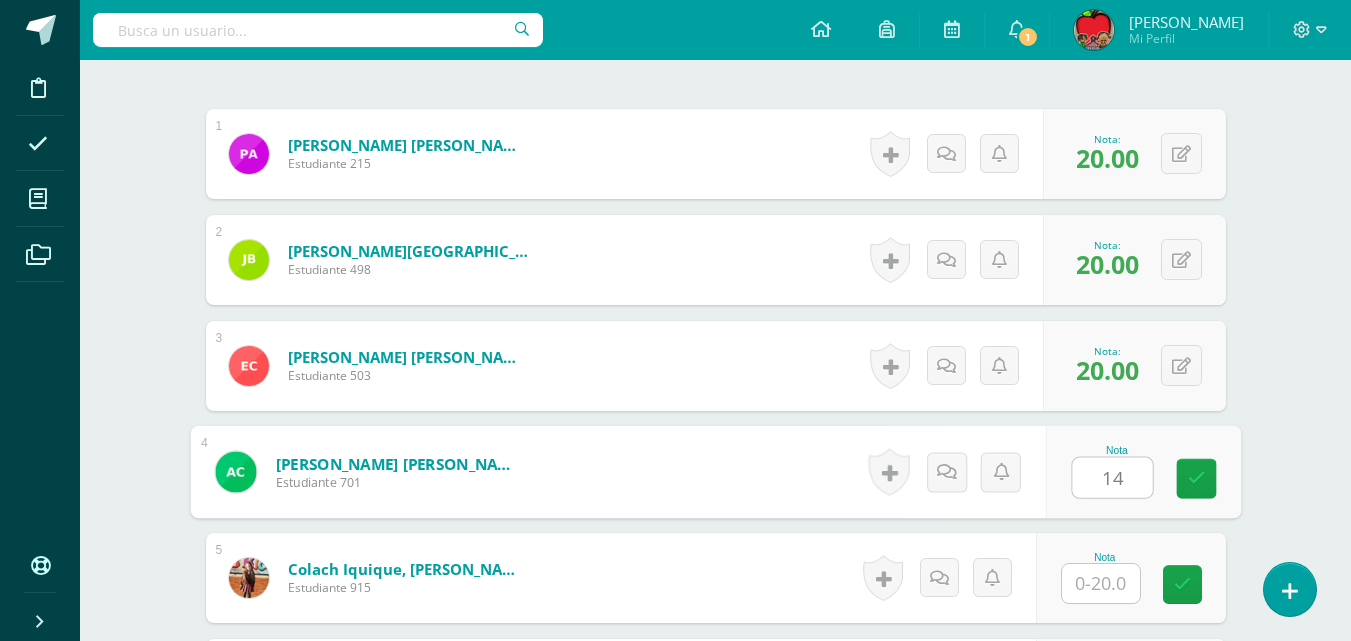 type on "14" 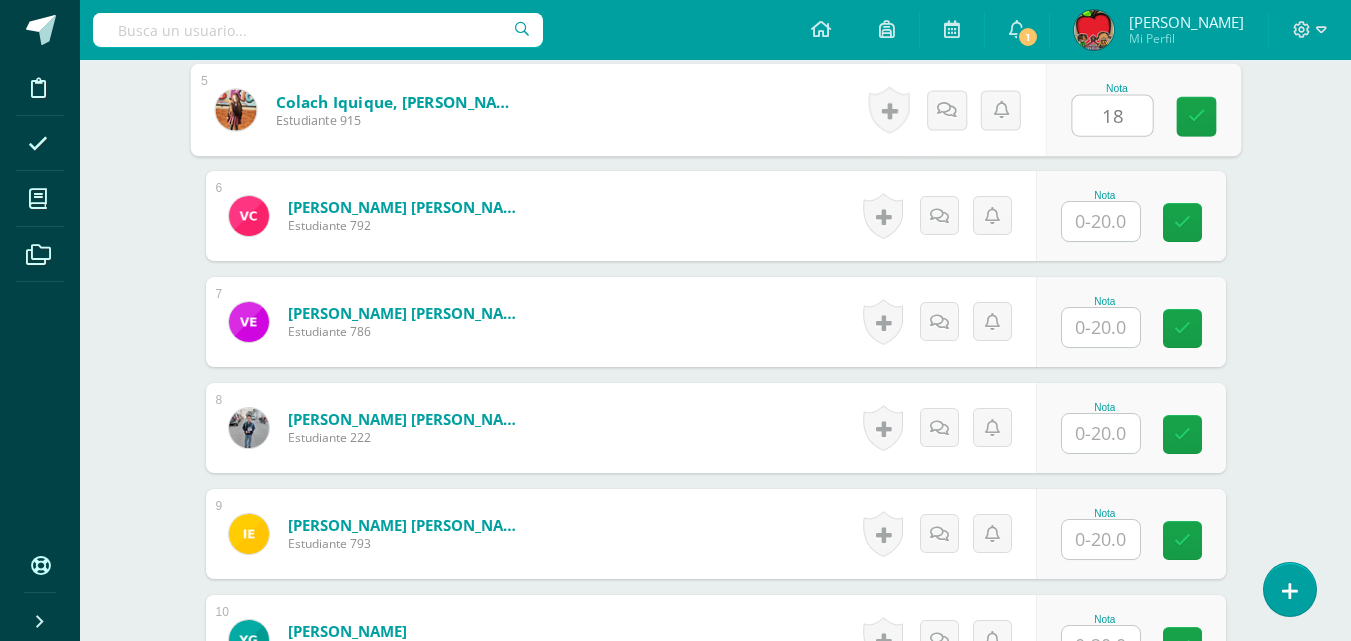 scroll, scrollTop: 1128, scrollLeft: 0, axis: vertical 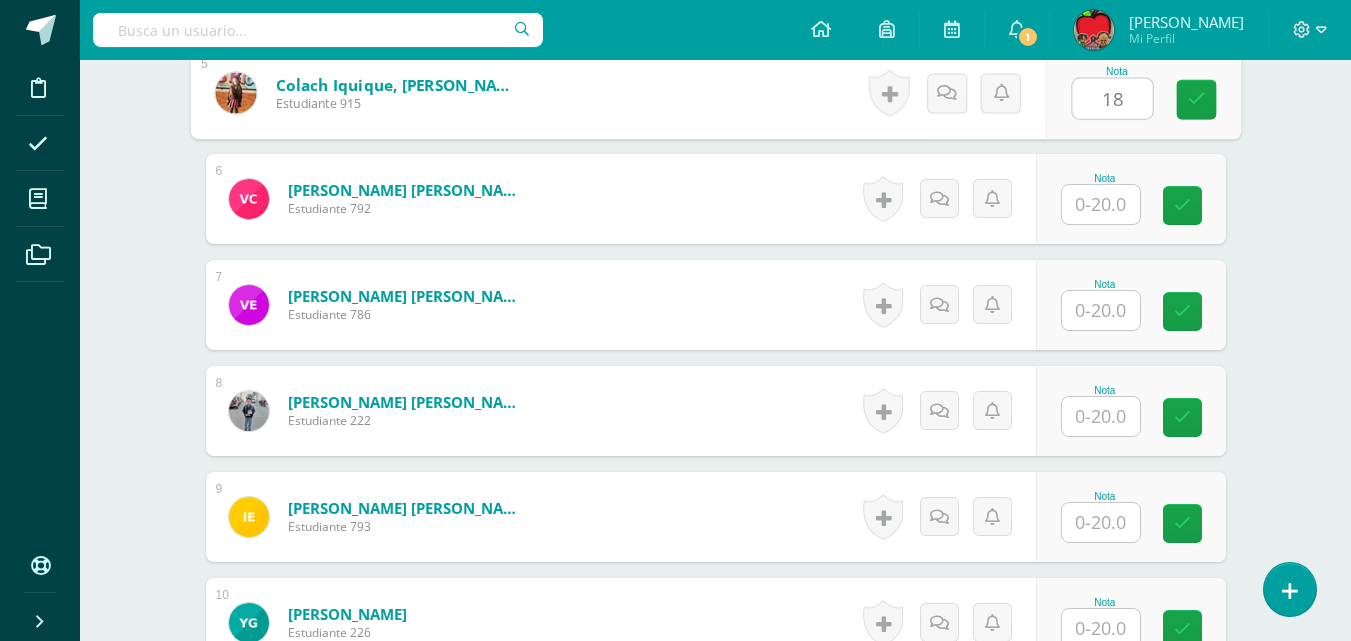 type on "18" 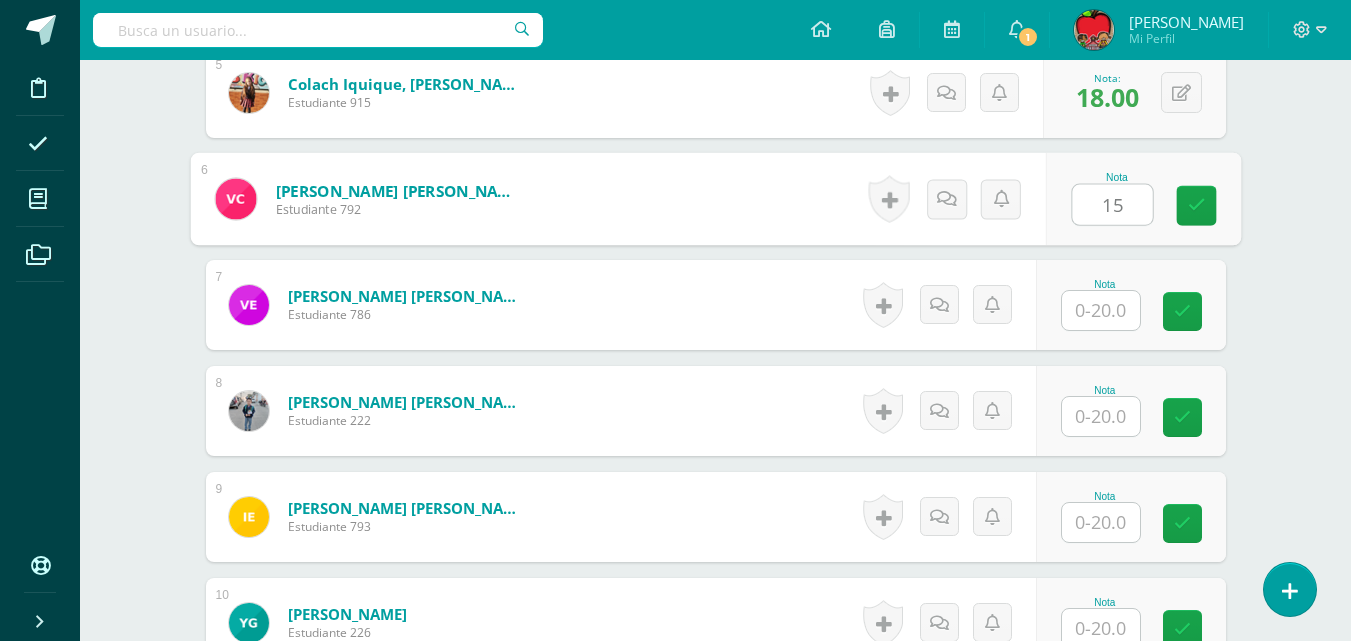 type on "15" 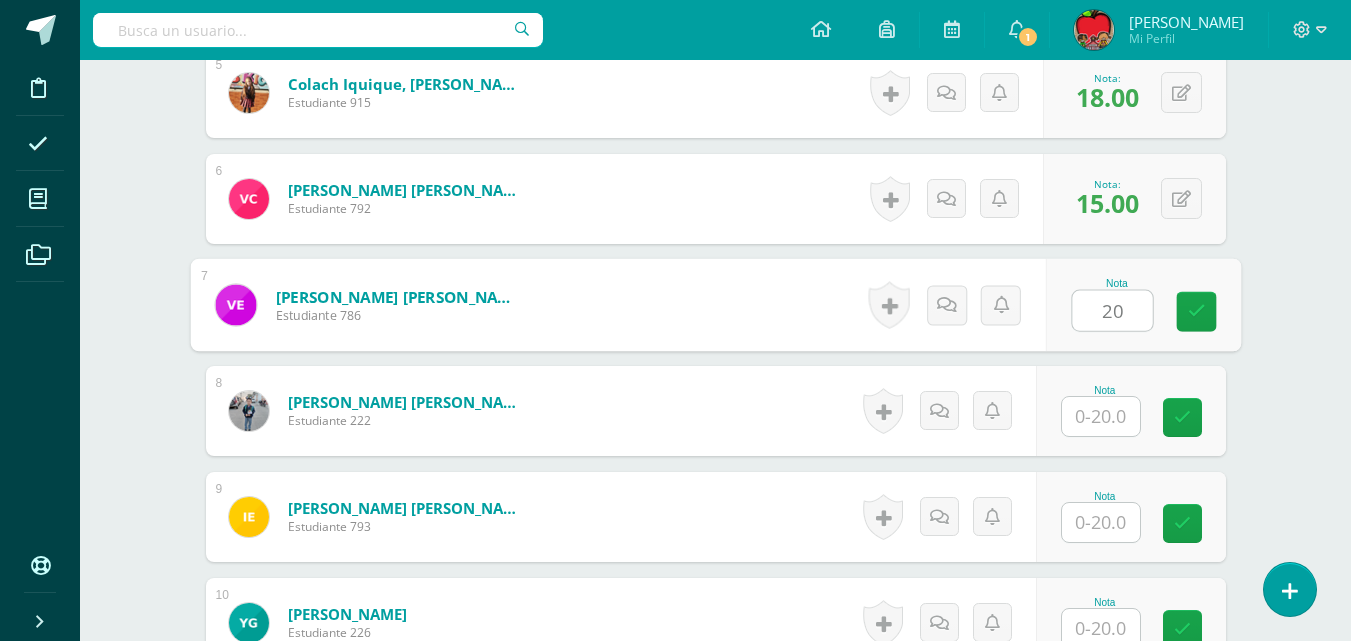 type on "20" 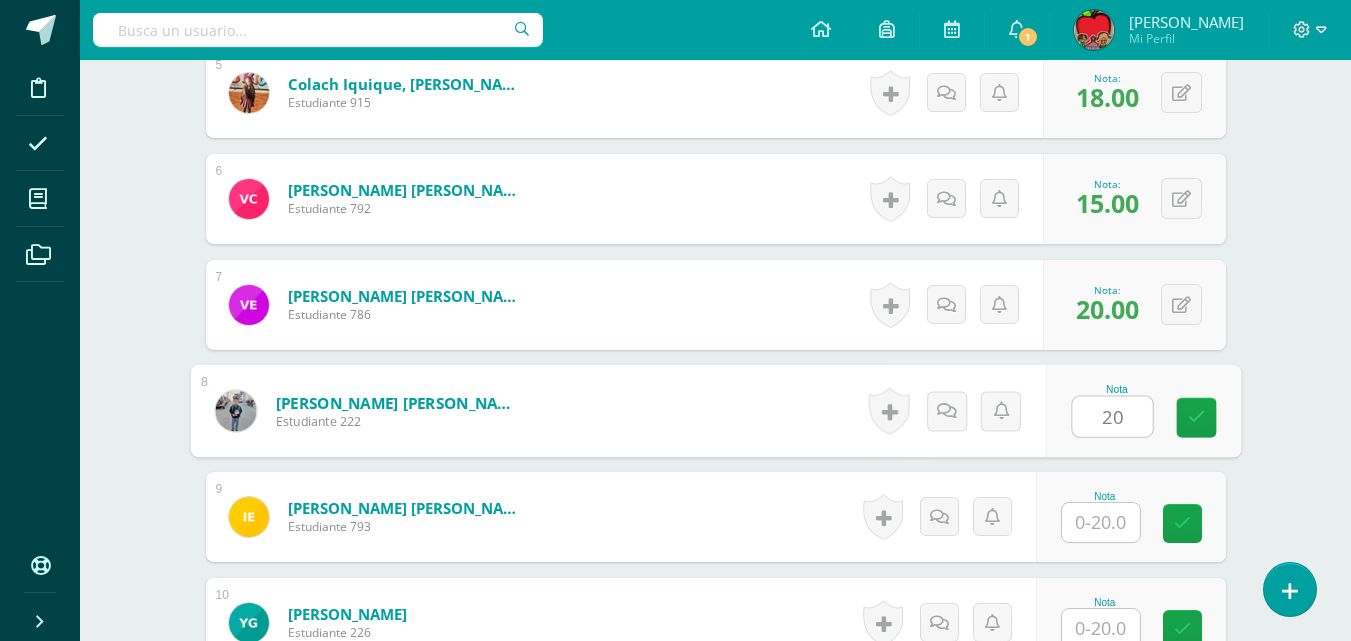 type on "20" 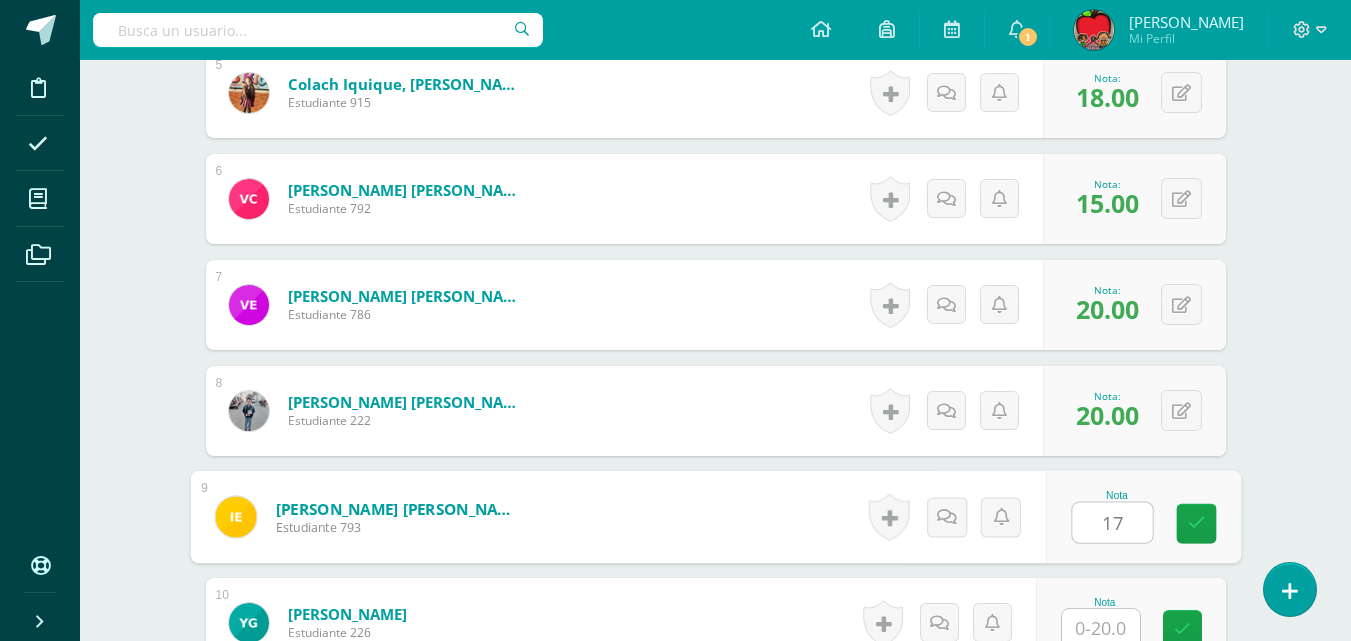 type on "17" 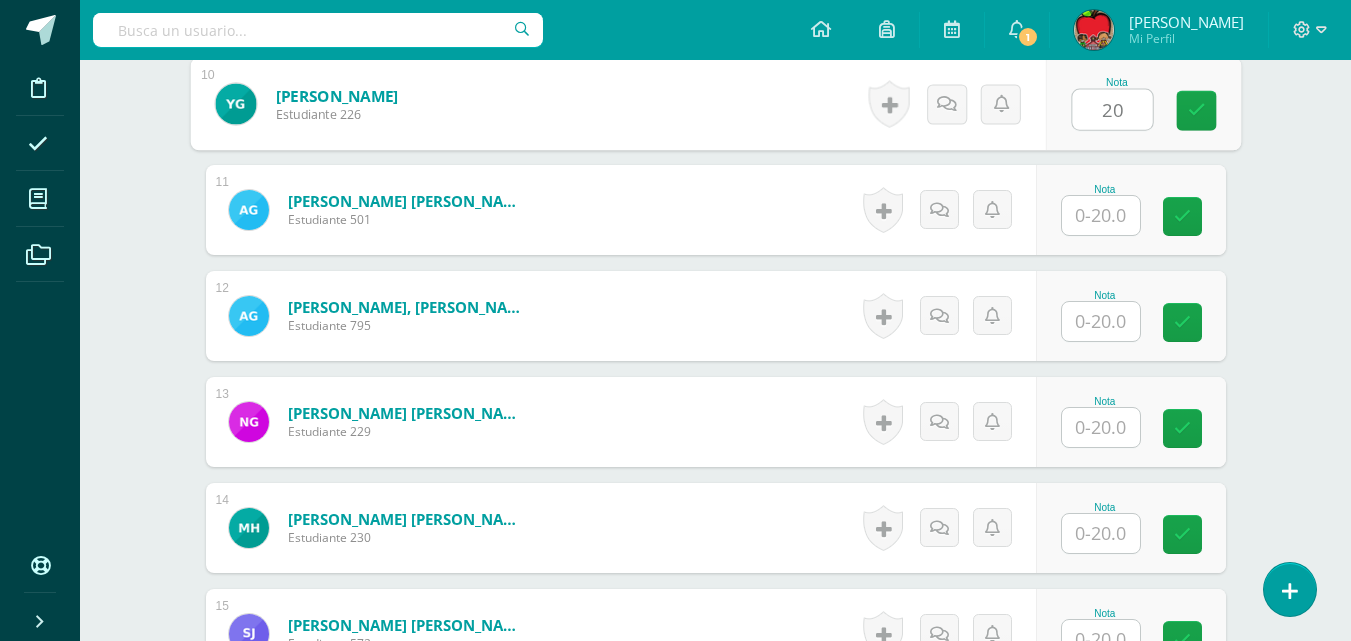 scroll, scrollTop: 1658, scrollLeft: 0, axis: vertical 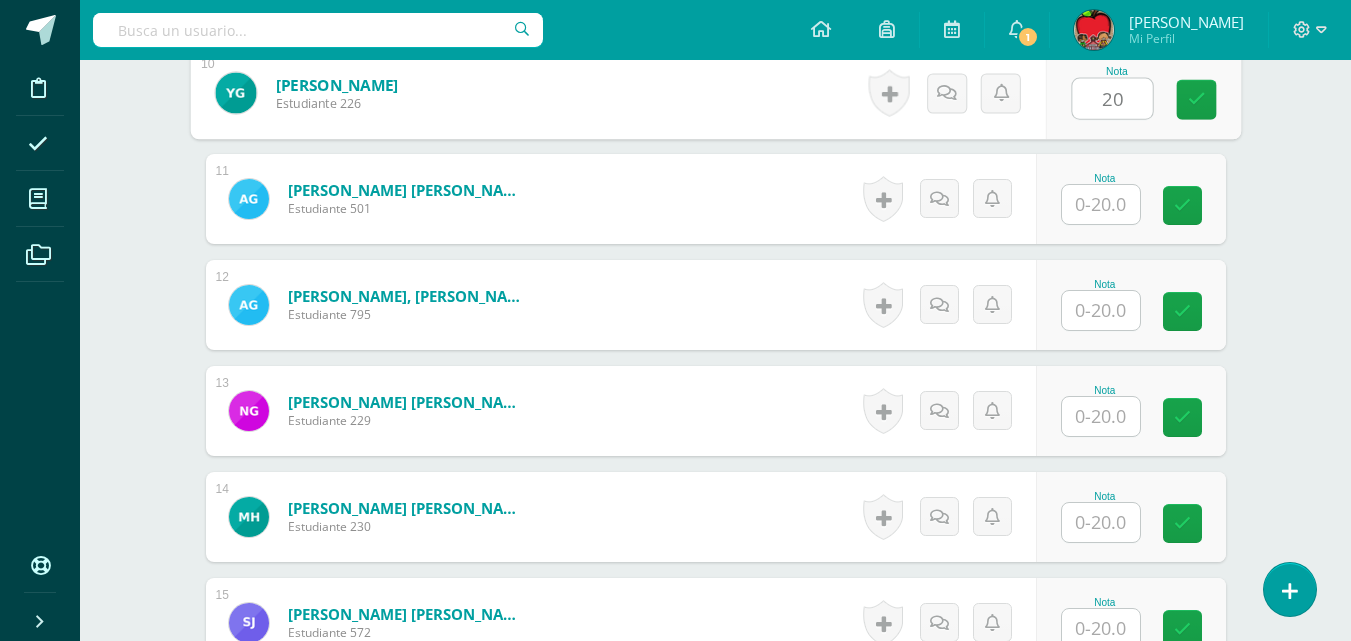 type on "20" 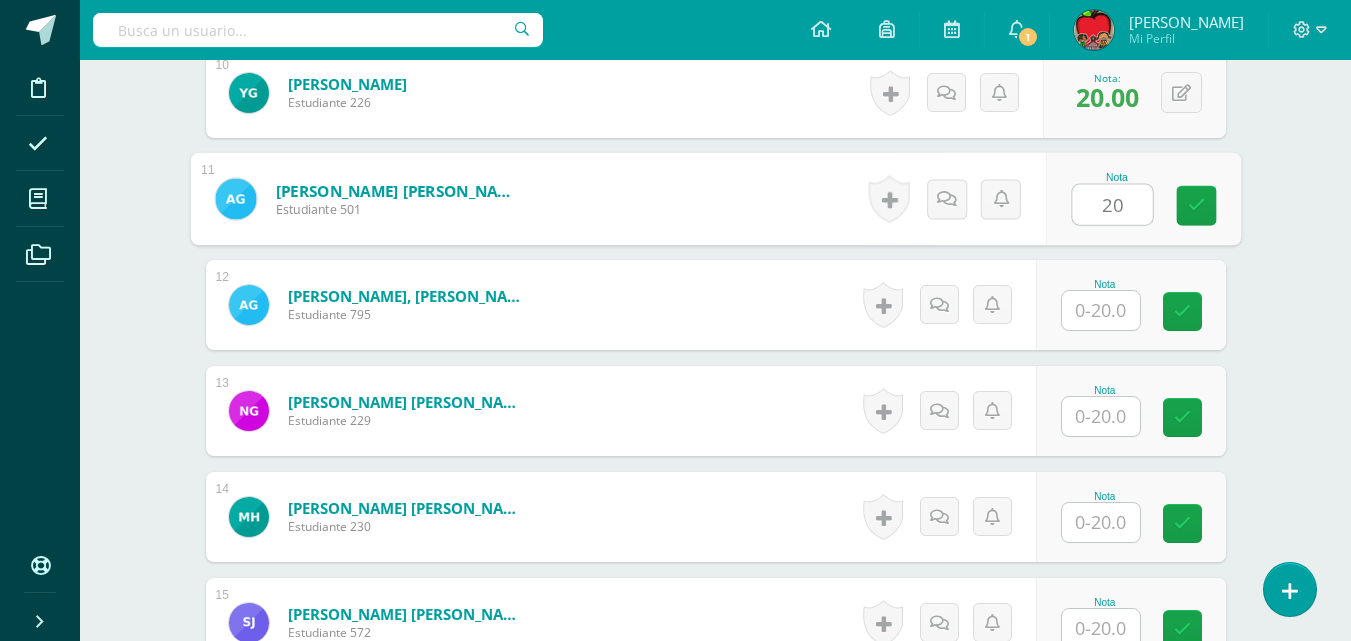 type on "20" 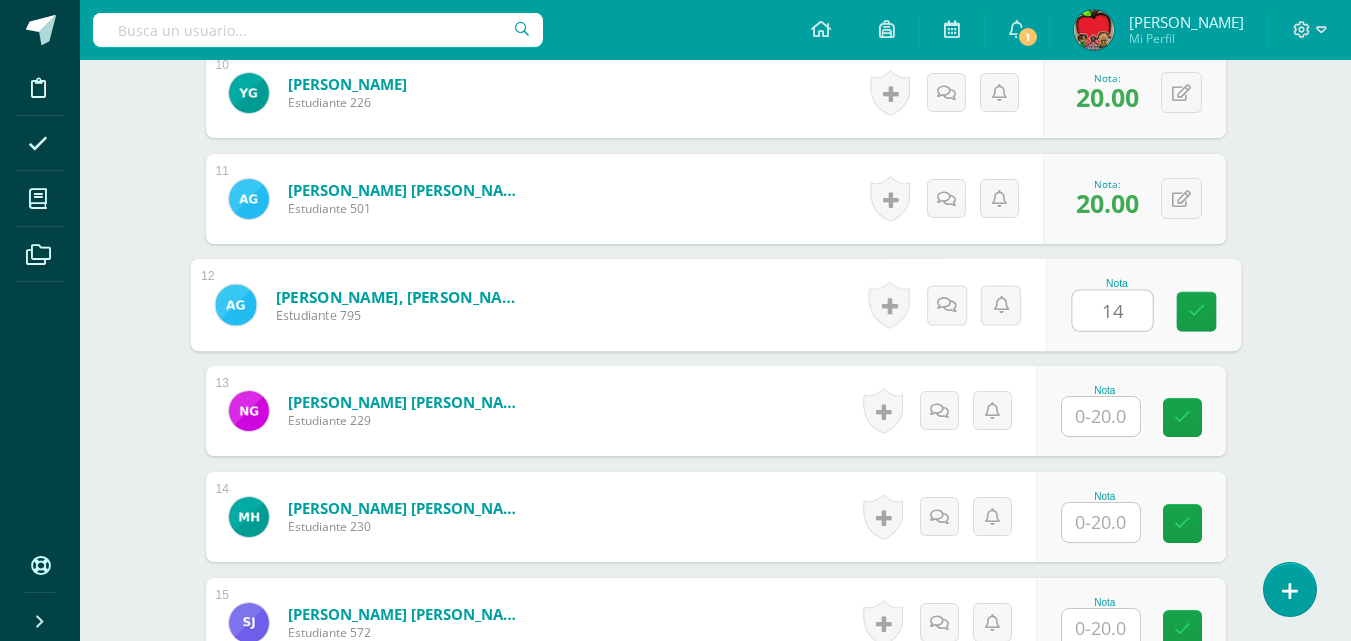 type on "14" 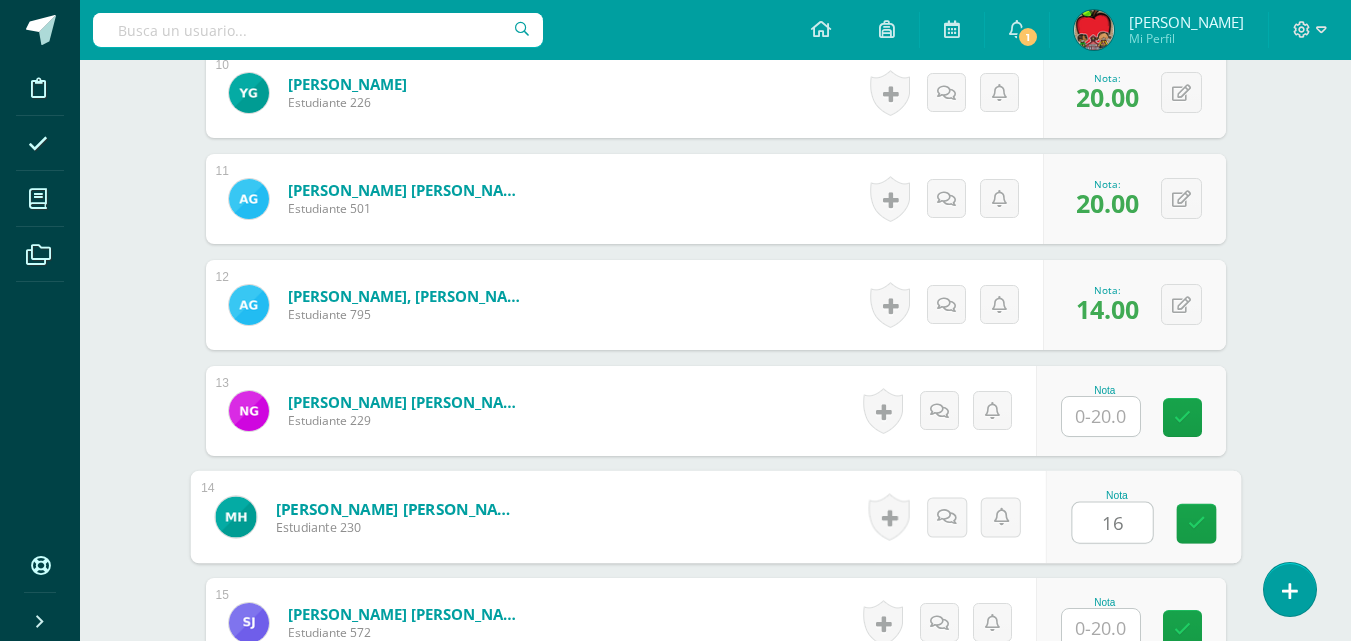 type on "16" 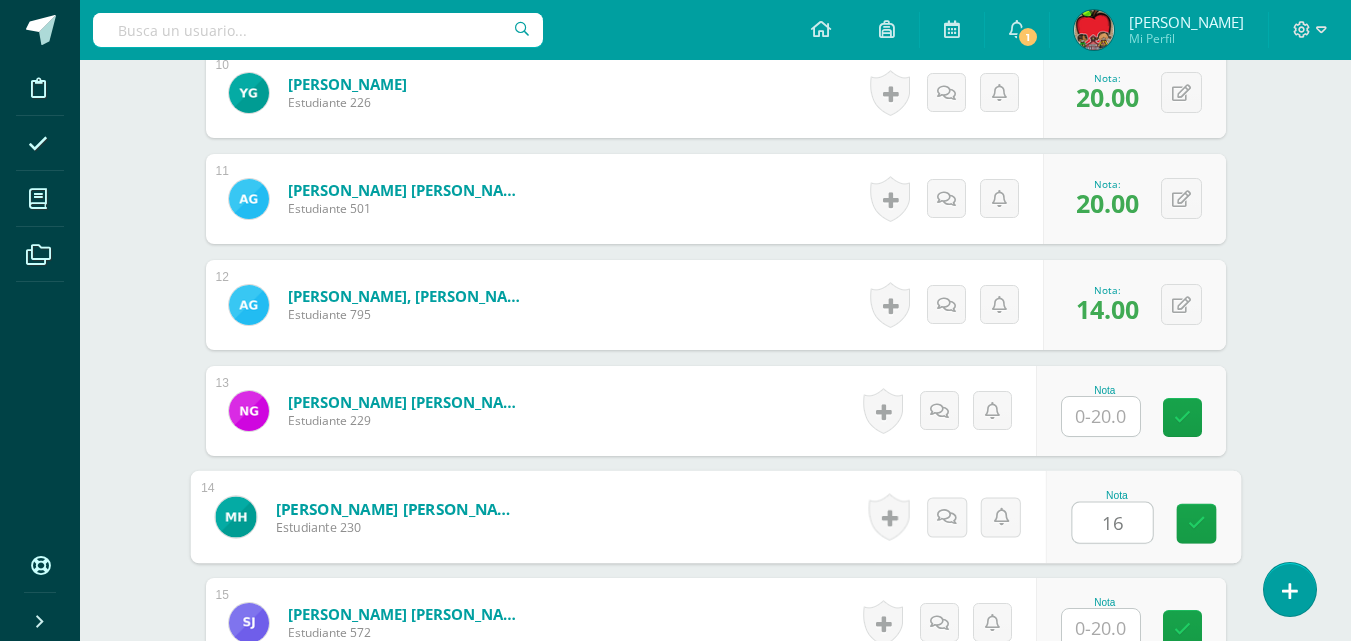click at bounding box center [1101, 628] 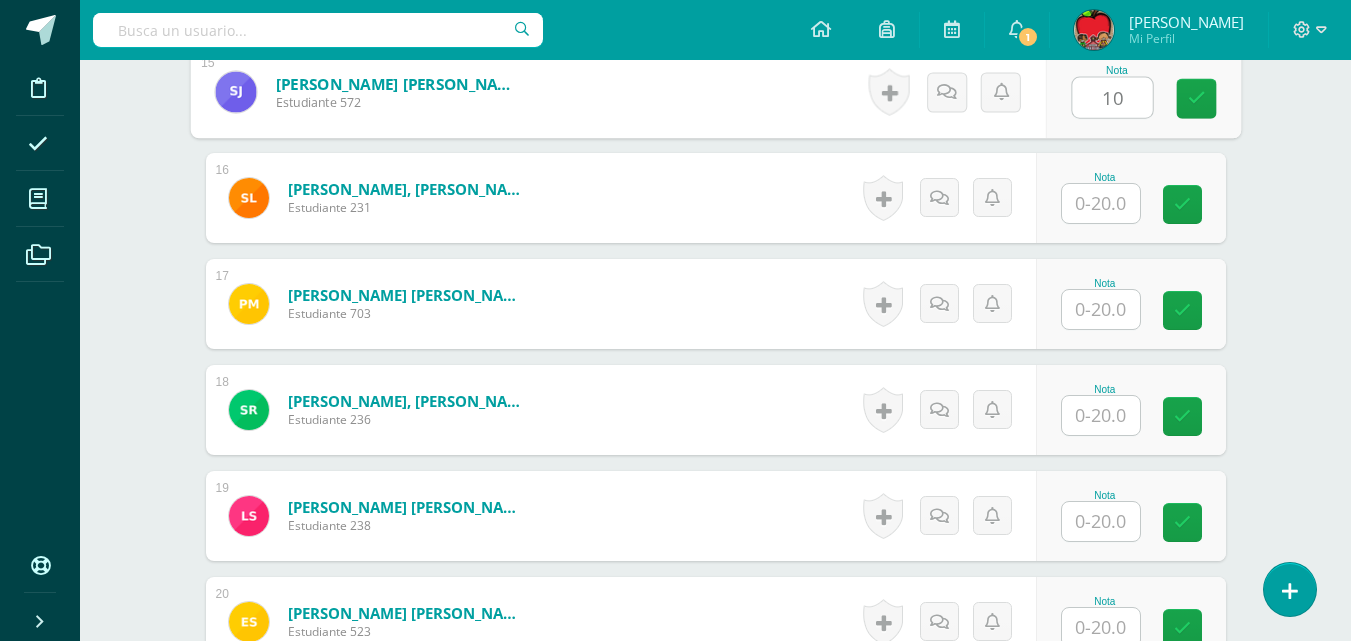 scroll, scrollTop: 2195, scrollLeft: 0, axis: vertical 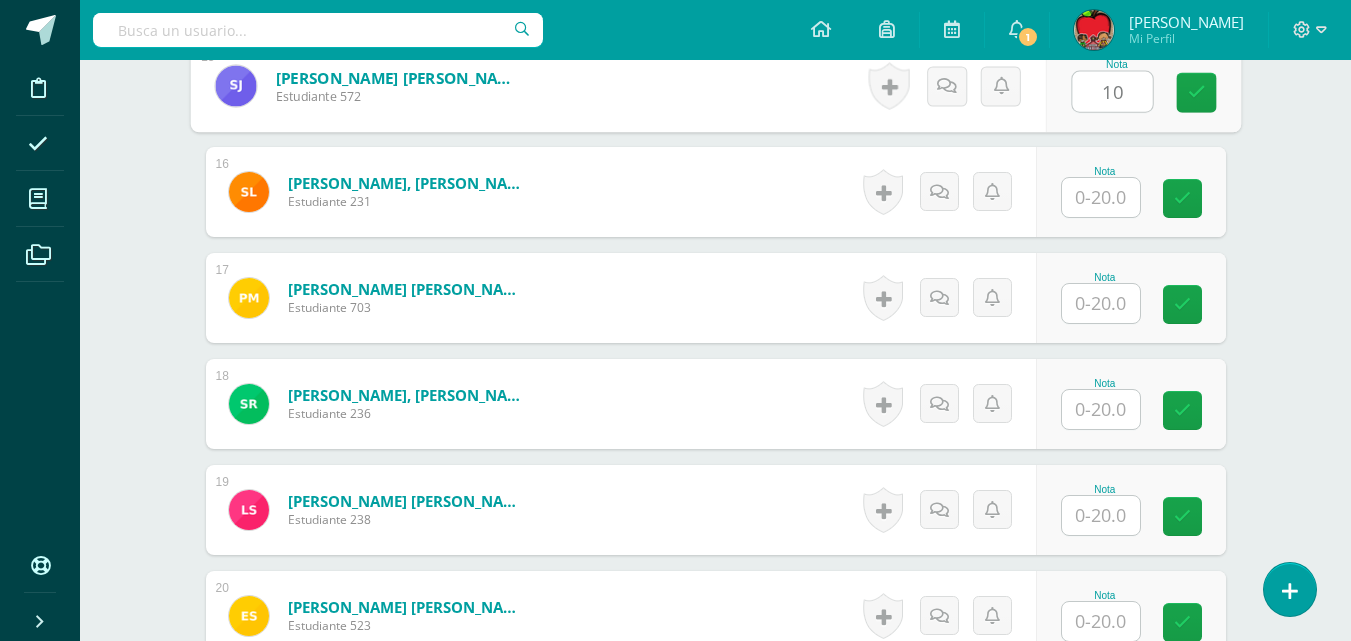 type on "10" 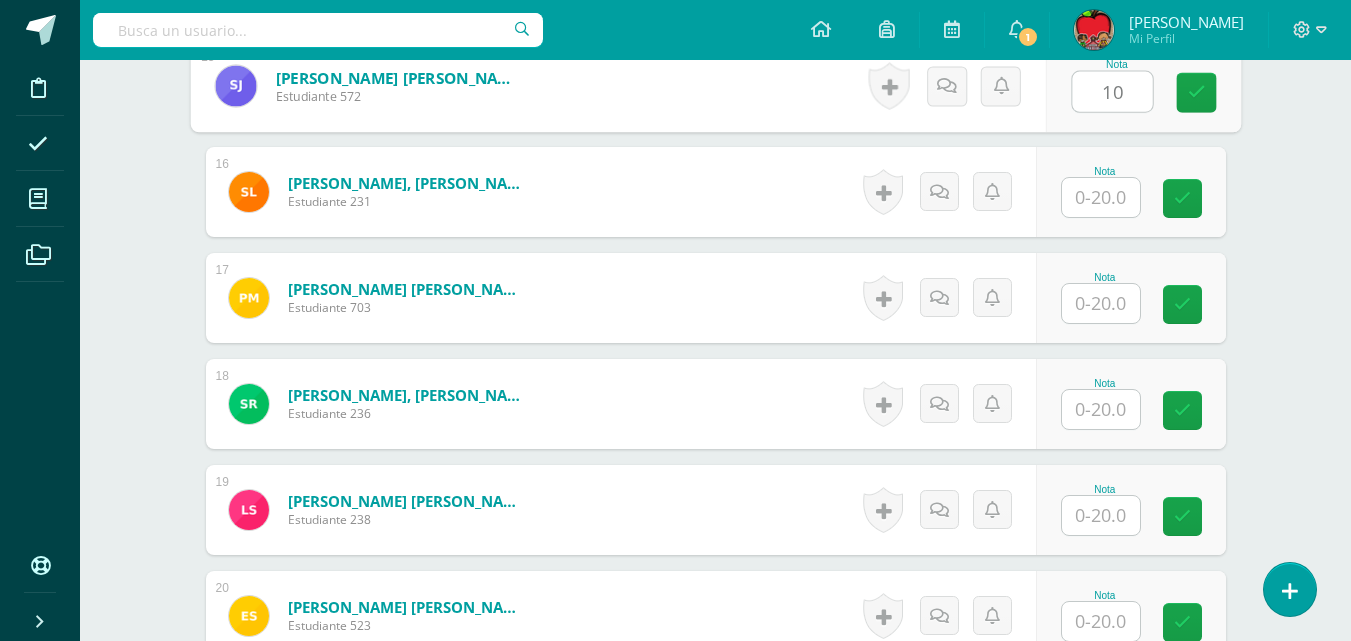 click at bounding box center (1101, 197) 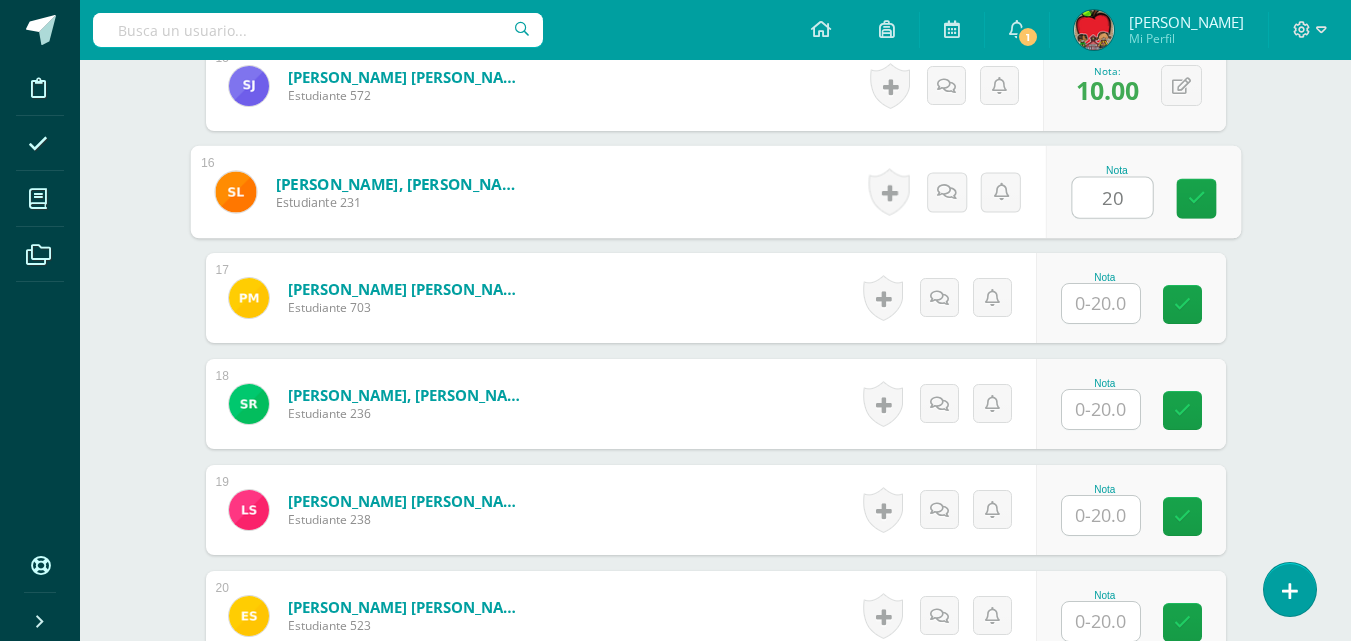 type on "20" 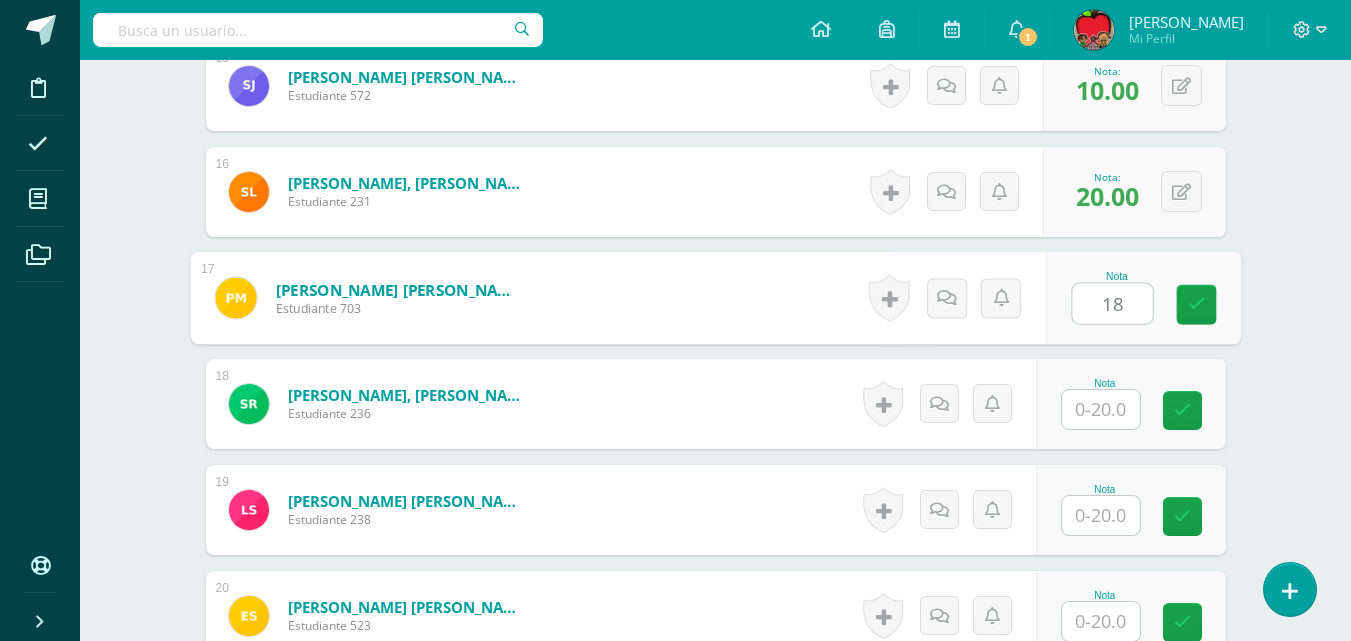 type on "18" 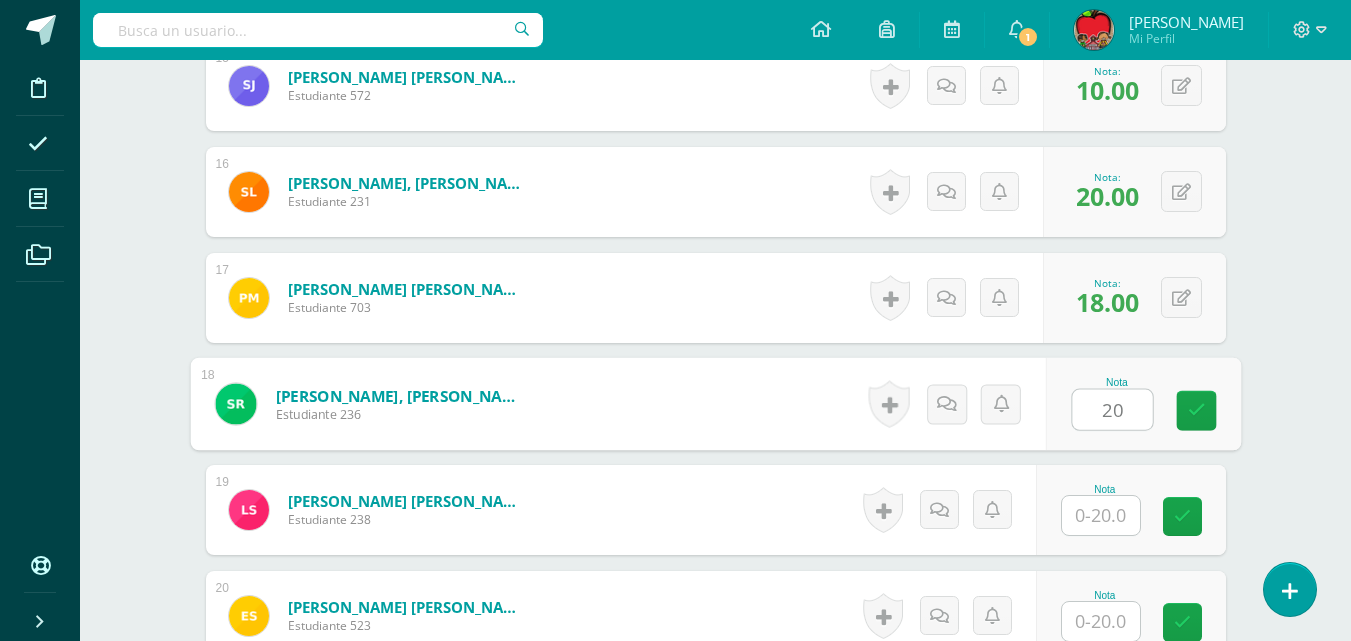 type on "20" 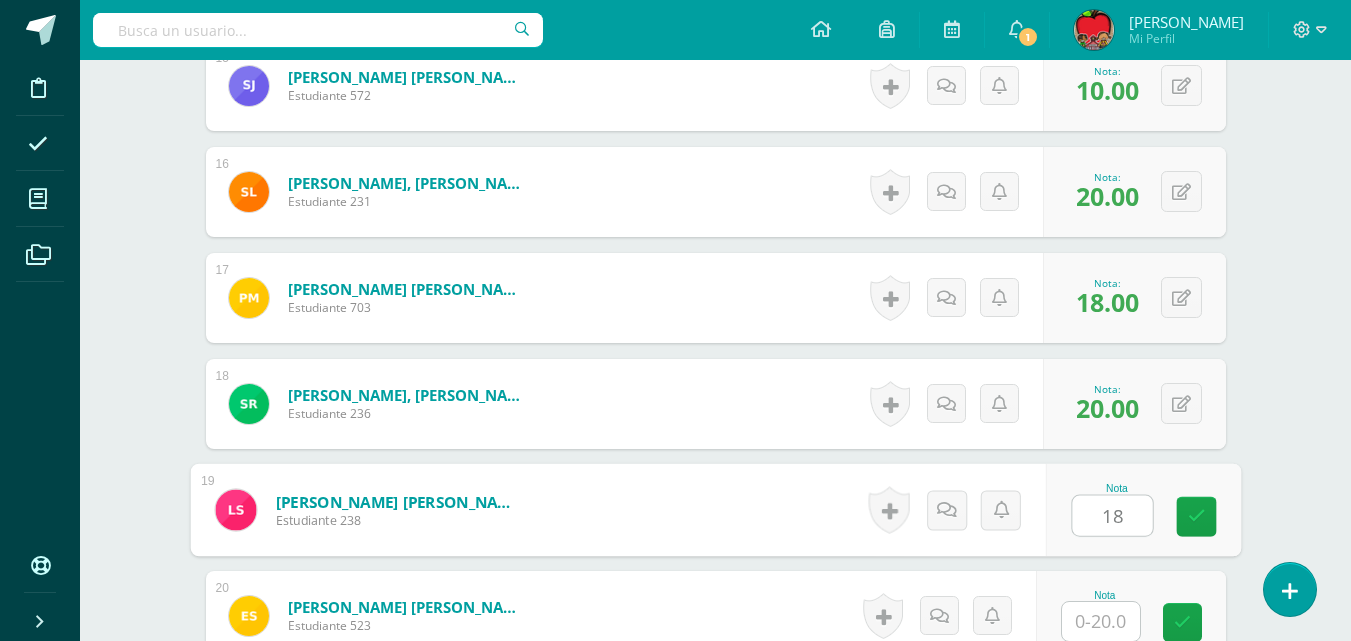 type on "18" 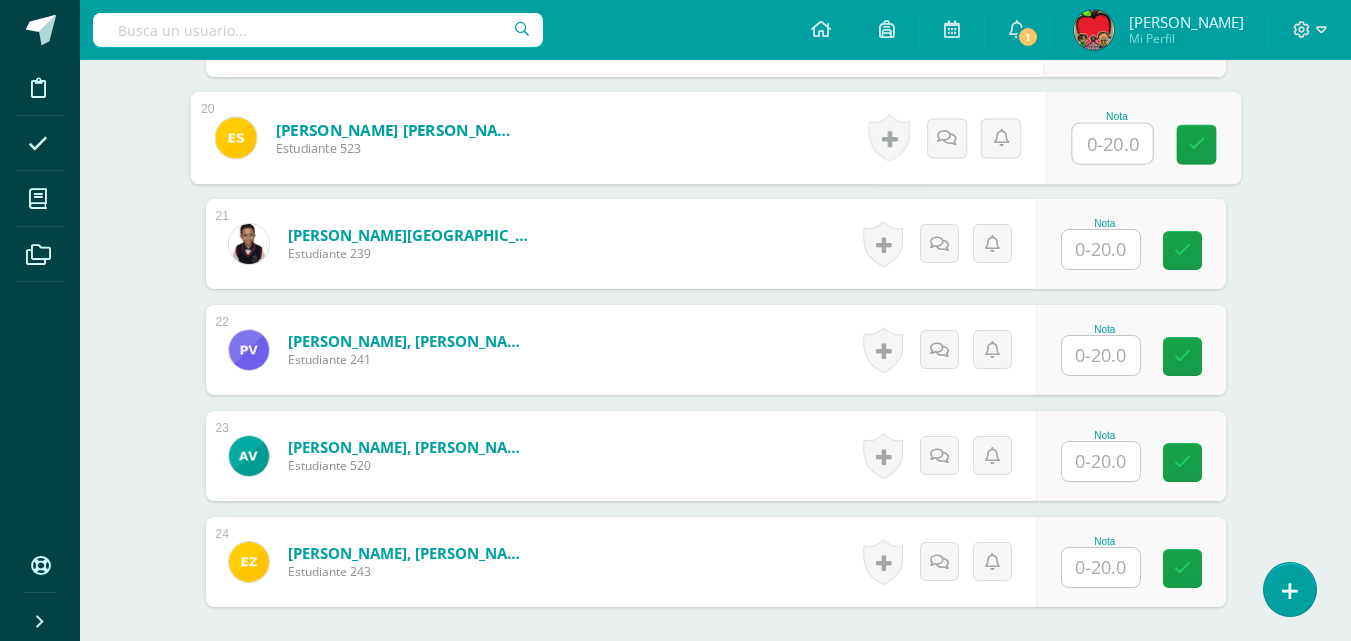 scroll, scrollTop: 2720, scrollLeft: 0, axis: vertical 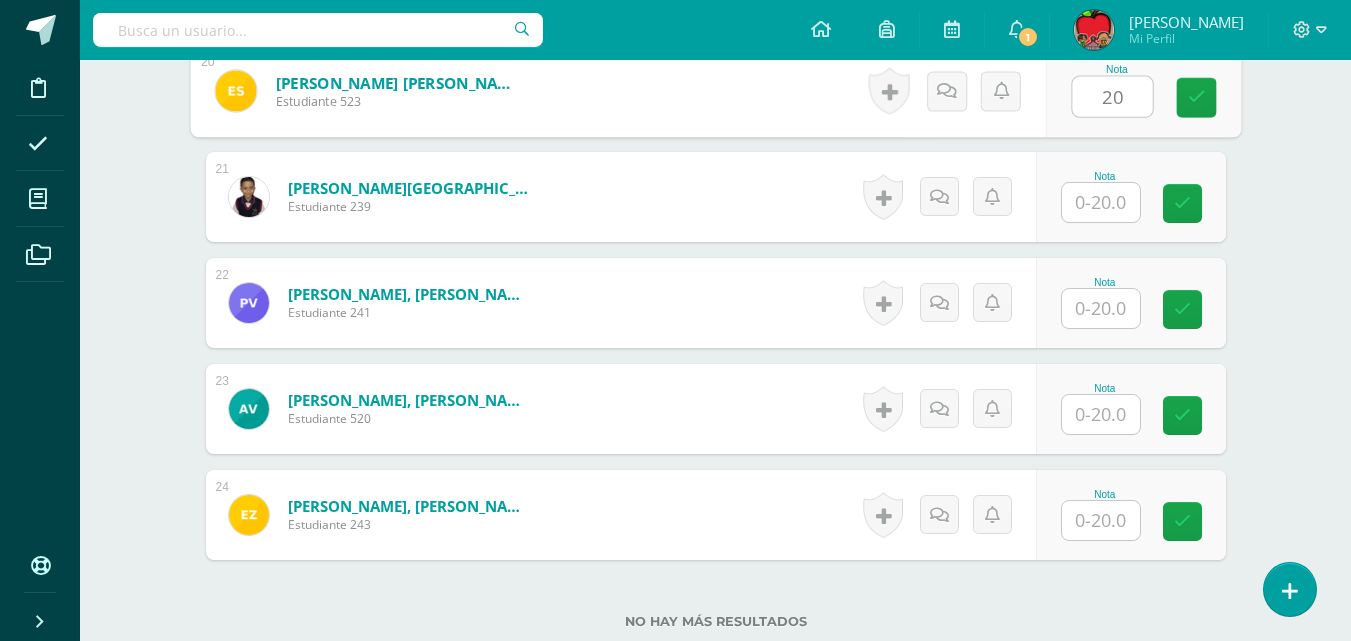 type on "20" 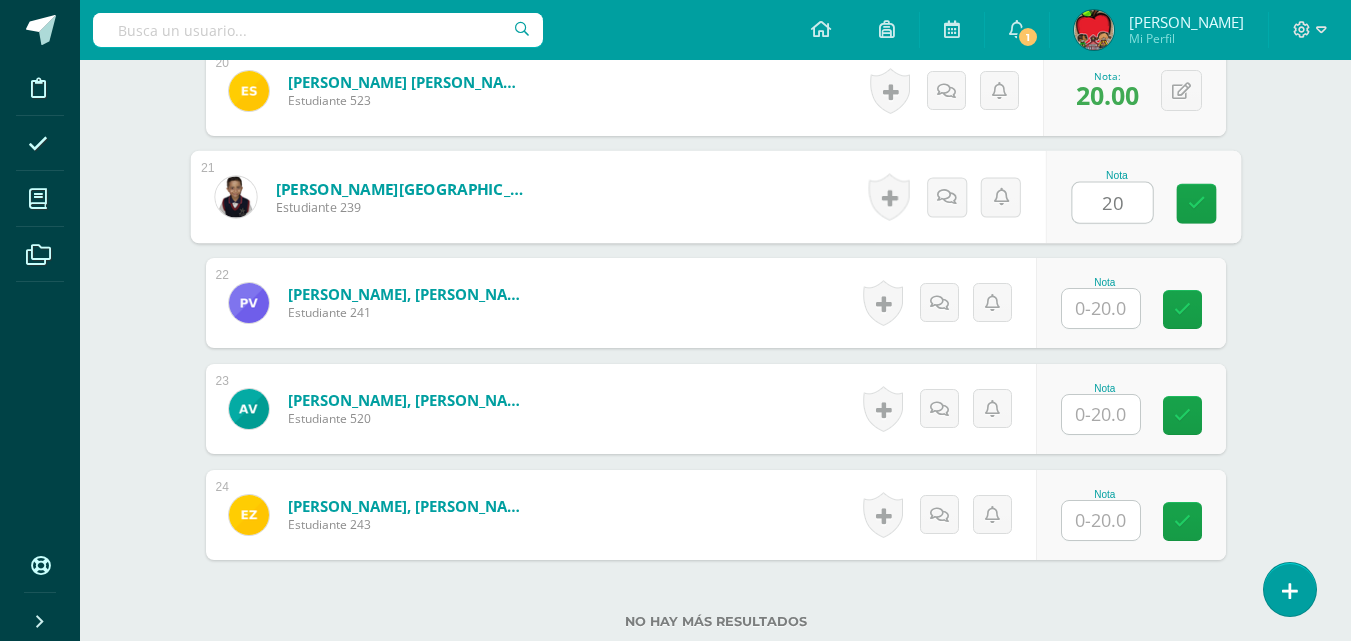type on "20" 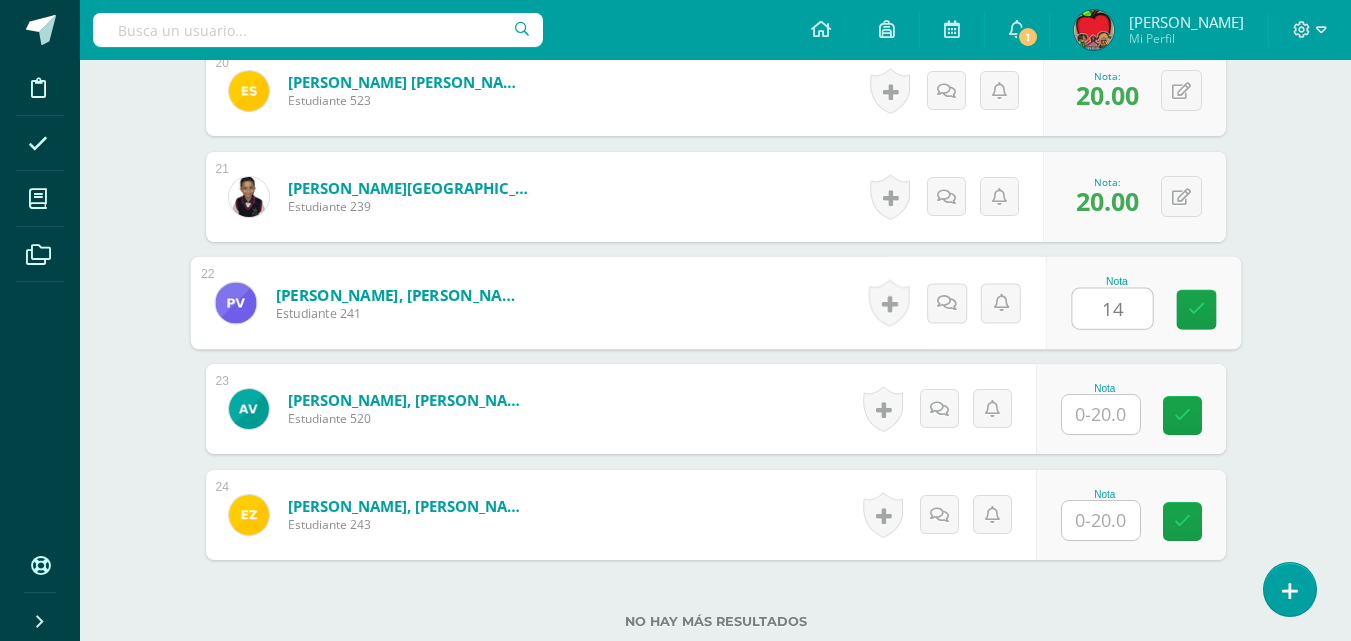 type on "14" 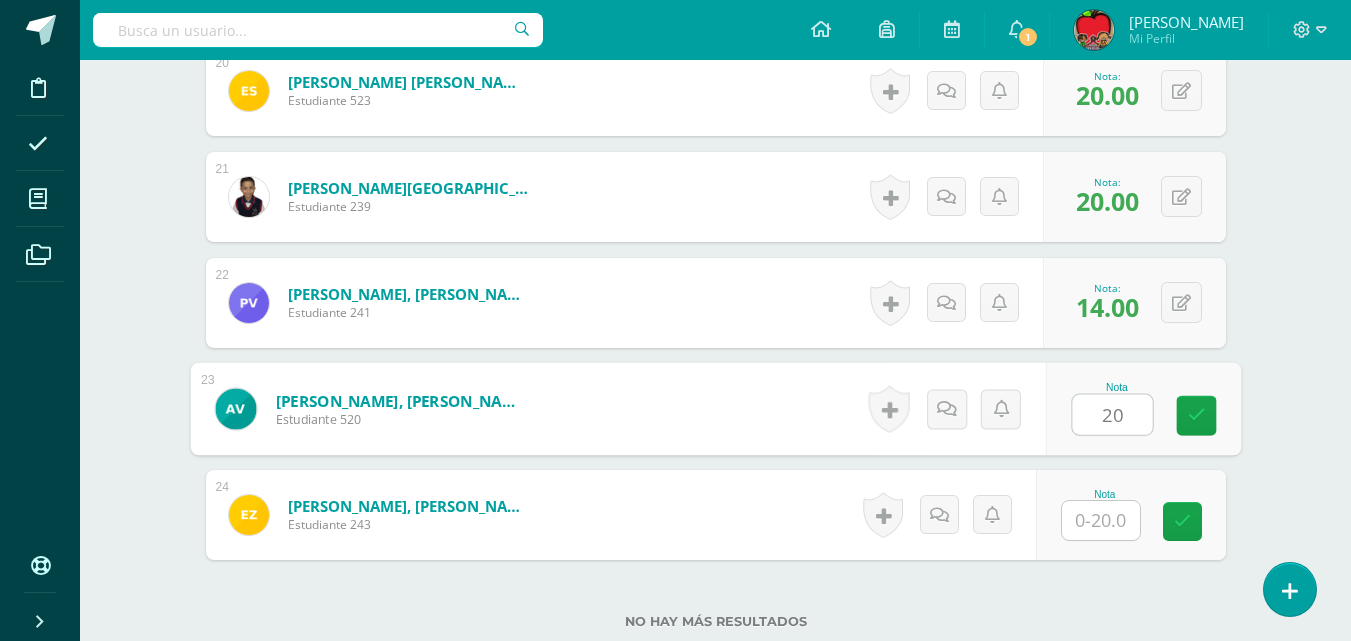 type on "20" 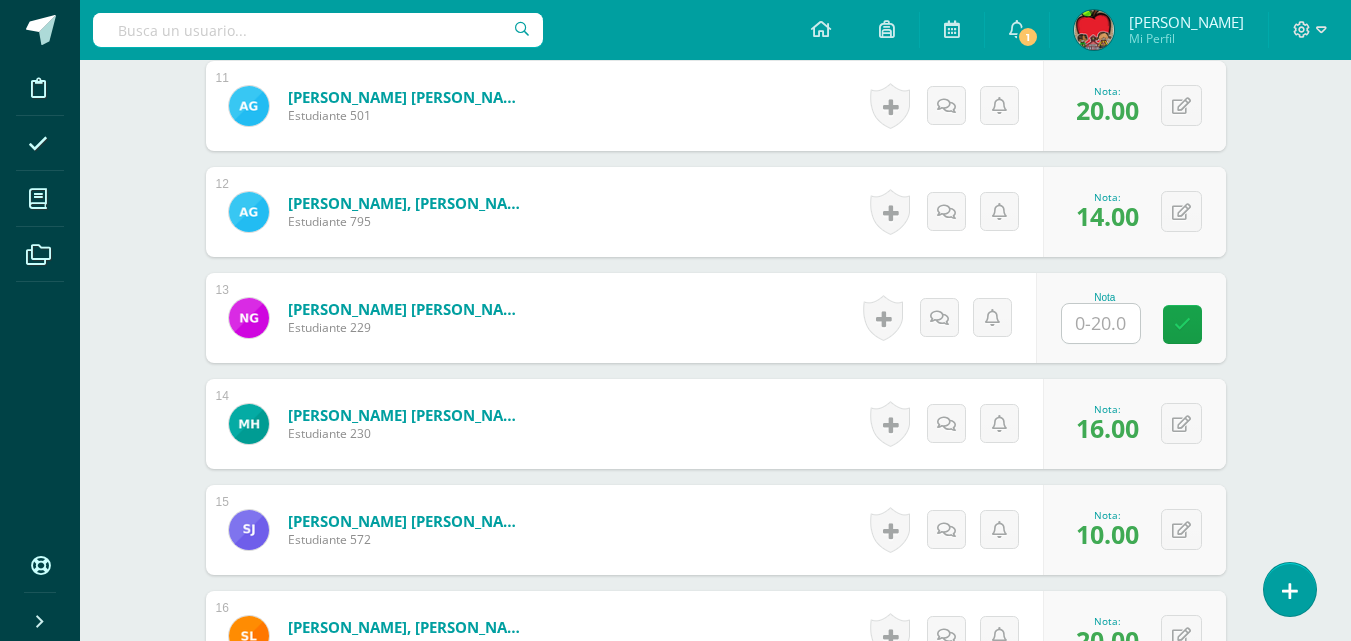 scroll, scrollTop: 1728, scrollLeft: 0, axis: vertical 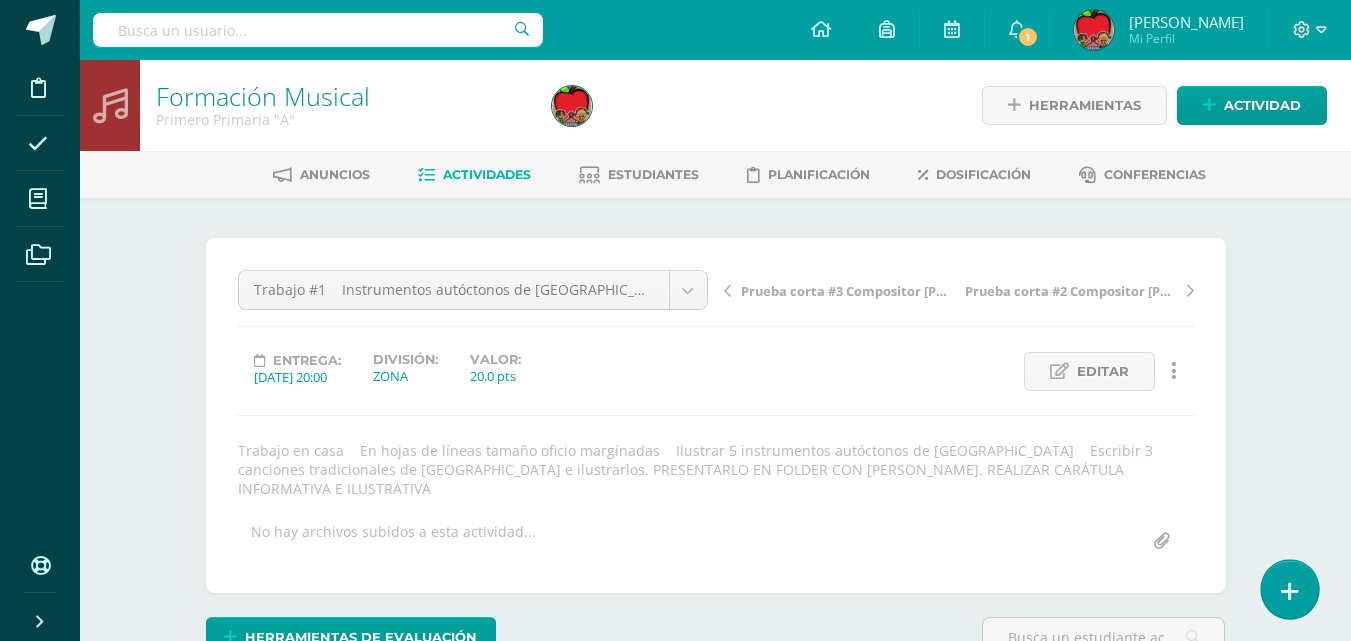 click at bounding box center (1290, 591) 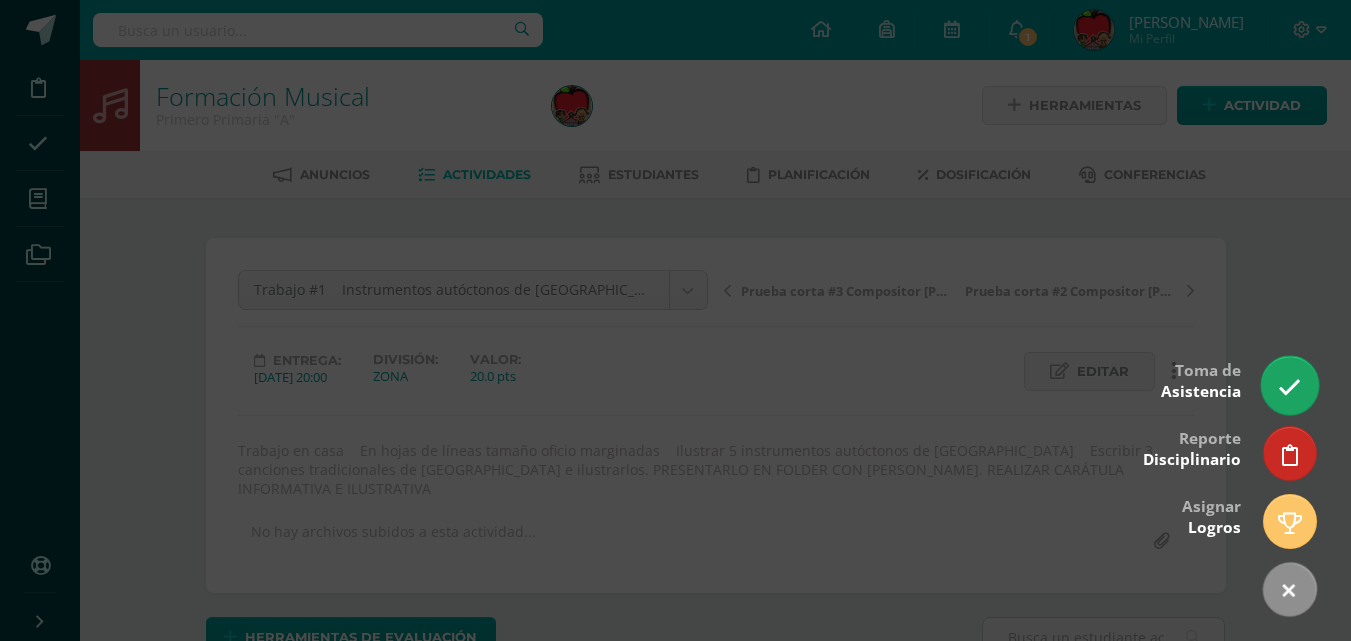 click at bounding box center [1289, 387] 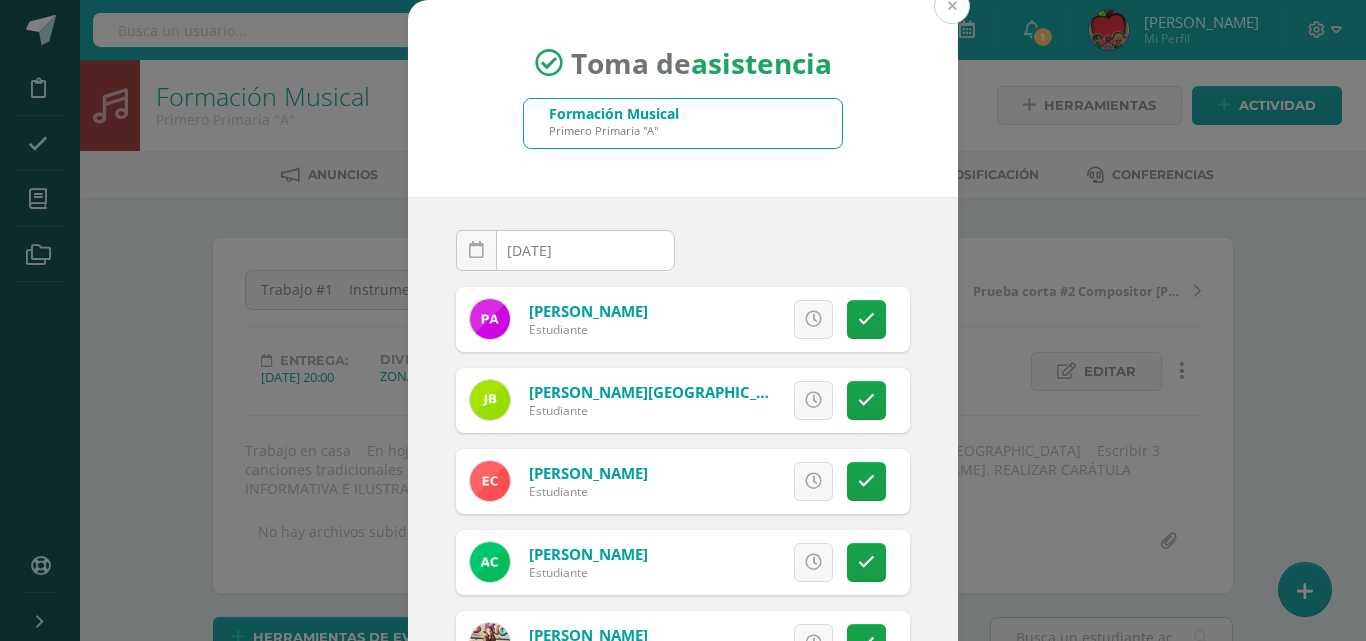click at bounding box center (952, 6) 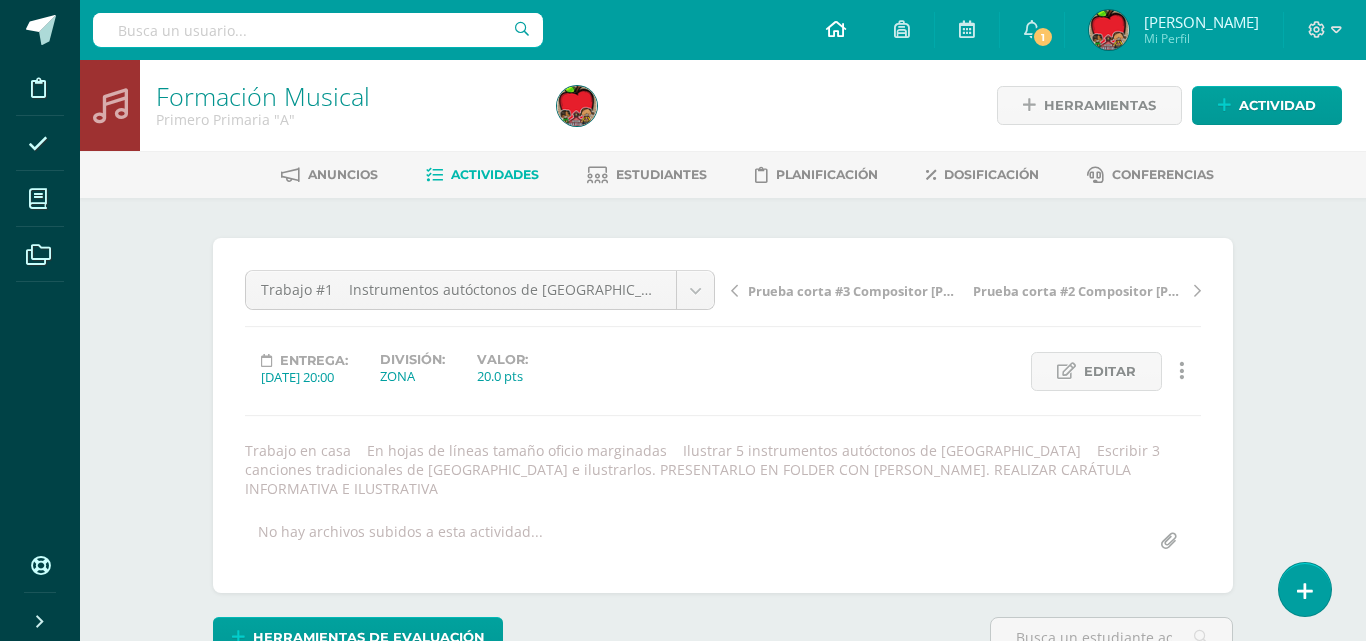 click at bounding box center [836, 30] 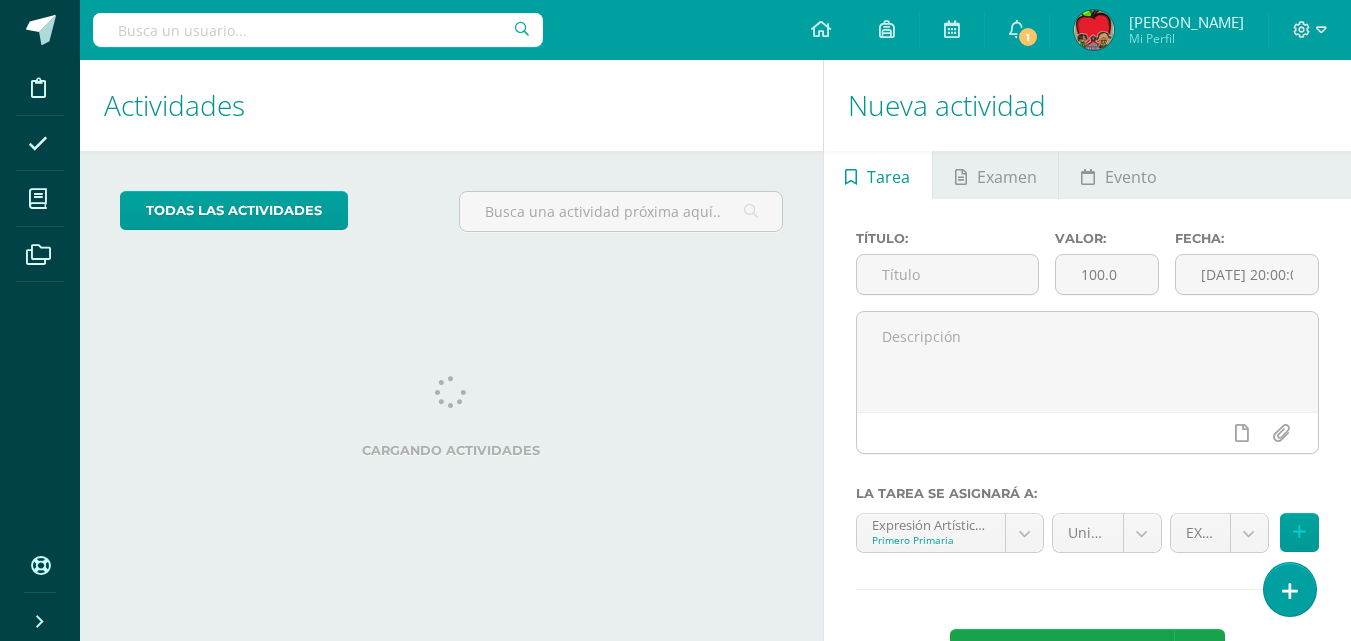 scroll, scrollTop: 0, scrollLeft: 0, axis: both 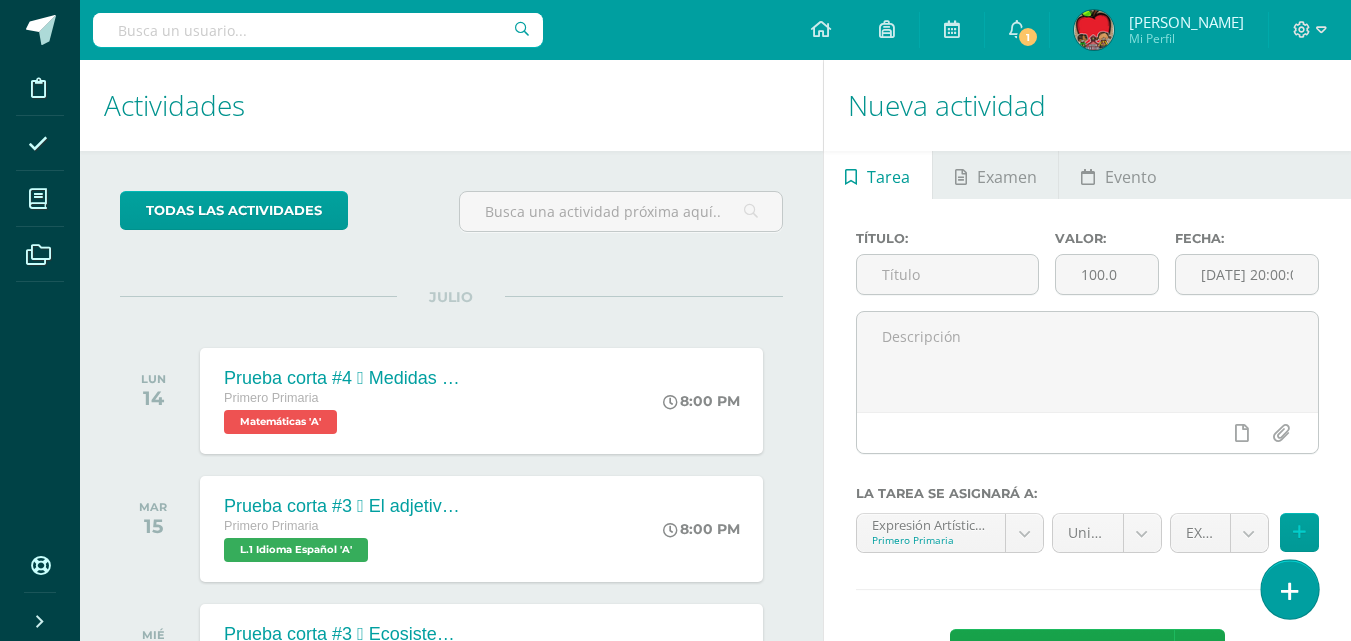 click at bounding box center [1290, 591] 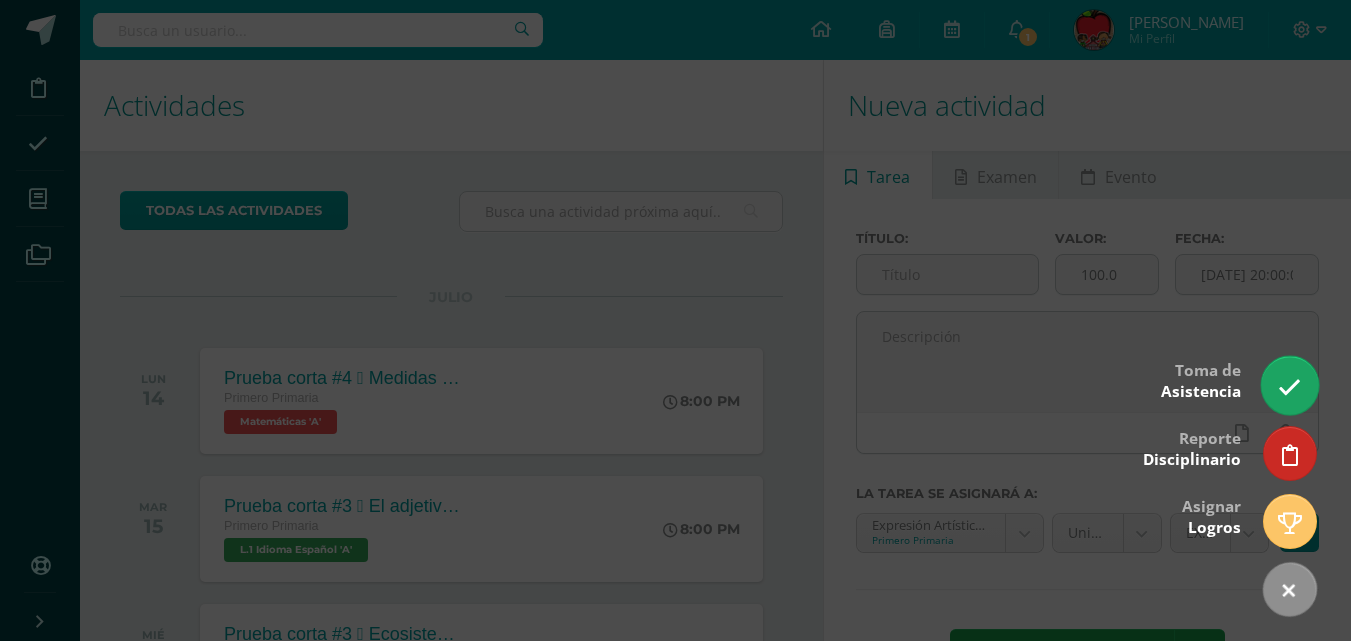 click at bounding box center [1289, 387] 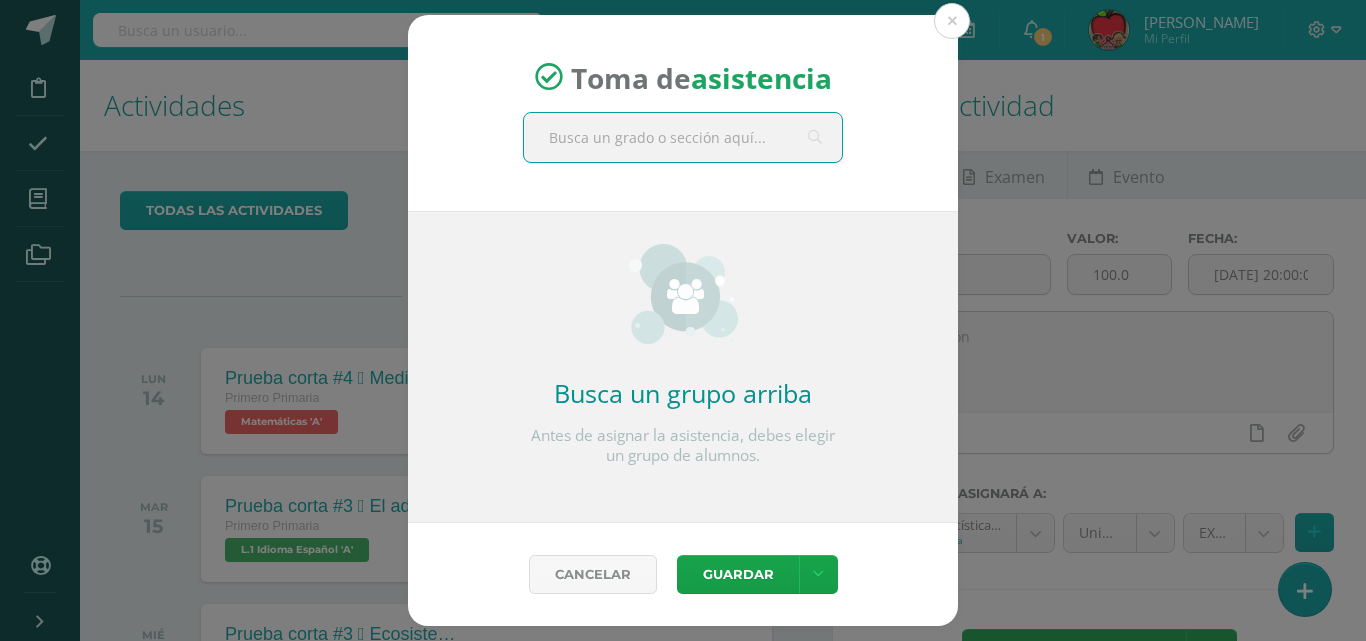 click at bounding box center [683, 137] 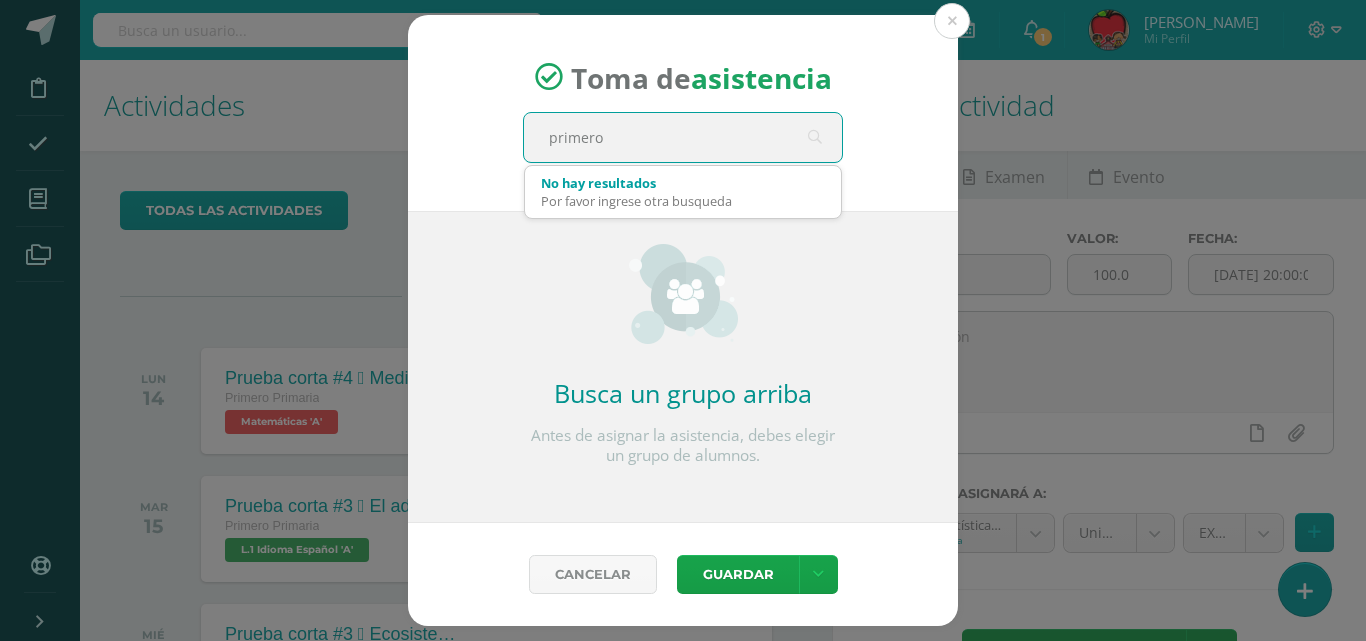 type on "primero A" 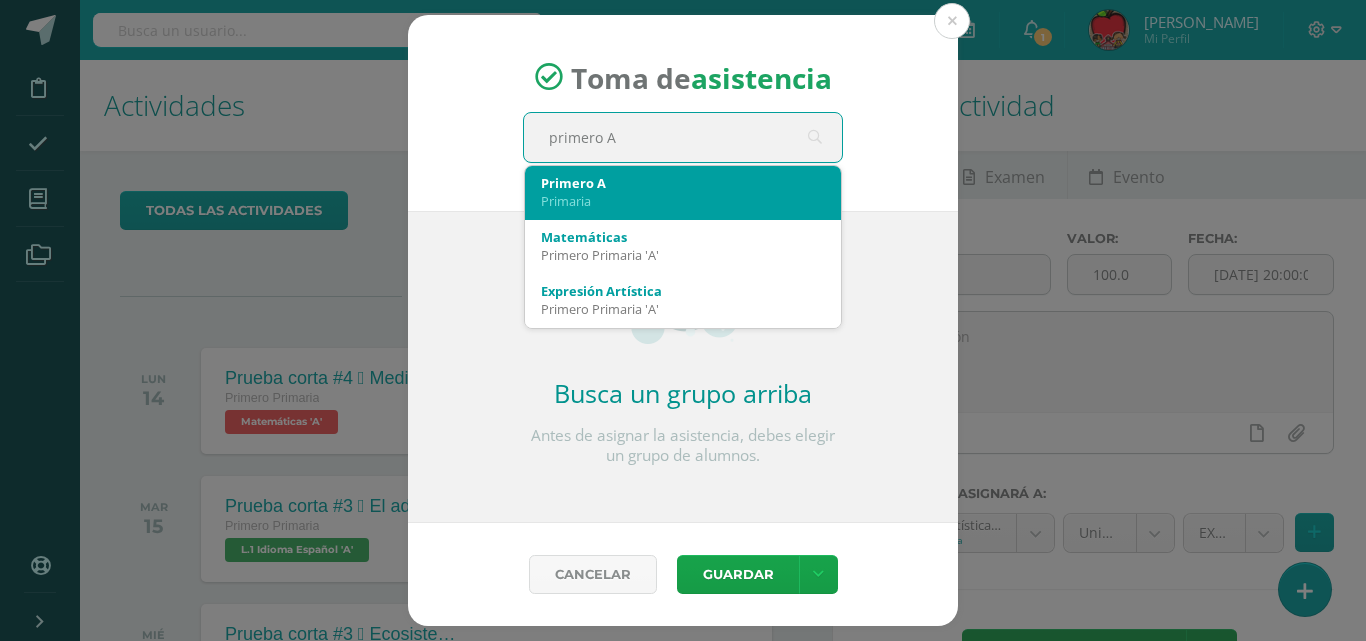 click on "Primero A" at bounding box center [683, 183] 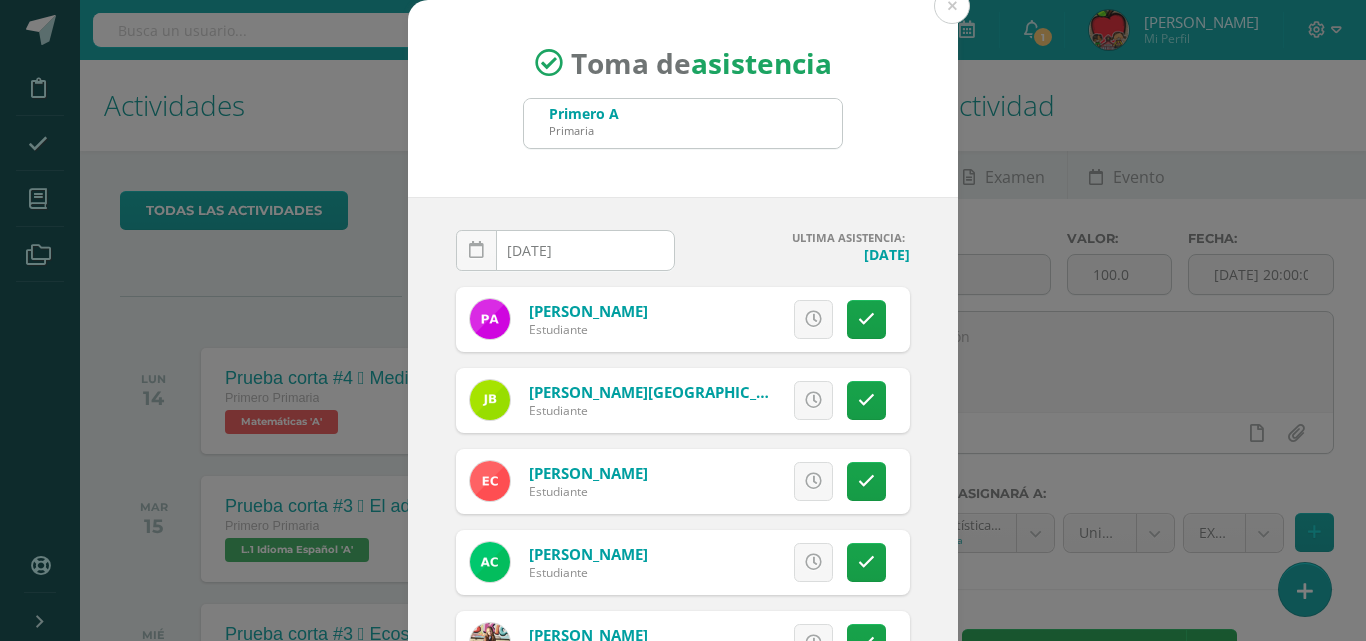 click on "[DATE]" at bounding box center (565, 250) 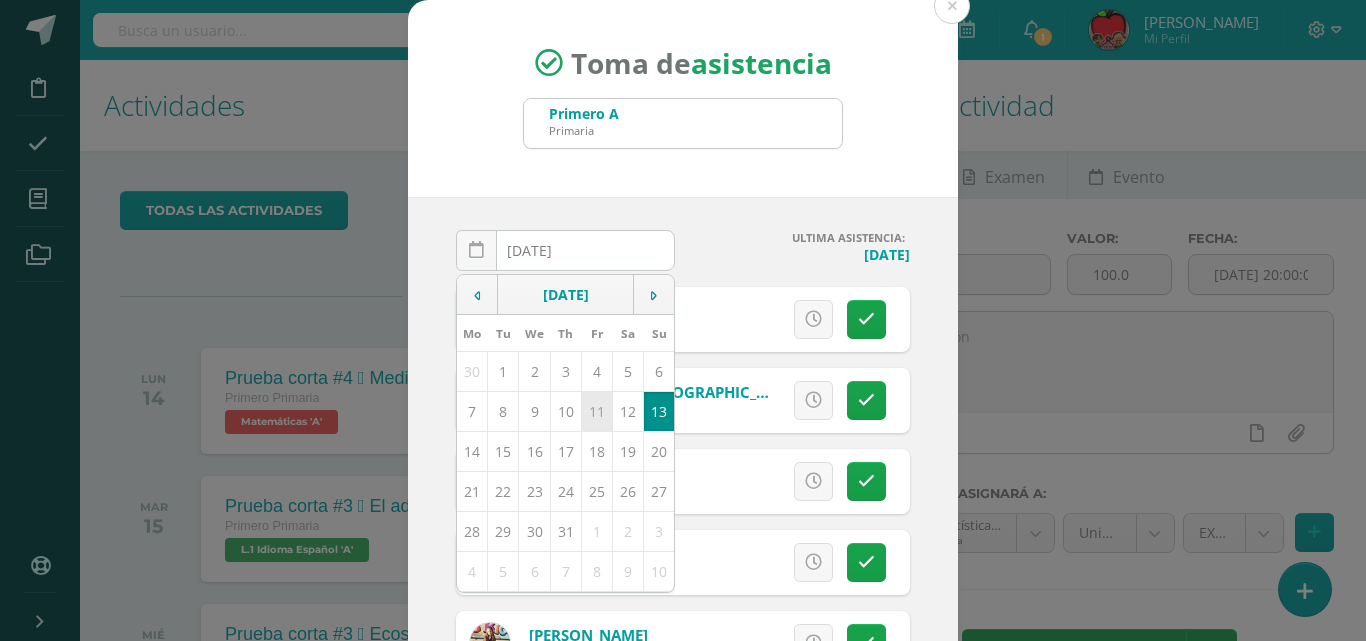 click on "11" at bounding box center [596, 411] 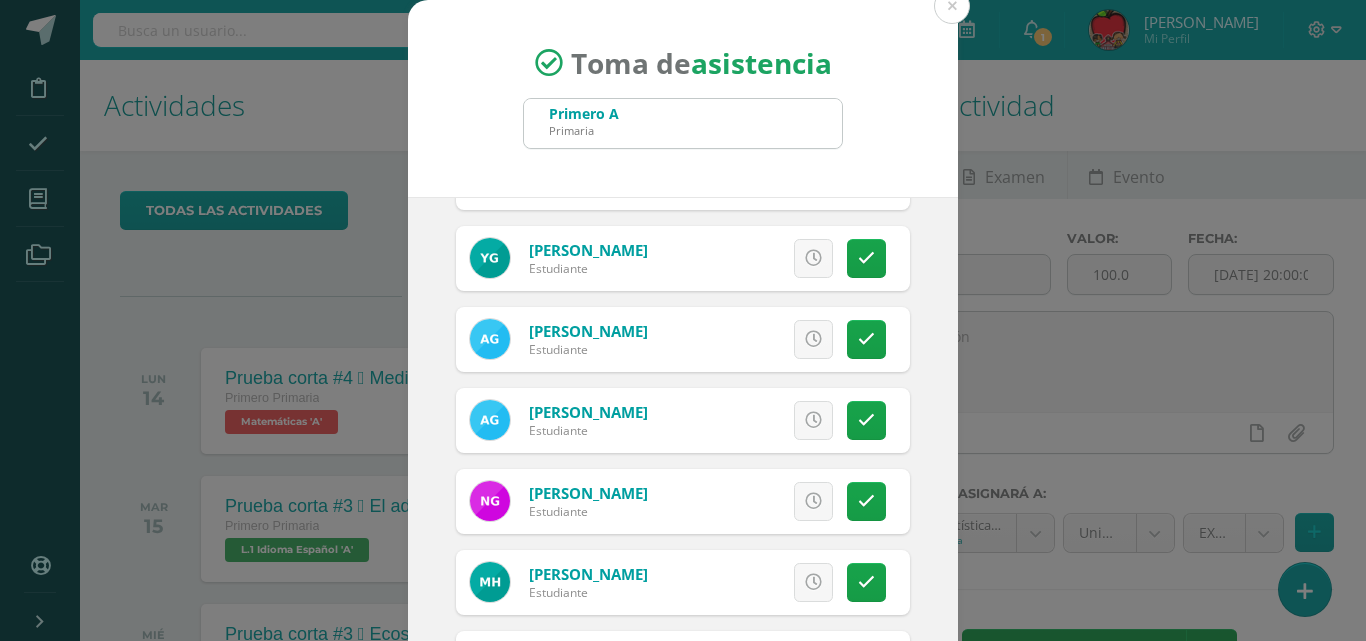 scroll, scrollTop: 800, scrollLeft: 0, axis: vertical 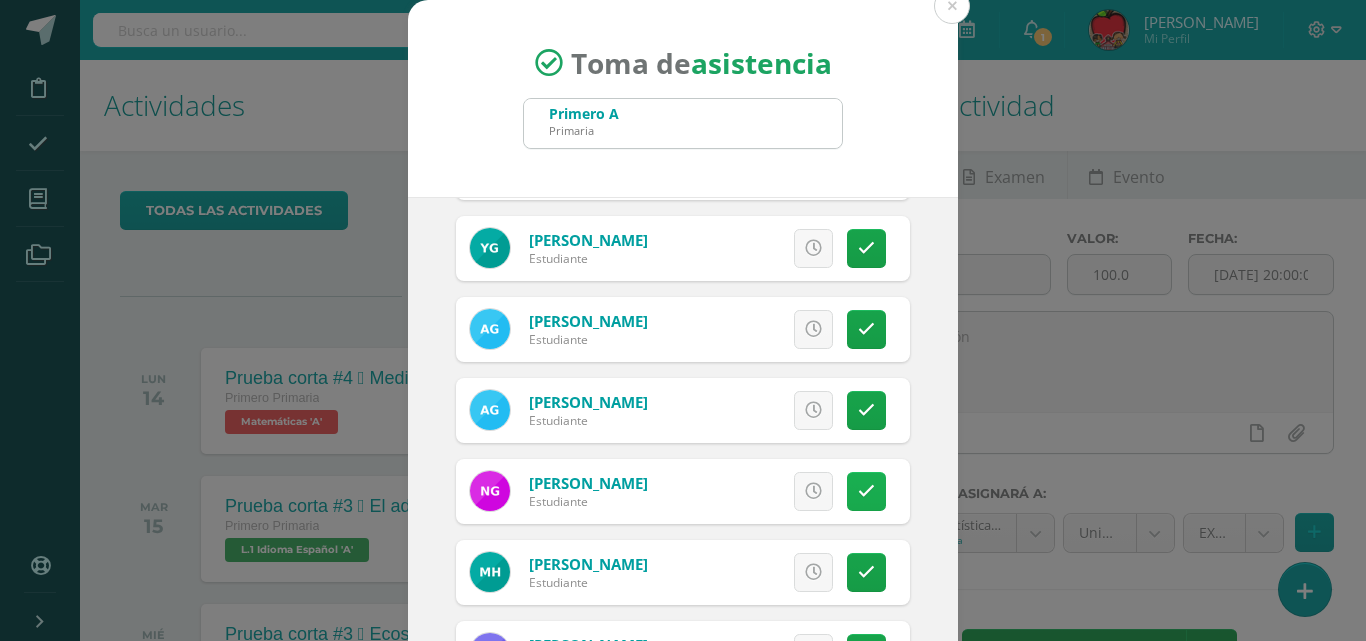 click at bounding box center [866, 491] 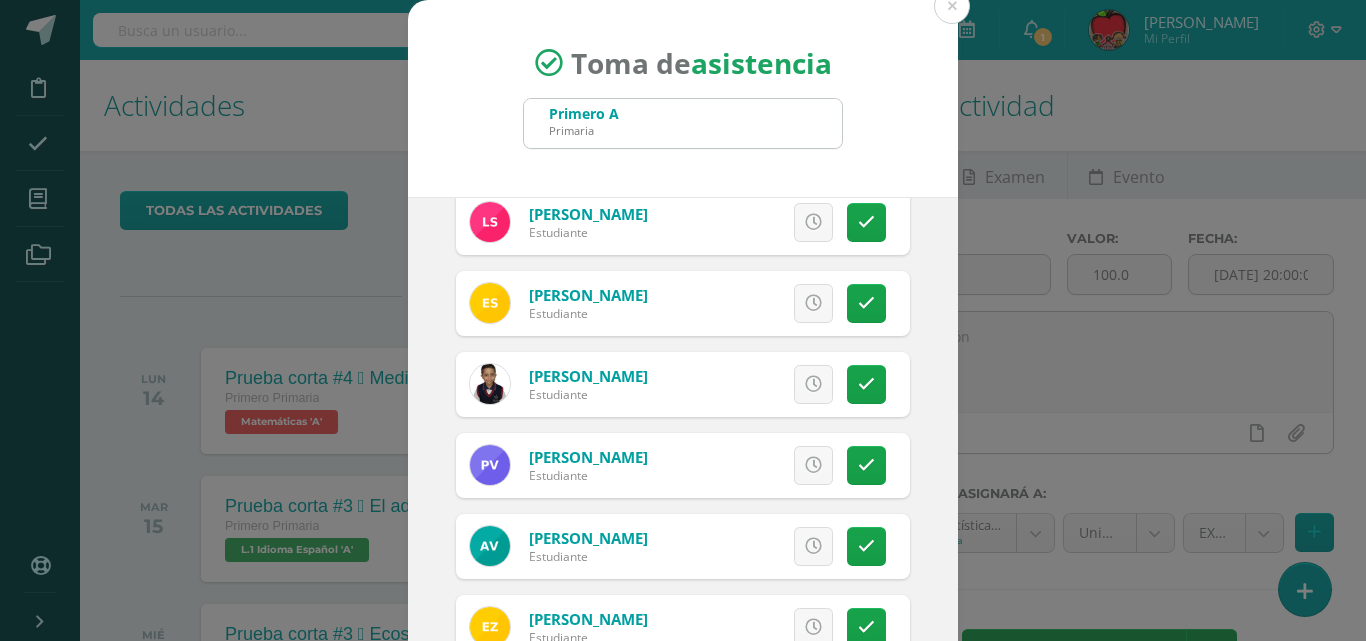 scroll, scrollTop: 1595, scrollLeft: 0, axis: vertical 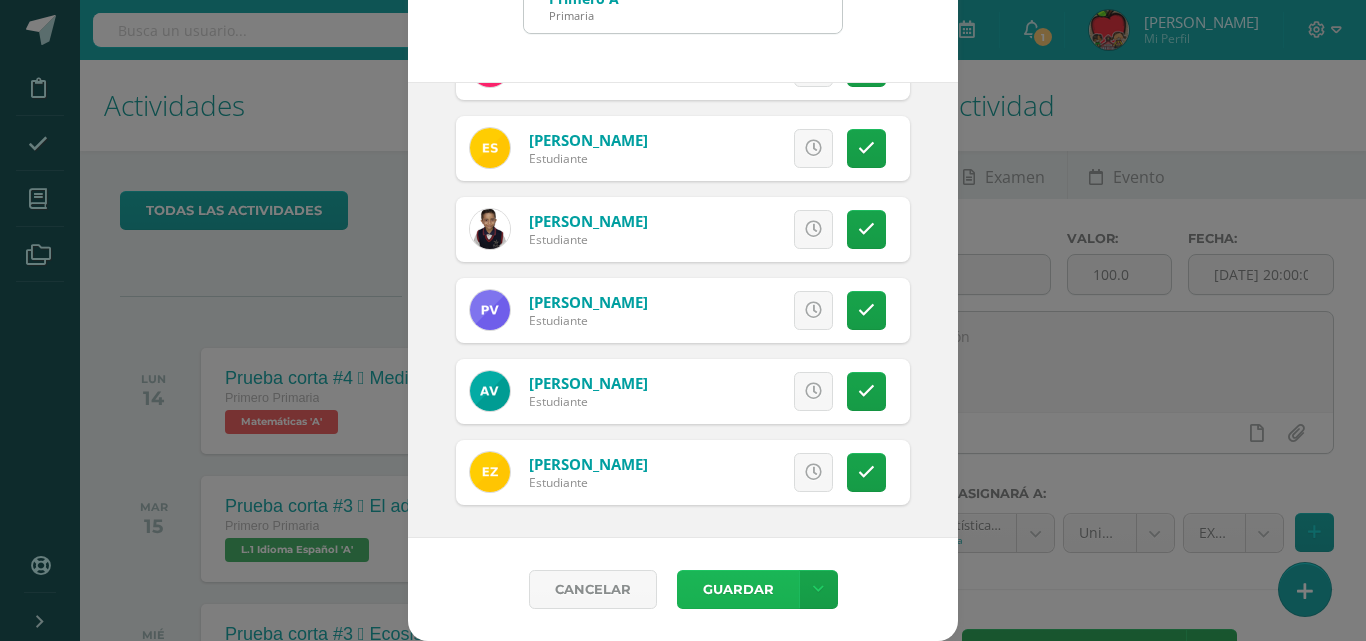 click on "Guardar" at bounding box center [738, 589] 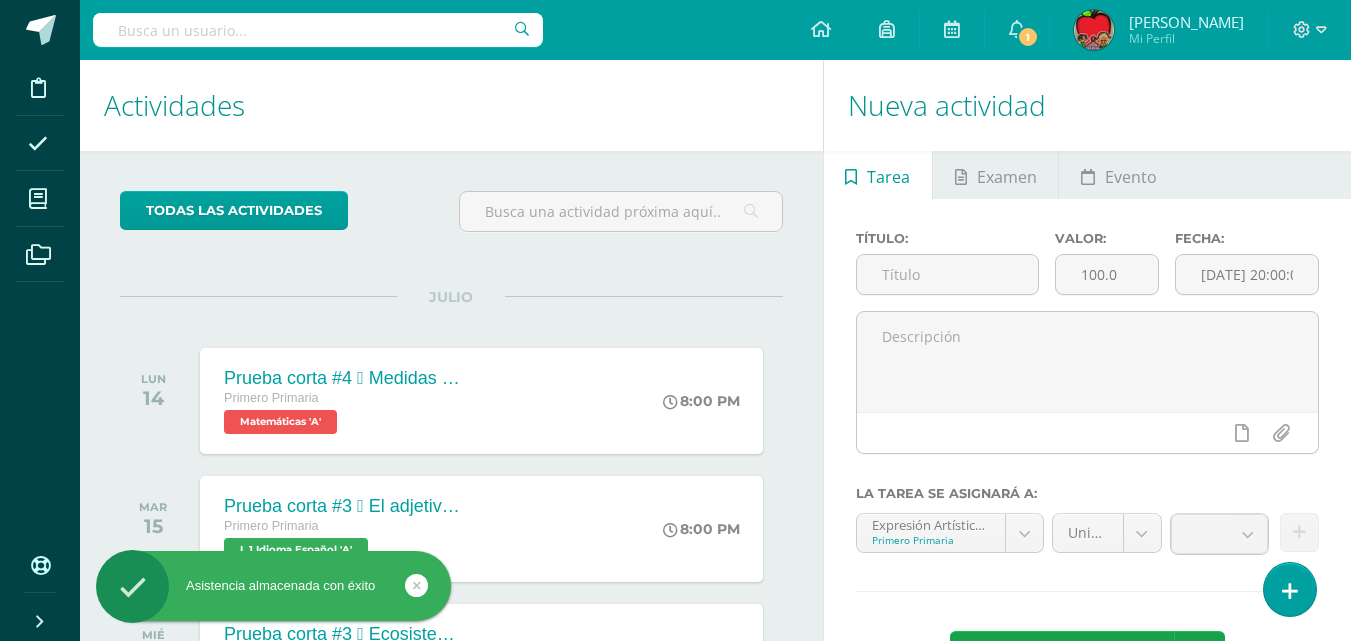 scroll, scrollTop: 0, scrollLeft: 0, axis: both 